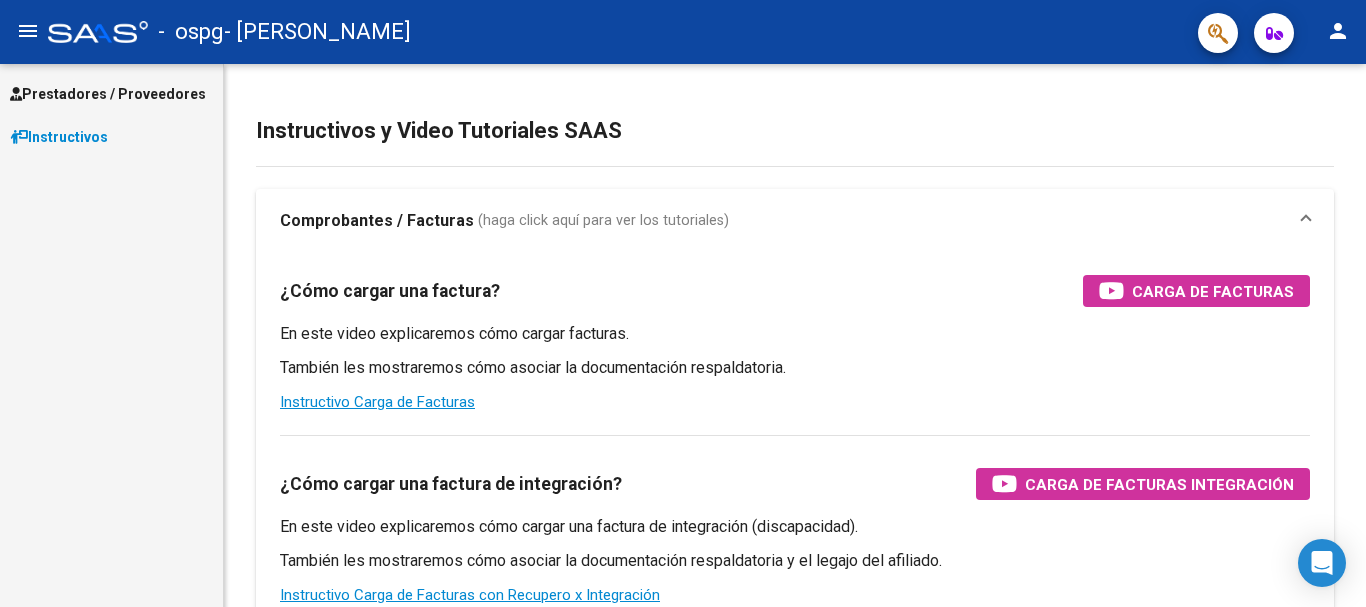 scroll, scrollTop: 0, scrollLeft: 0, axis: both 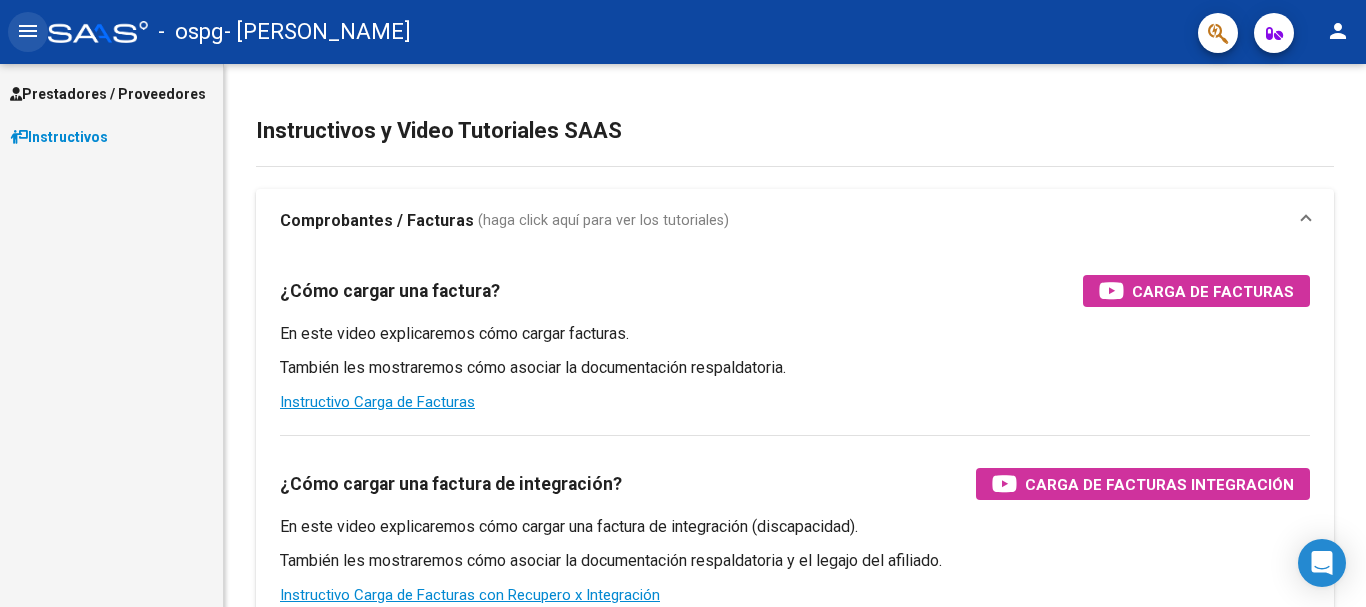 click on "menu" 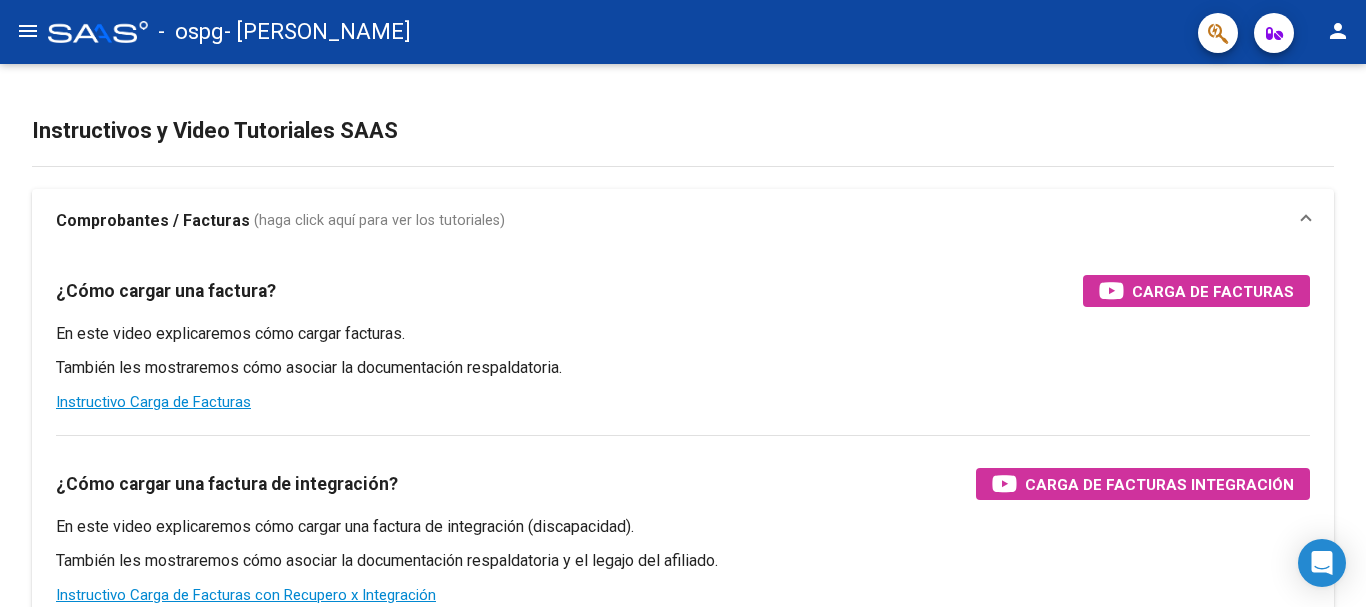 click on "menu" 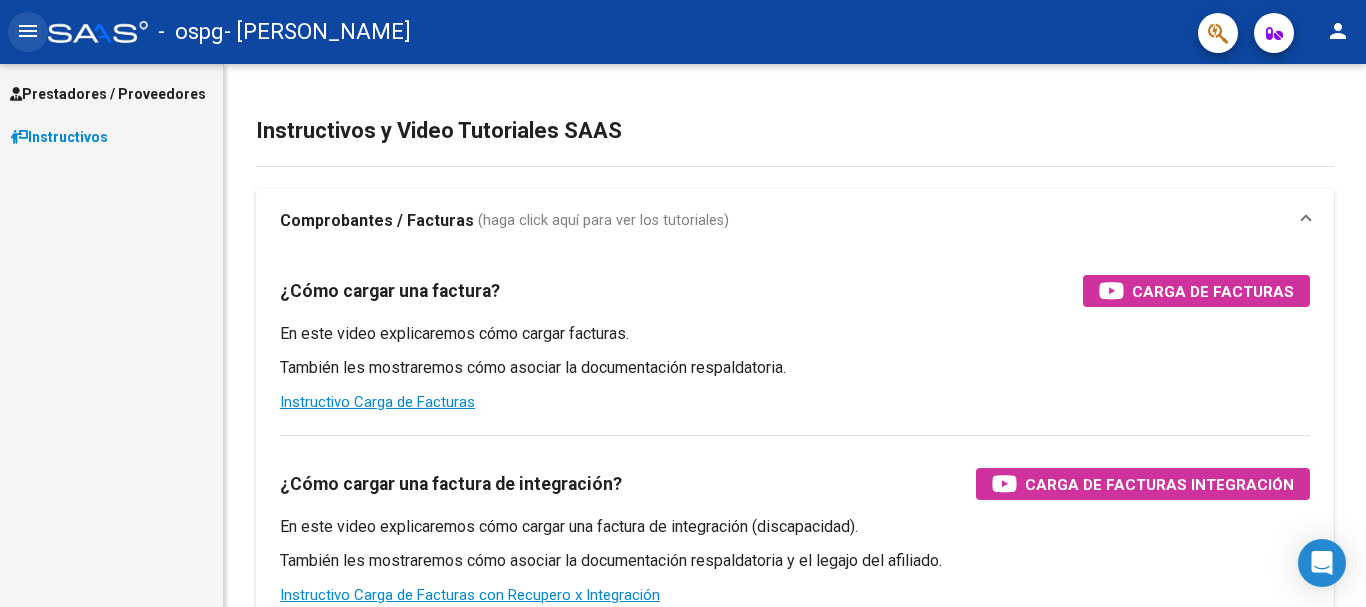 click on "menu" 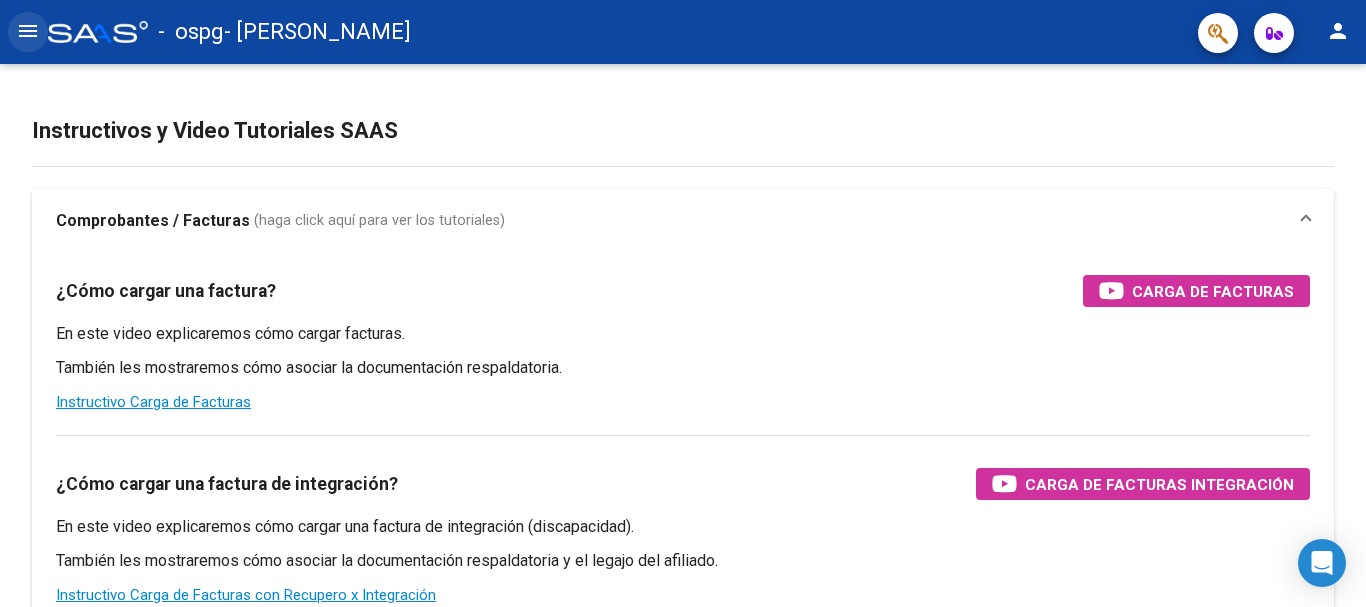 click on "menu" 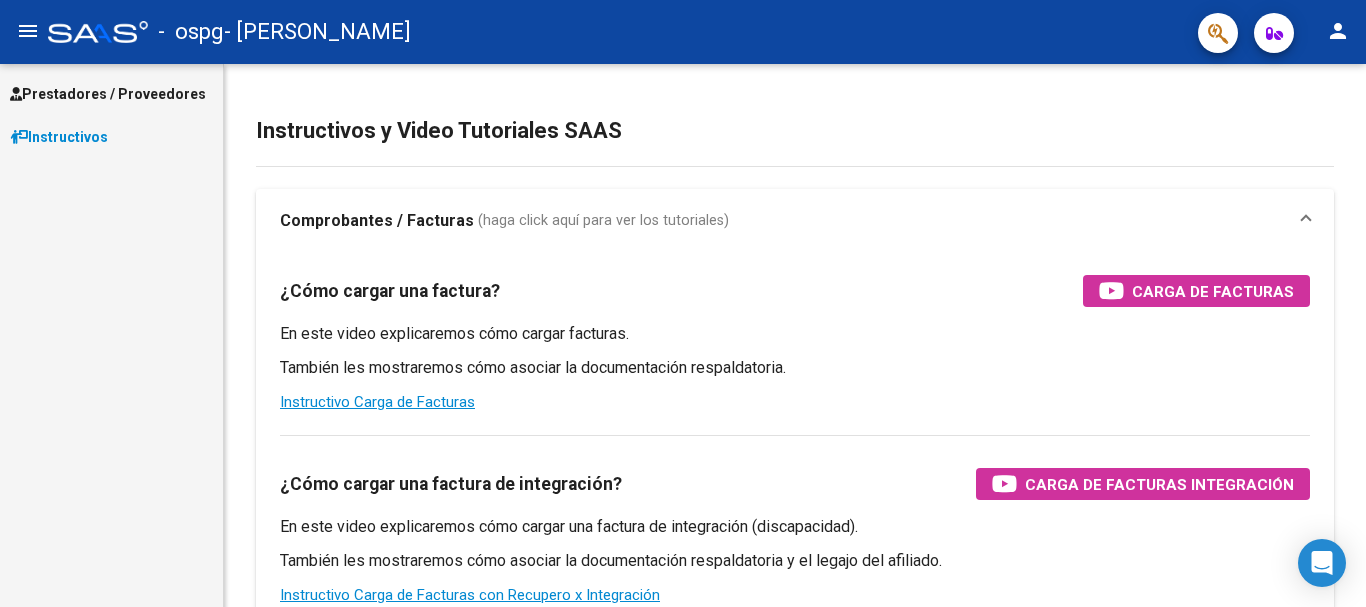 click on "Prestadores / Proveedores" at bounding box center (108, 94) 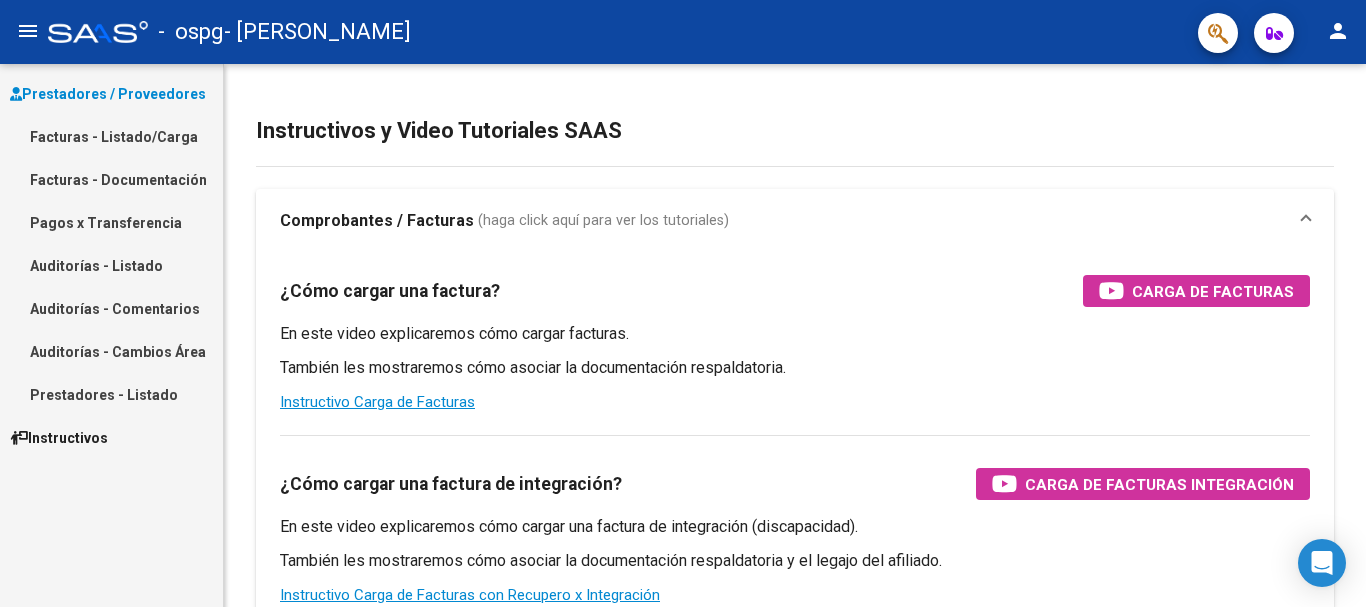 click on "Facturas - Listado/Carga" at bounding box center [111, 136] 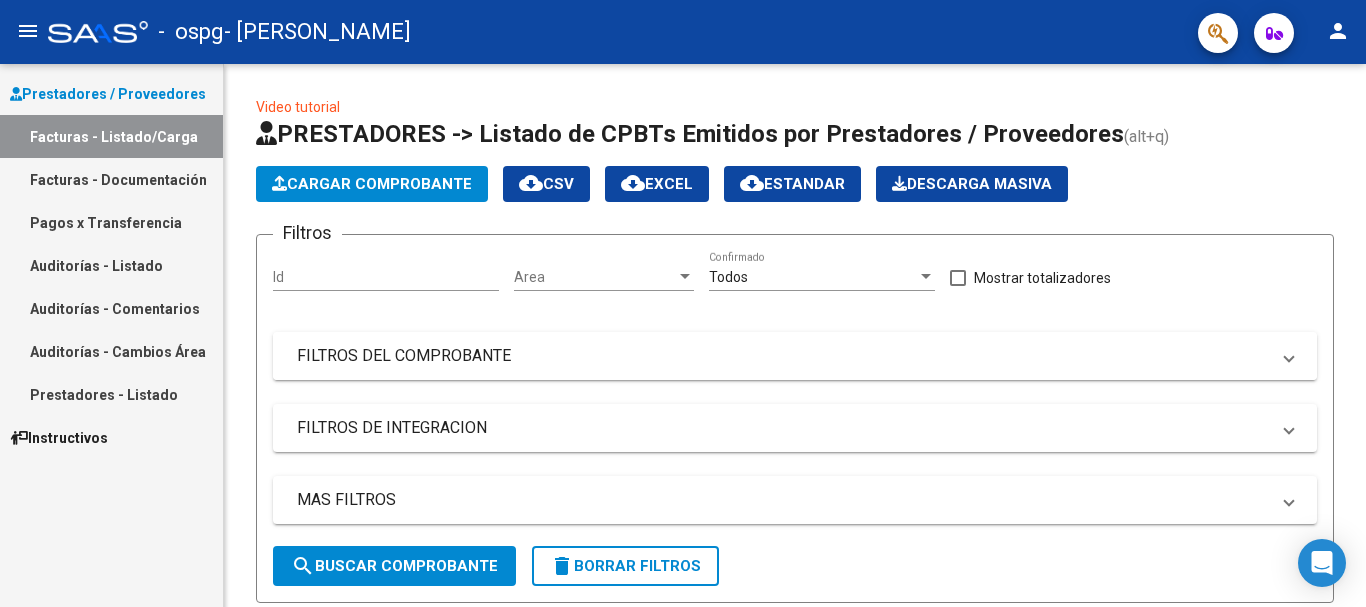 scroll, scrollTop: 722, scrollLeft: 0, axis: vertical 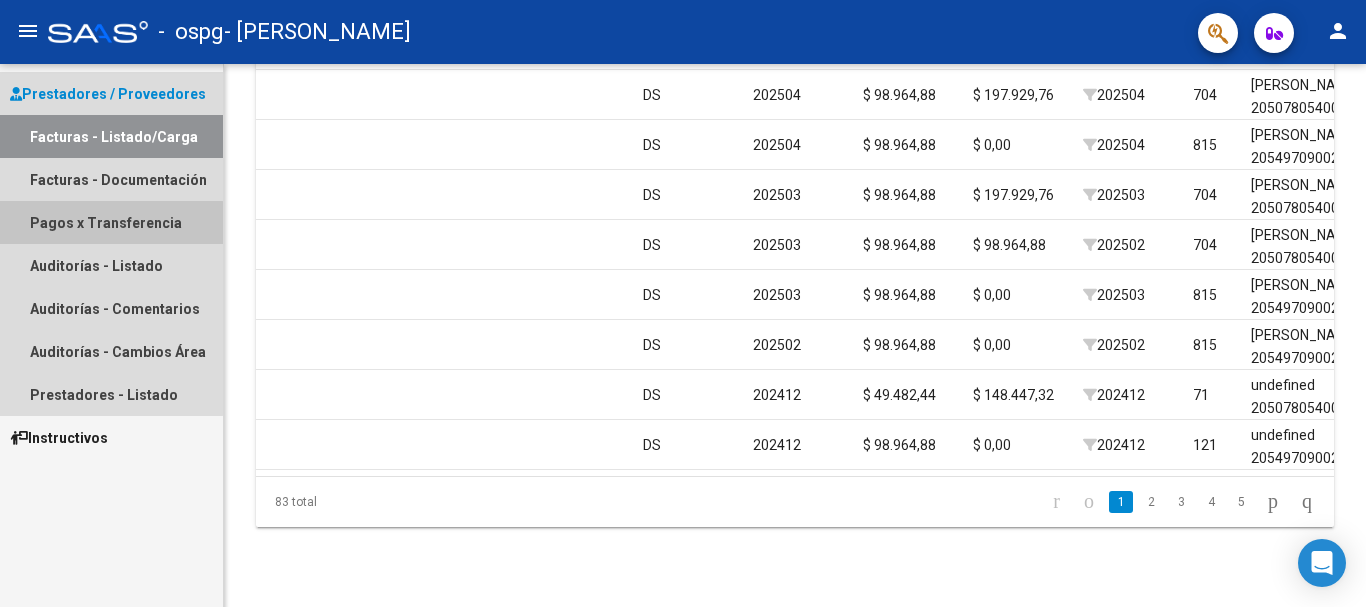 click on "Pagos x Transferencia" at bounding box center (111, 222) 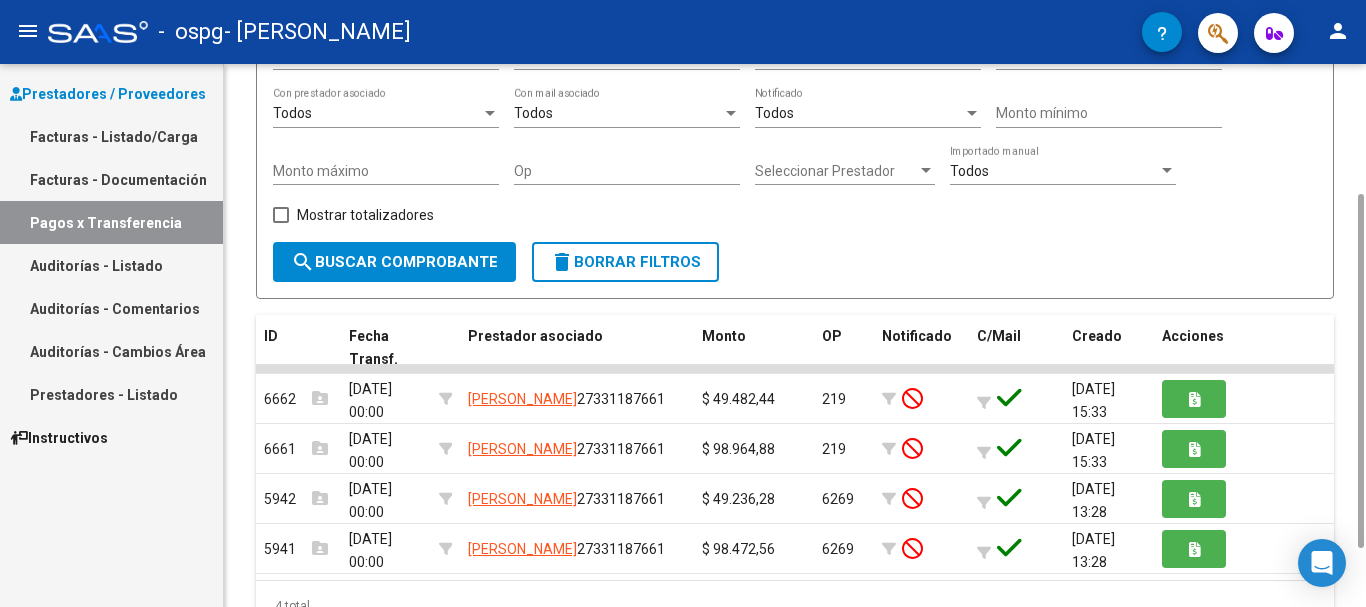 scroll, scrollTop: 289, scrollLeft: 0, axis: vertical 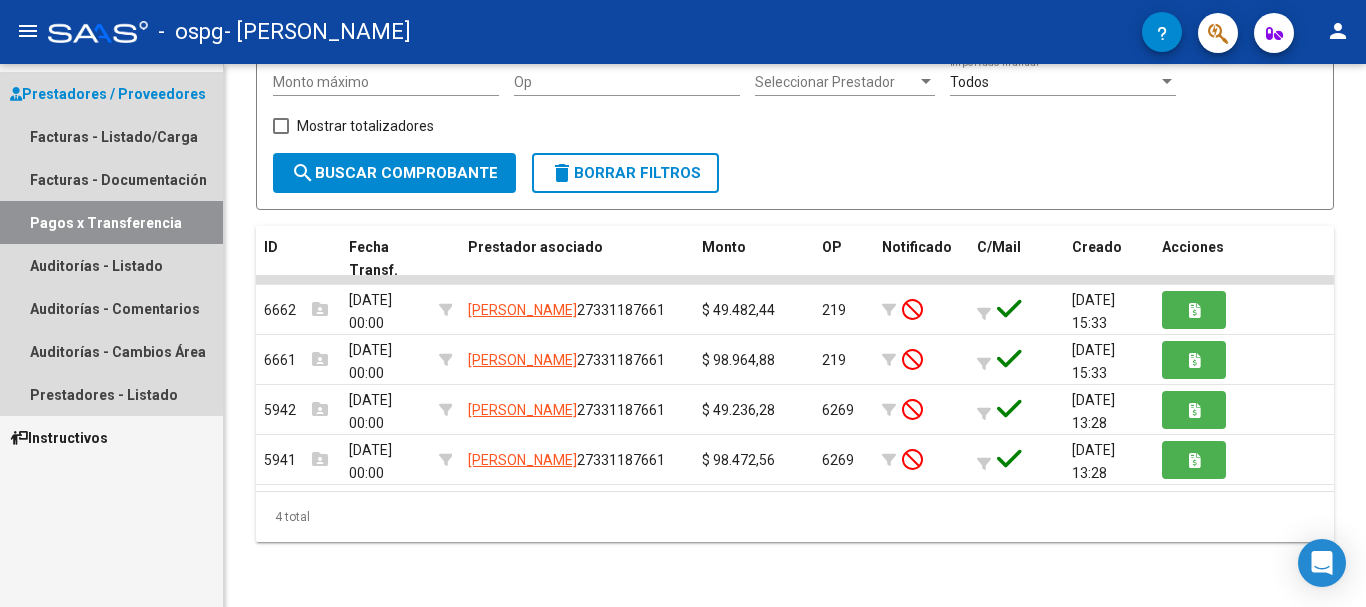 click on "Prestadores / Proveedores" at bounding box center [108, 94] 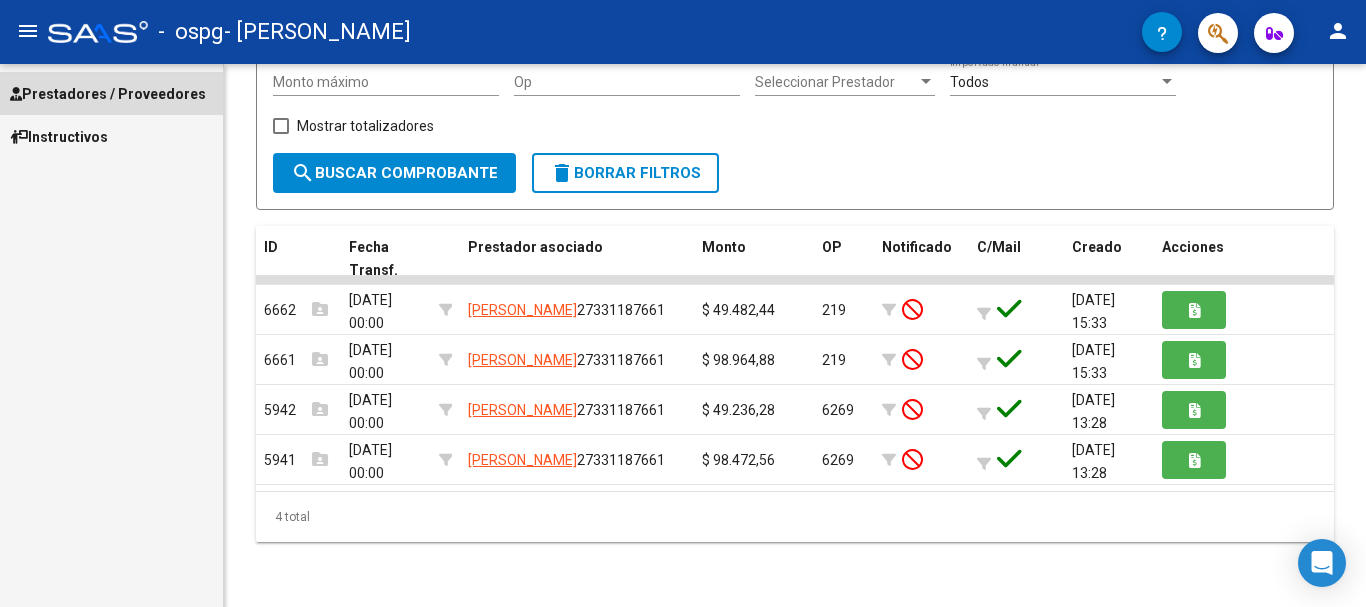click on "Prestadores / Proveedores" at bounding box center (108, 94) 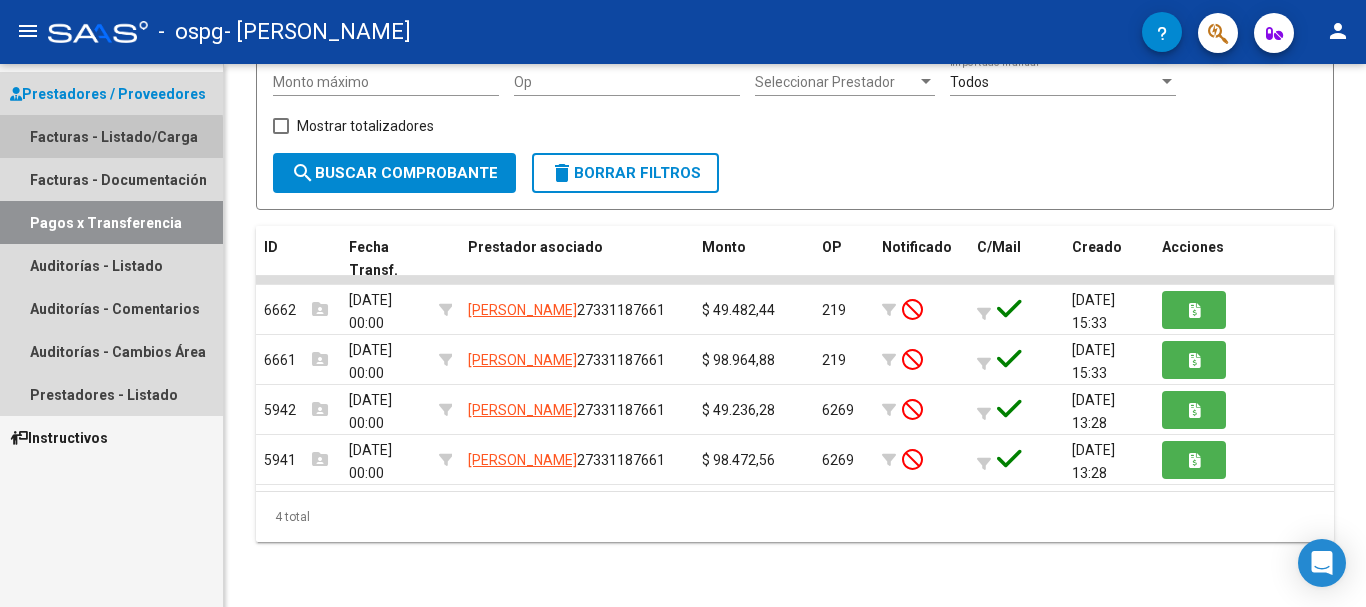 click on "Facturas - Listado/Carga" at bounding box center (111, 136) 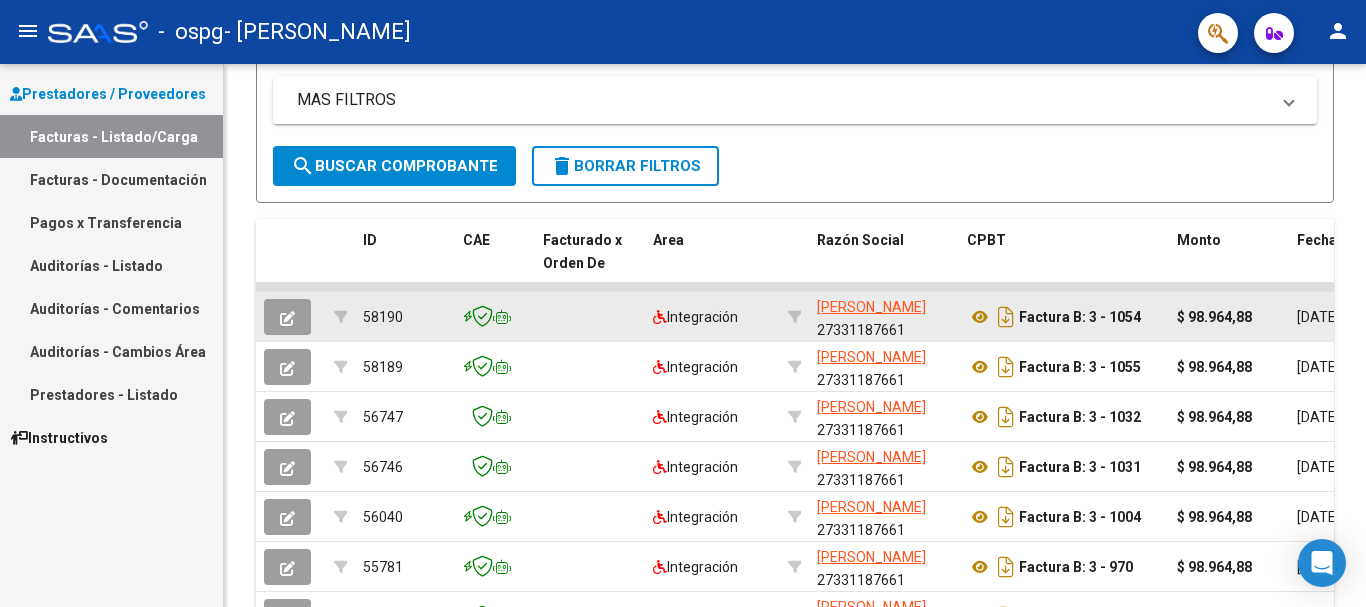 scroll, scrollTop: 722, scrollLeft: 0, axis: vertical 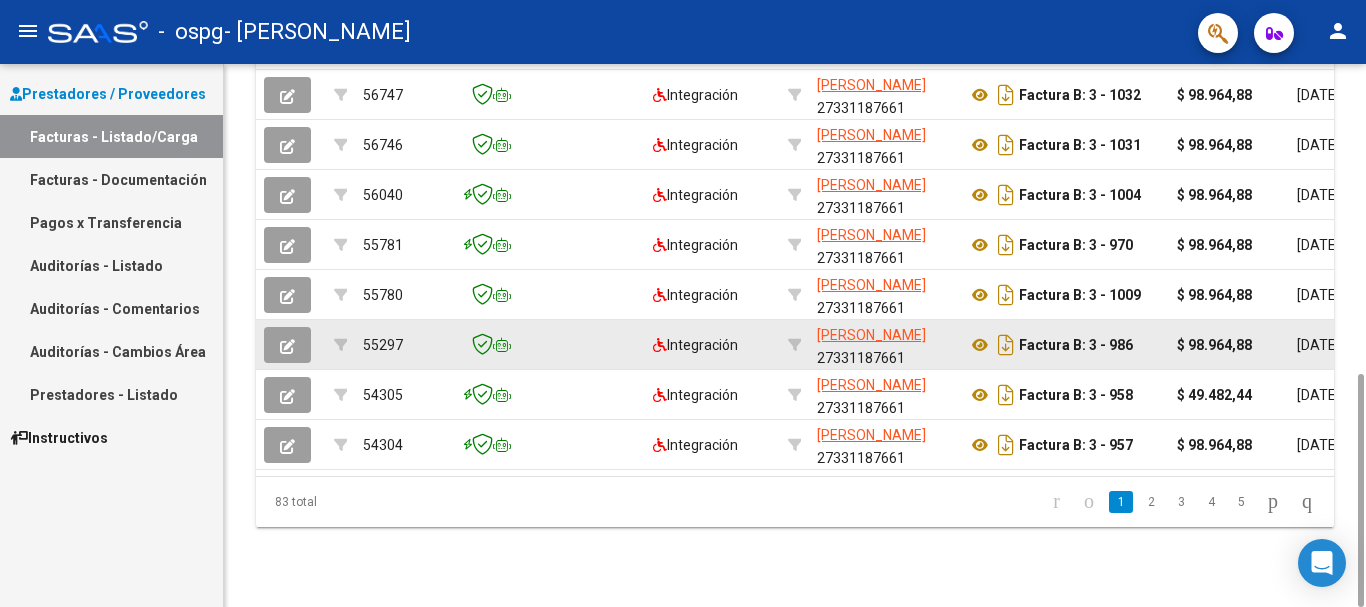 click 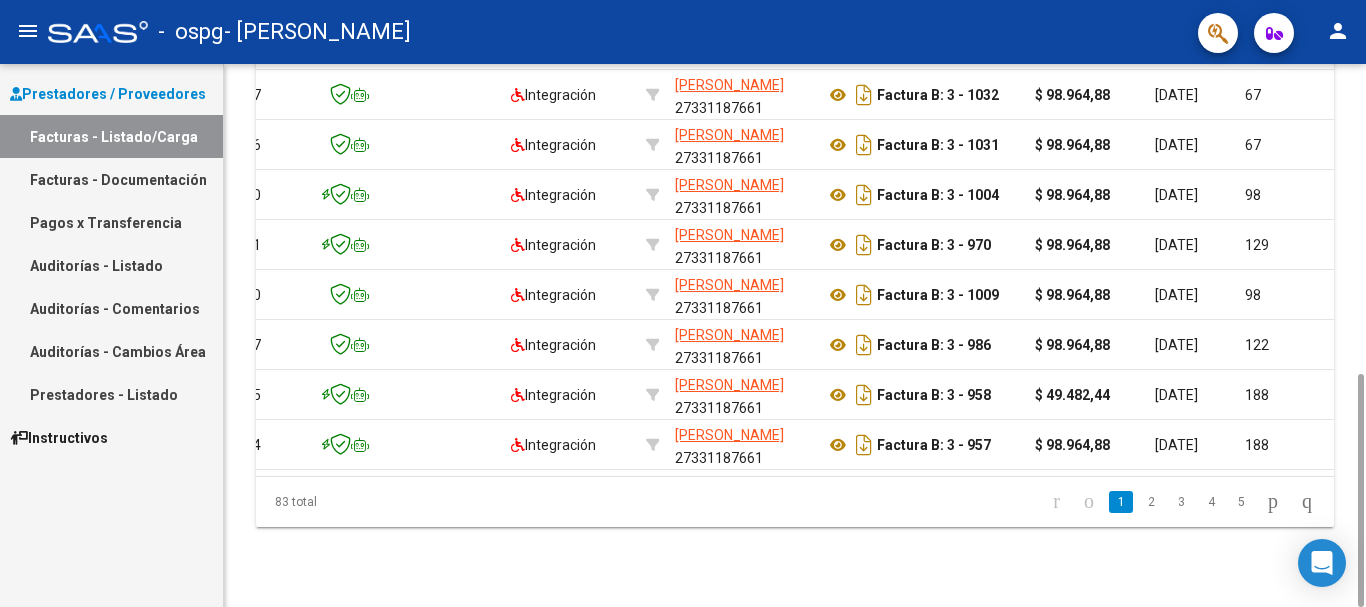 scroll, scrollTop: 0, scrollLeft: 0, axis: both 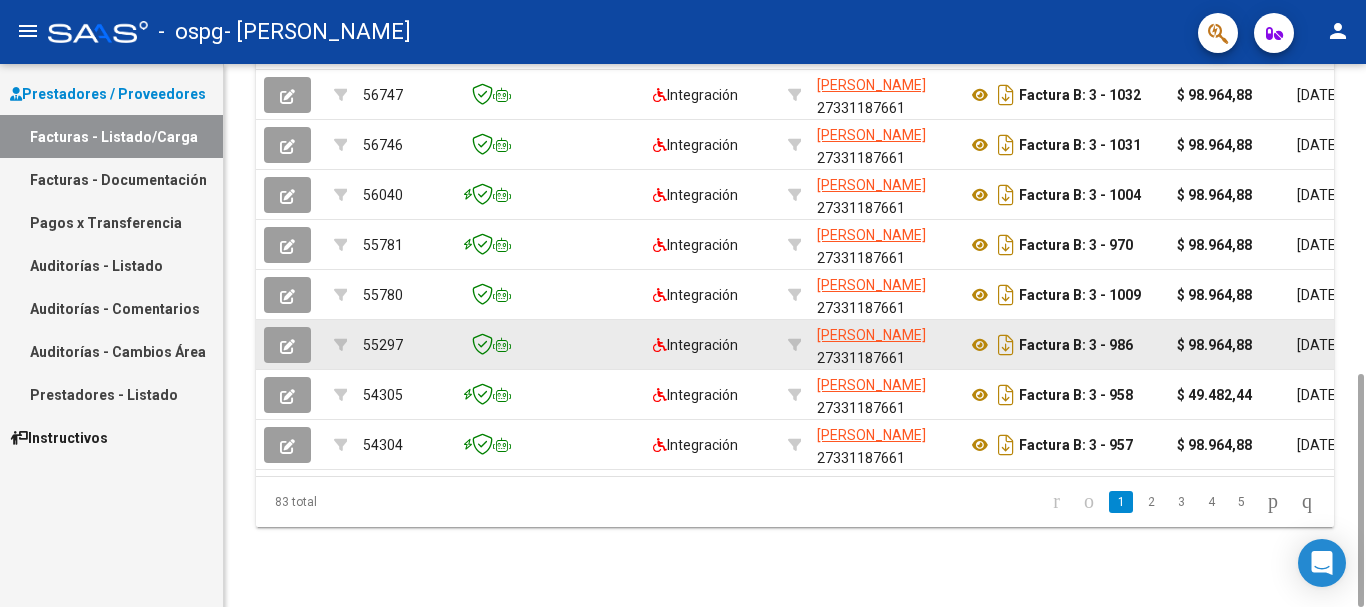 click 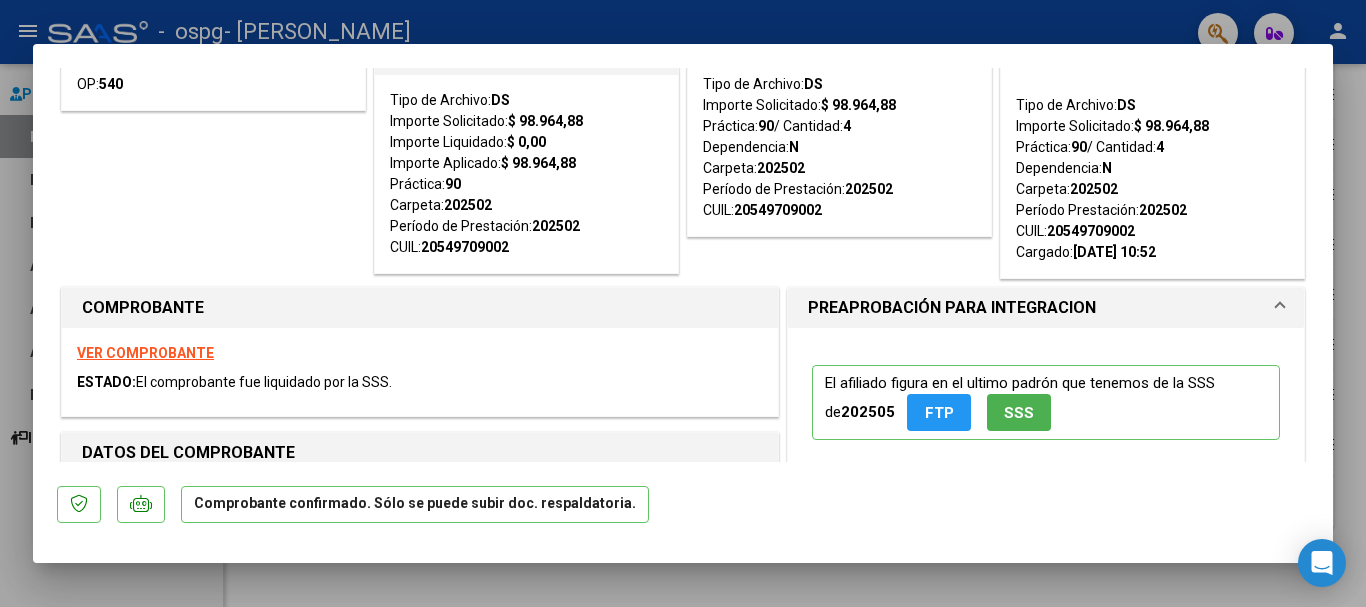 scroll, scrollTop: 0, scrollLeft: 0, axis: both 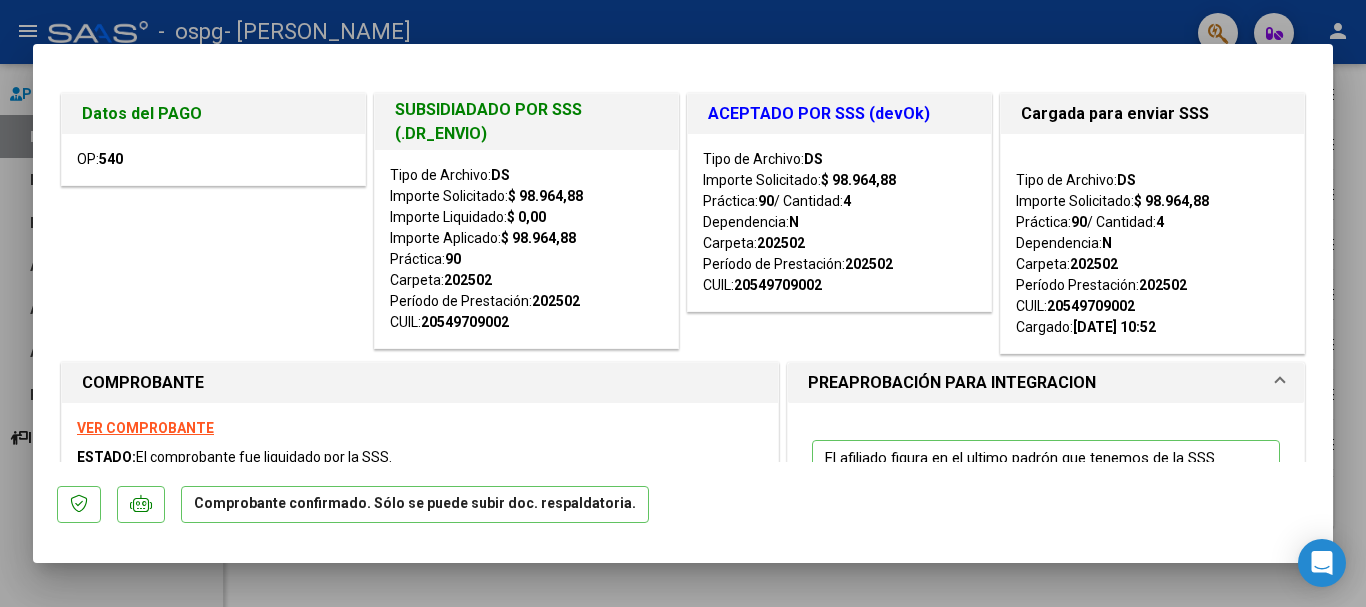 click on "540" at bounding box center [111, 159] 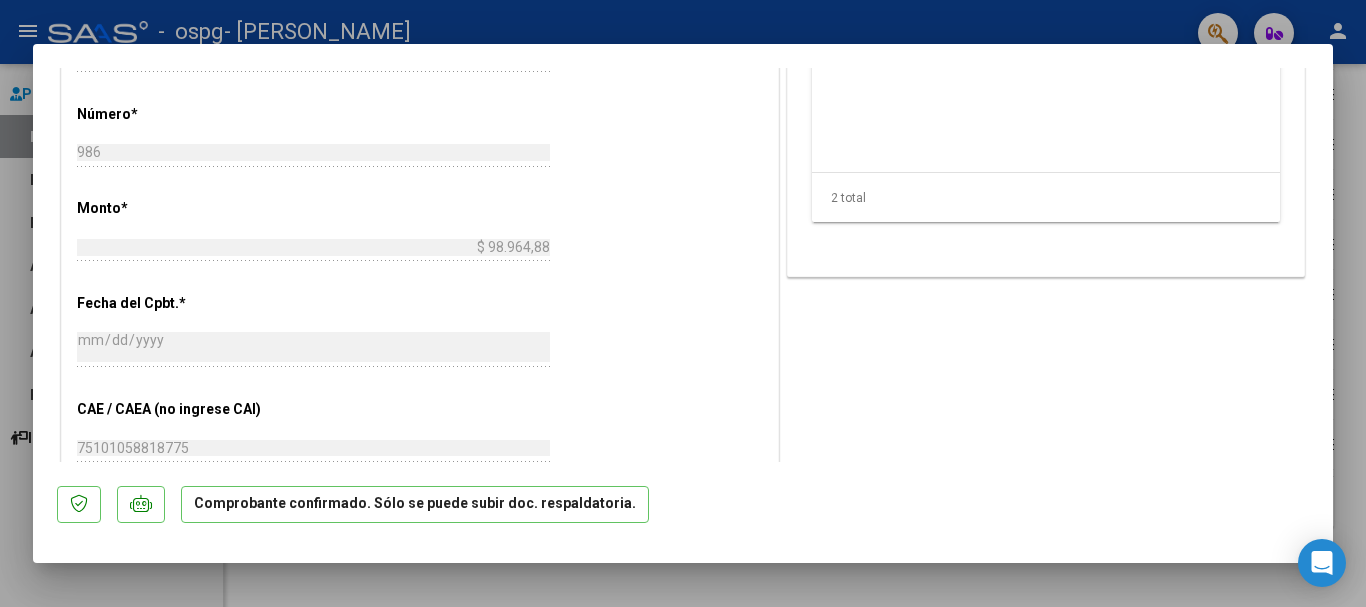 scroll, scrollTop: 1374, scrollLeft: 0, axis: vertical 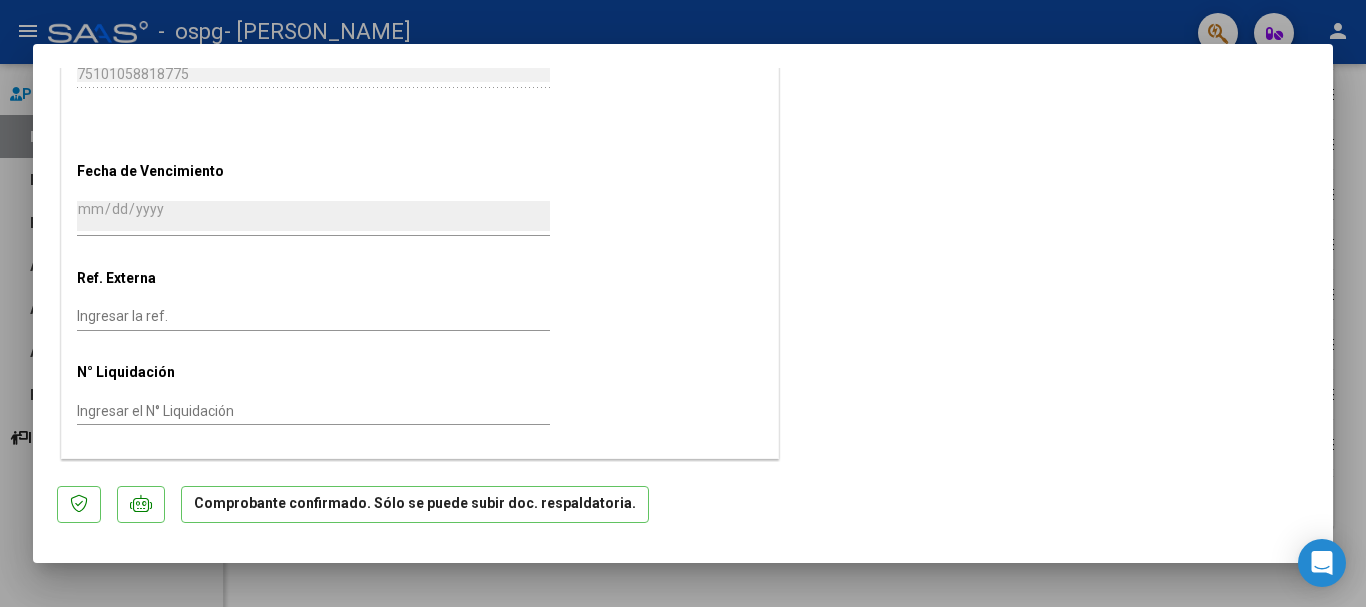 click at bounding box center [683, 303] 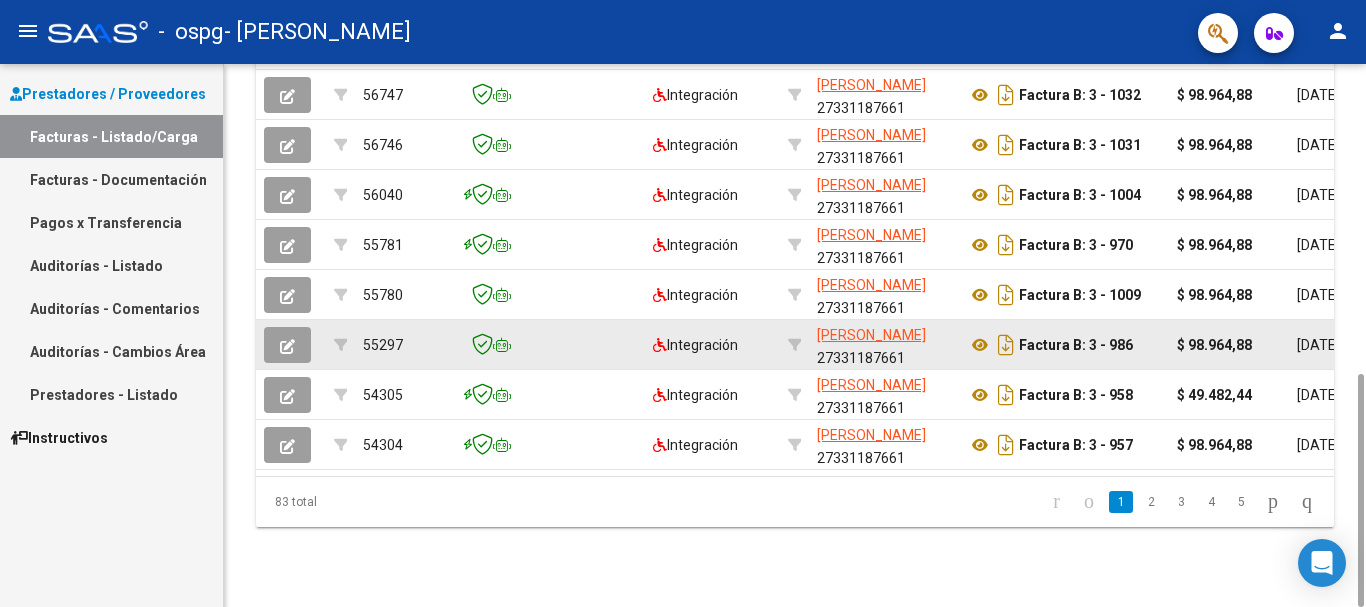 click 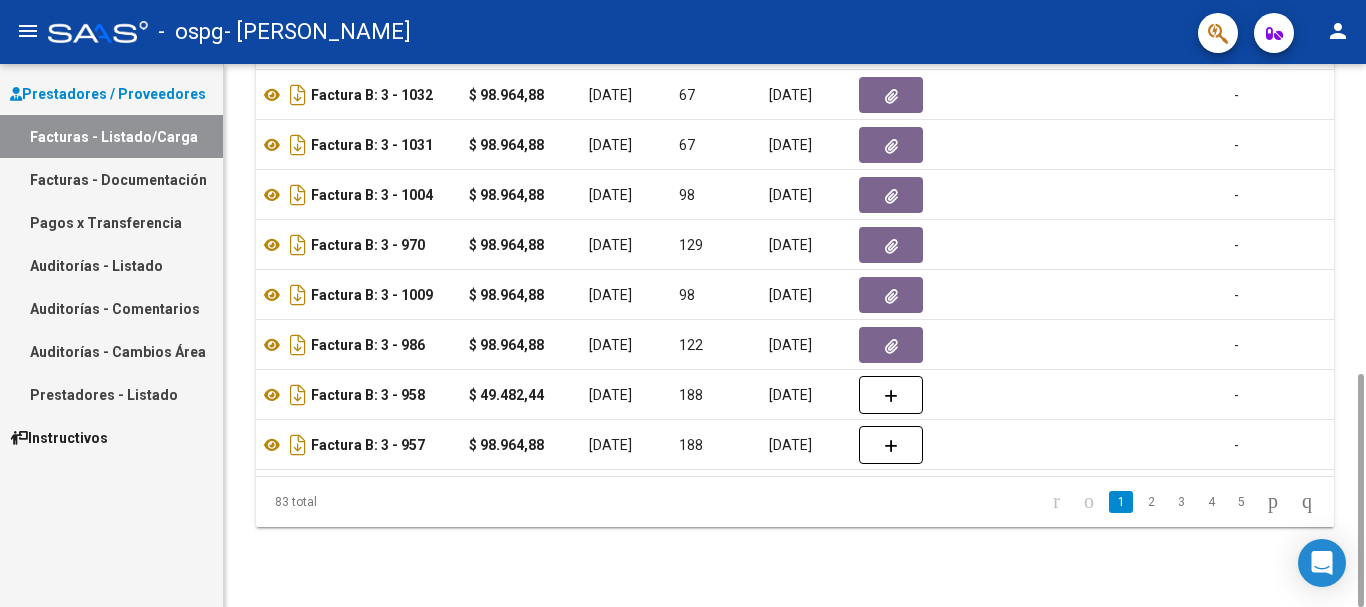 scroll, scrollTop: 0, scrollLeft: 700, axis: horizontal 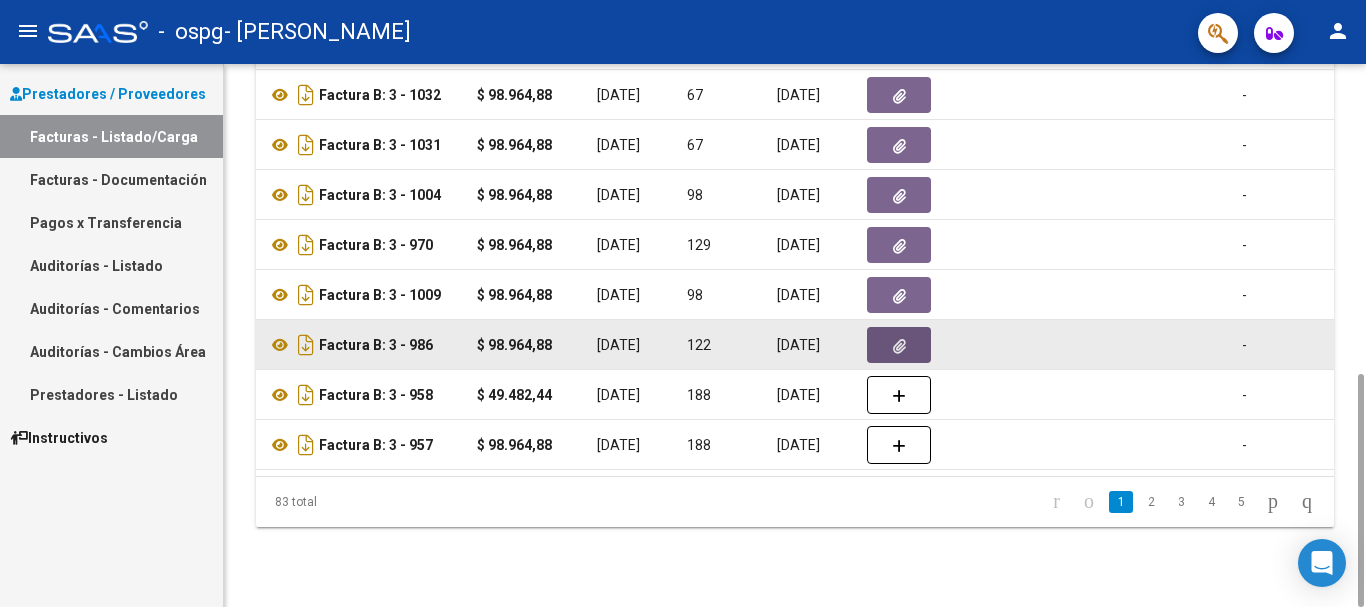 click 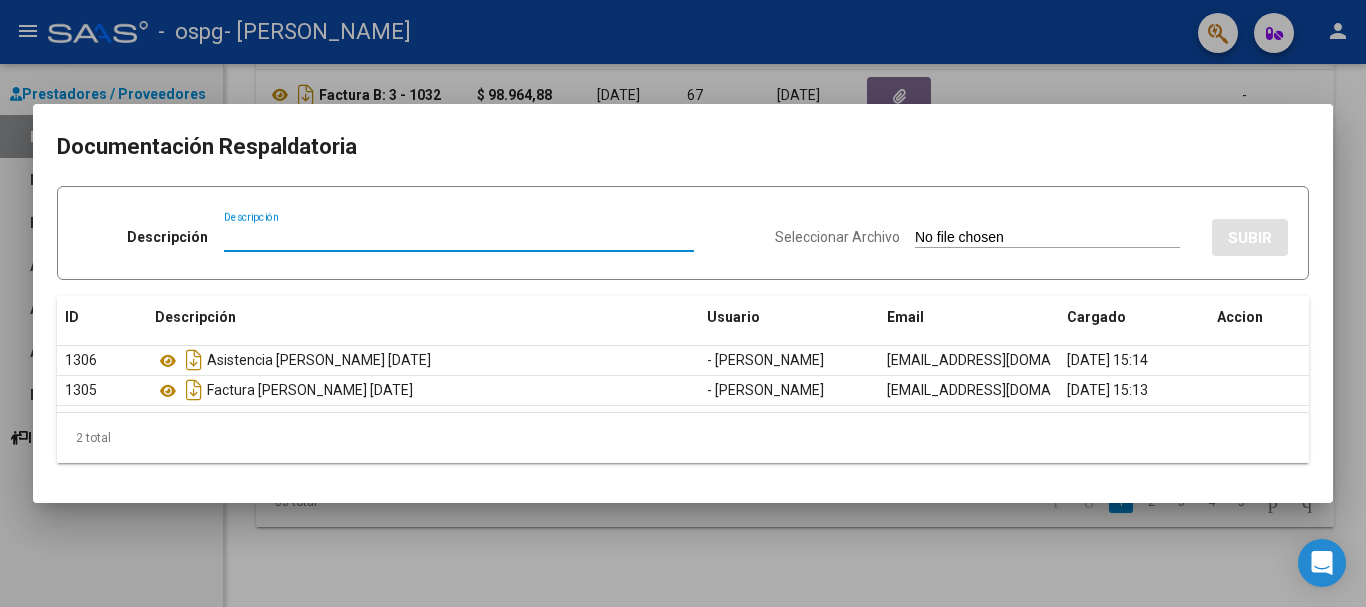 click at bounding box center [683, 303] 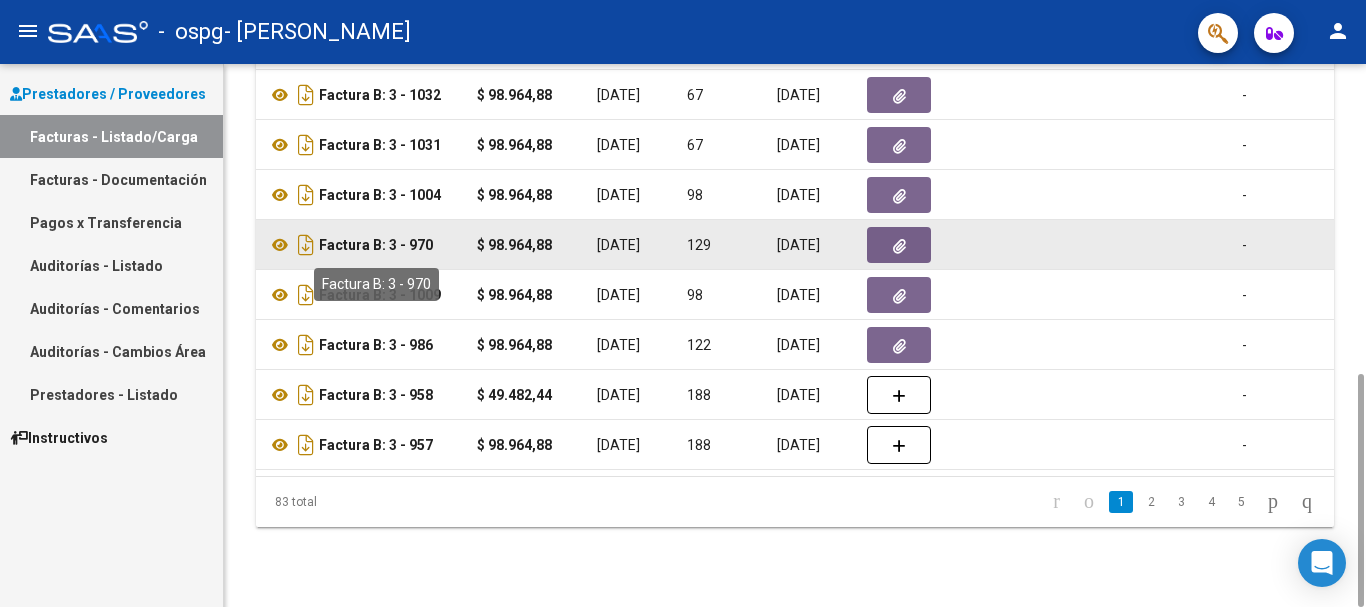 click on "Factura B: 3 - 970" 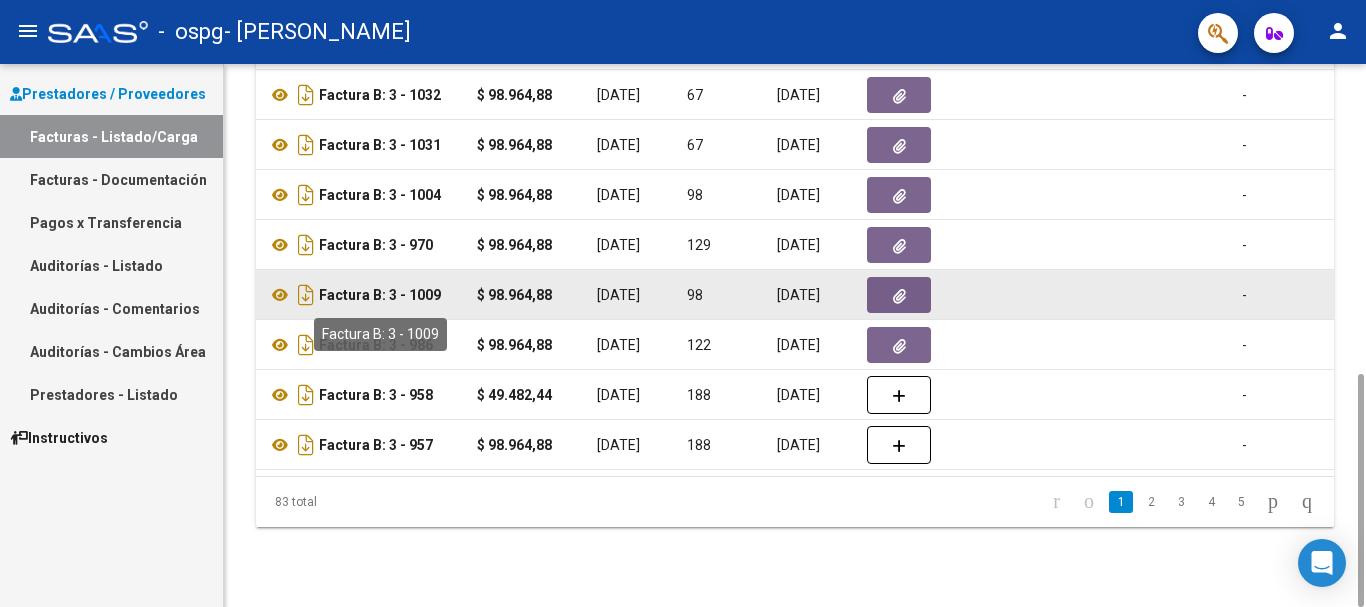 click on "Factura B: 3 - 1009" 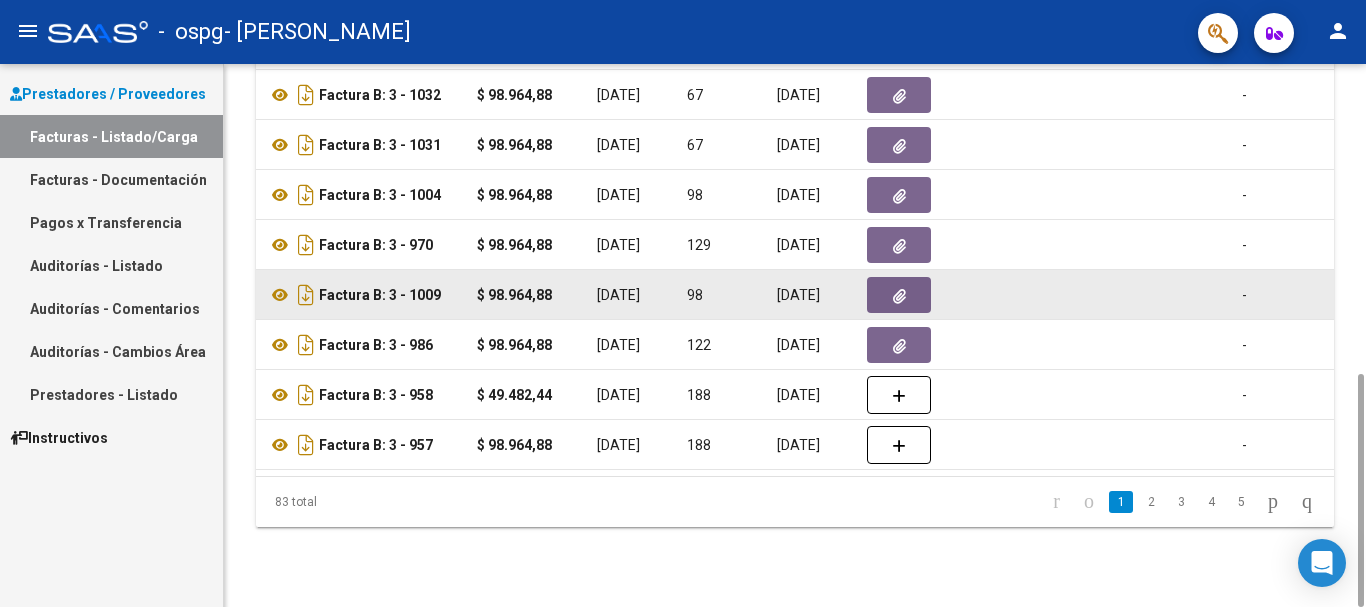 click 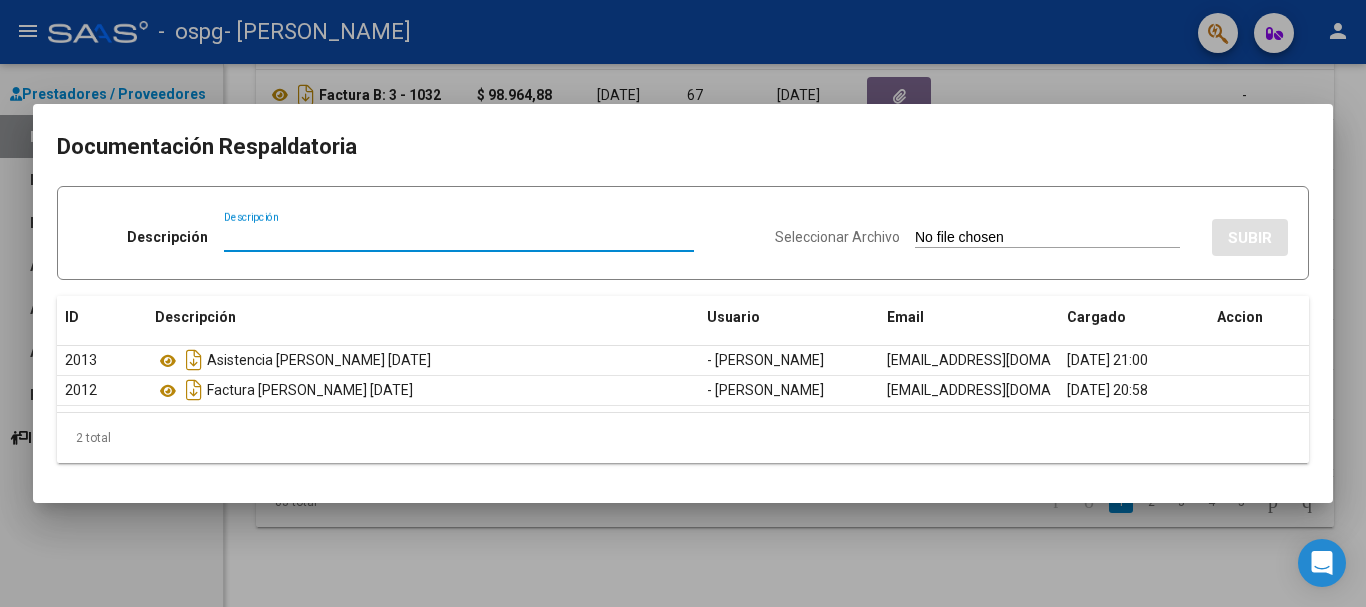 click at bounding box center [683, 303] 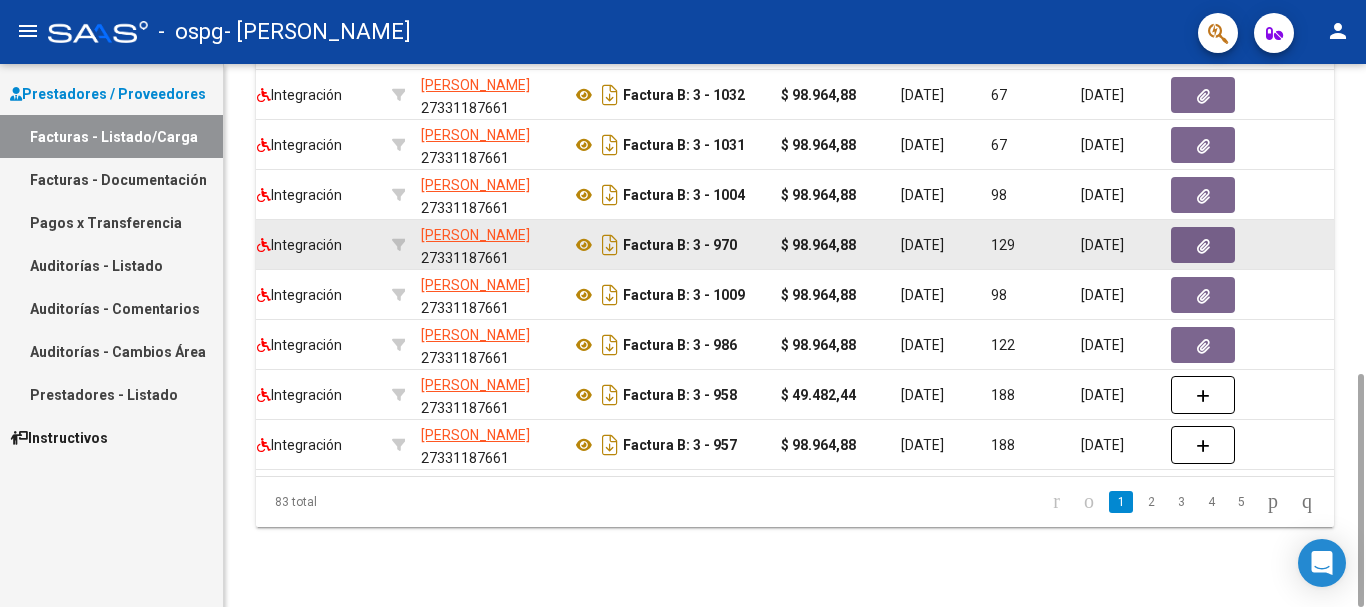 scroll, scrollTop: 0, scrollLeft: 396, axis: horizontal 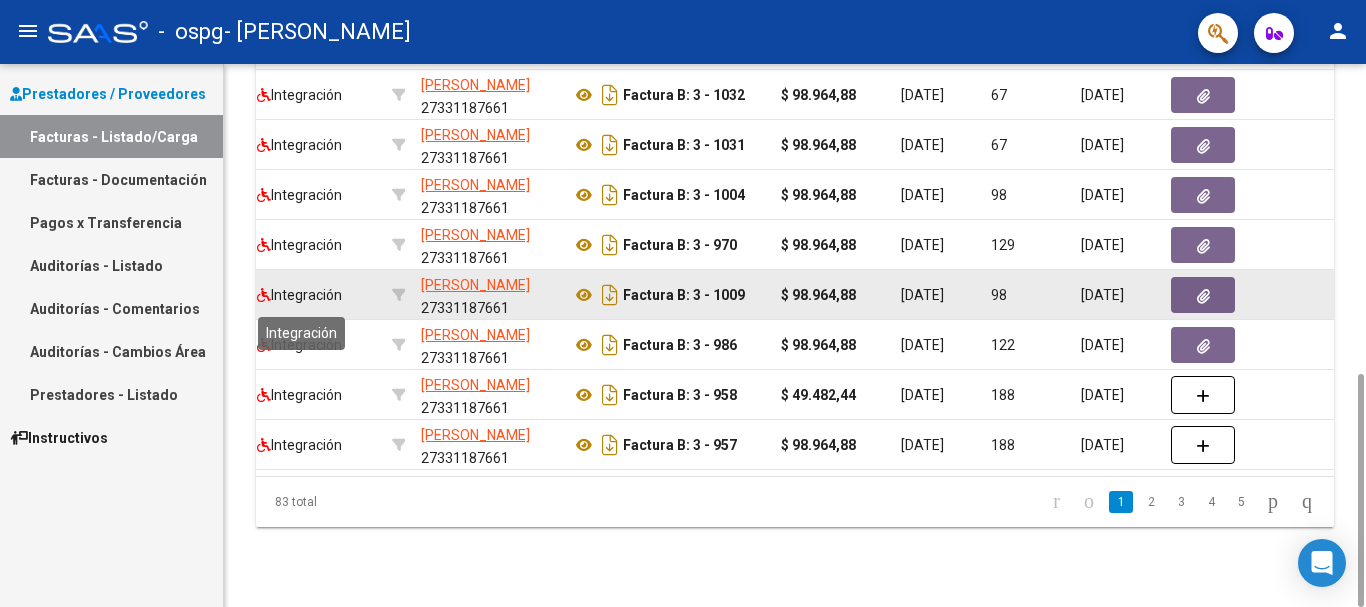 click on "Integración" 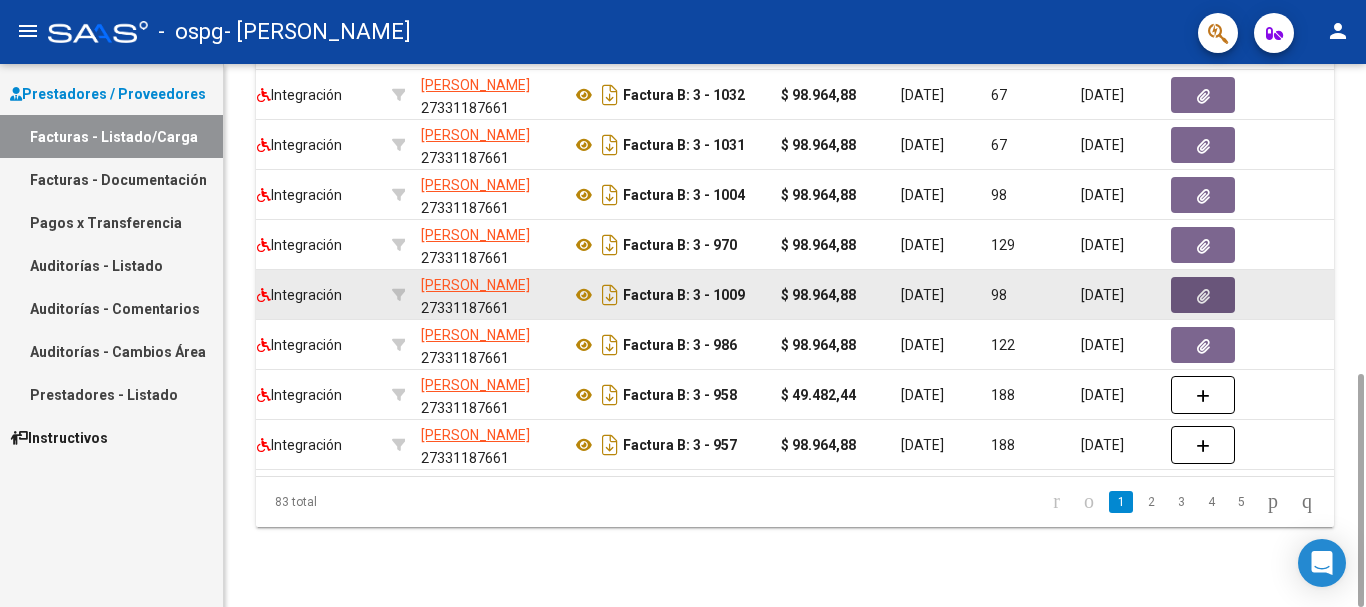 click 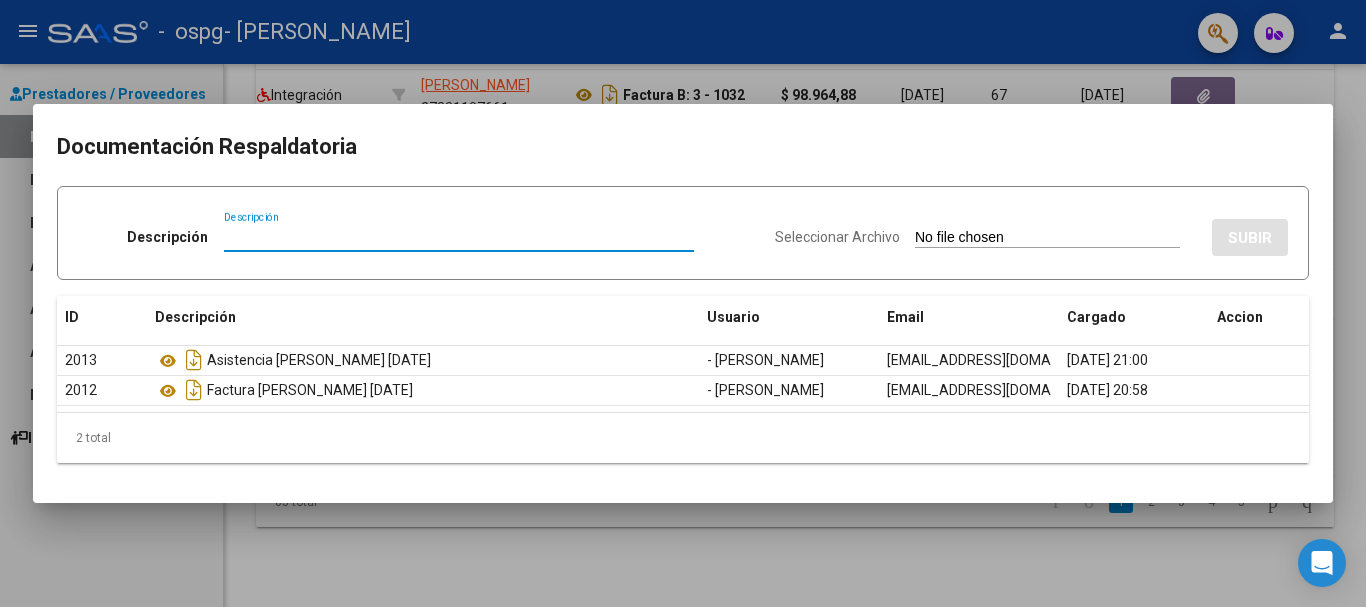 click at bounding box center [683, 303] 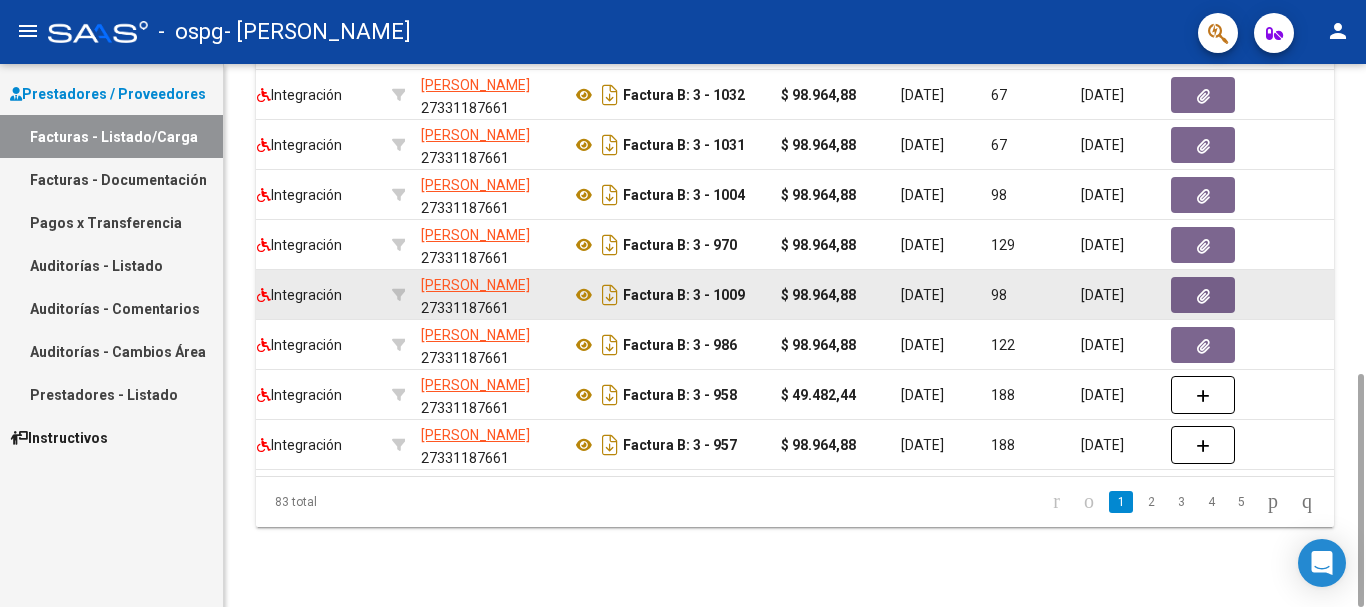 drag, startPoint x: 1049, startPoint y: 294, endPoint x: 835, endPoint y: 306, distance: 214.33618 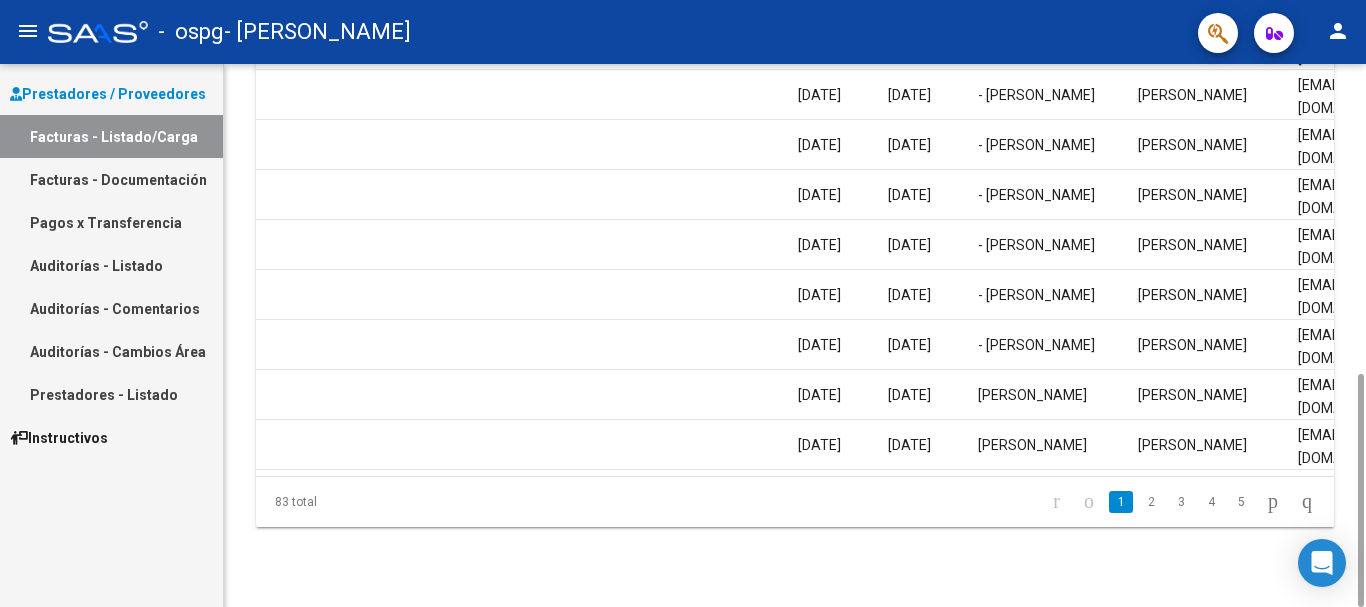 scroll, scrollTop: 0, scrollLeft: 3138, axis: horizontal 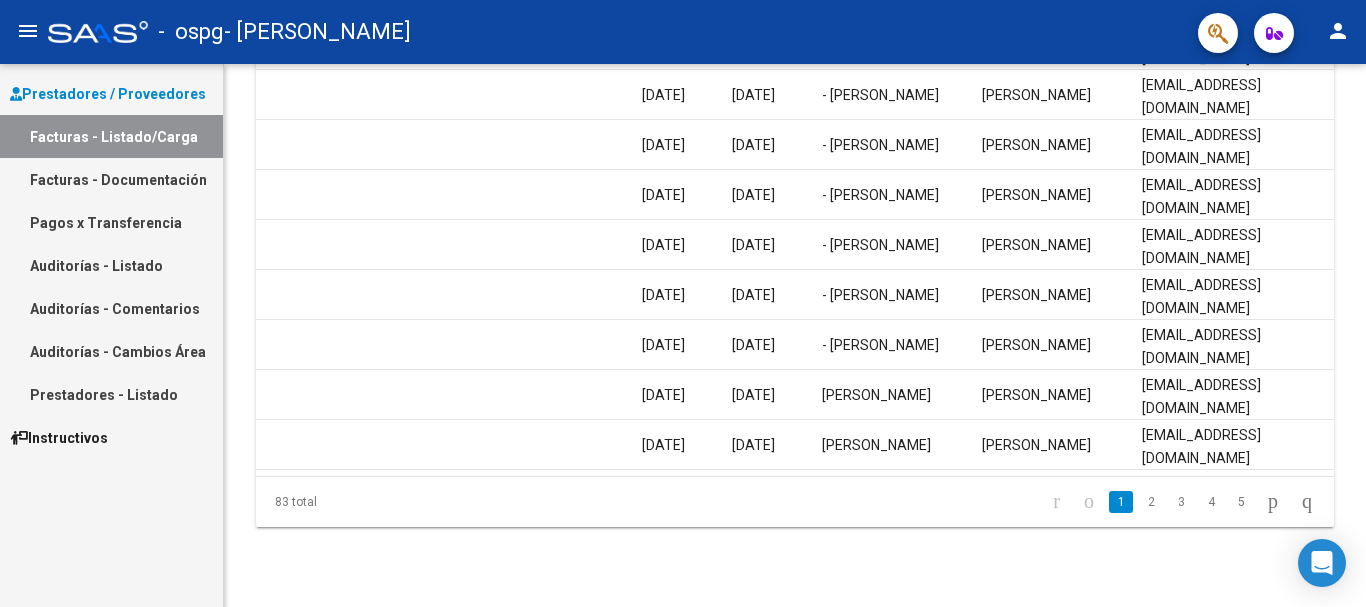 click on "Pagos x Transferencia" at bounding box center (111, 222) 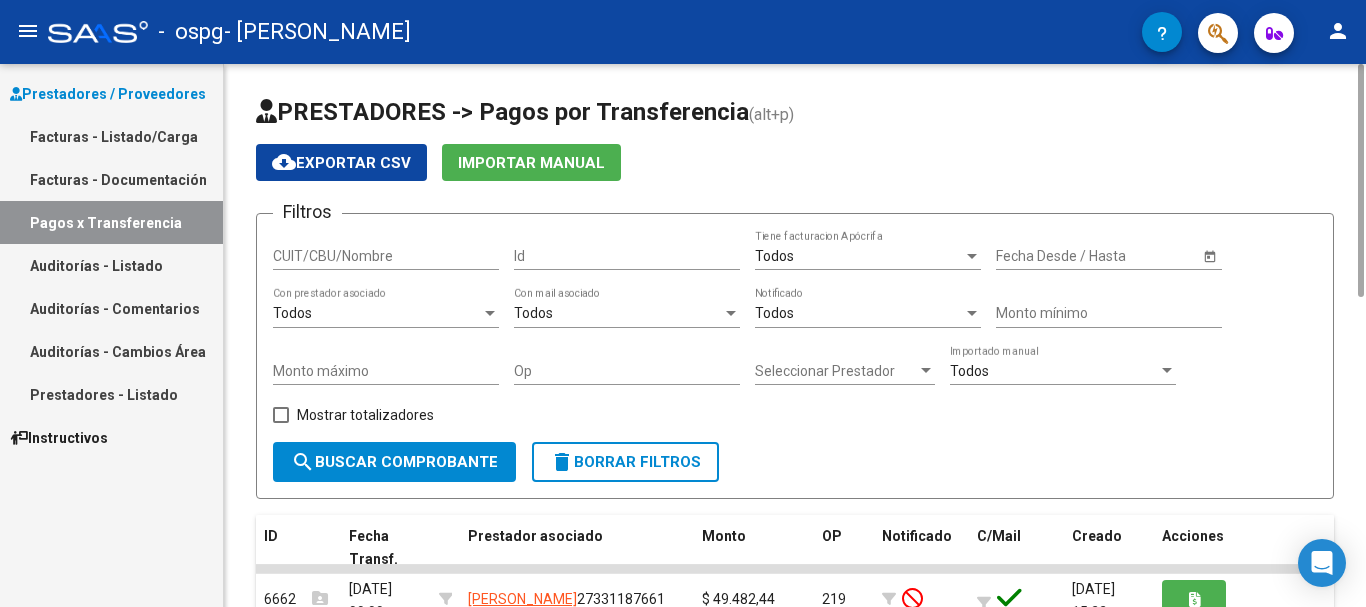 scroll, scrollTop: 289, scrollLeft: 0, axis: vertical 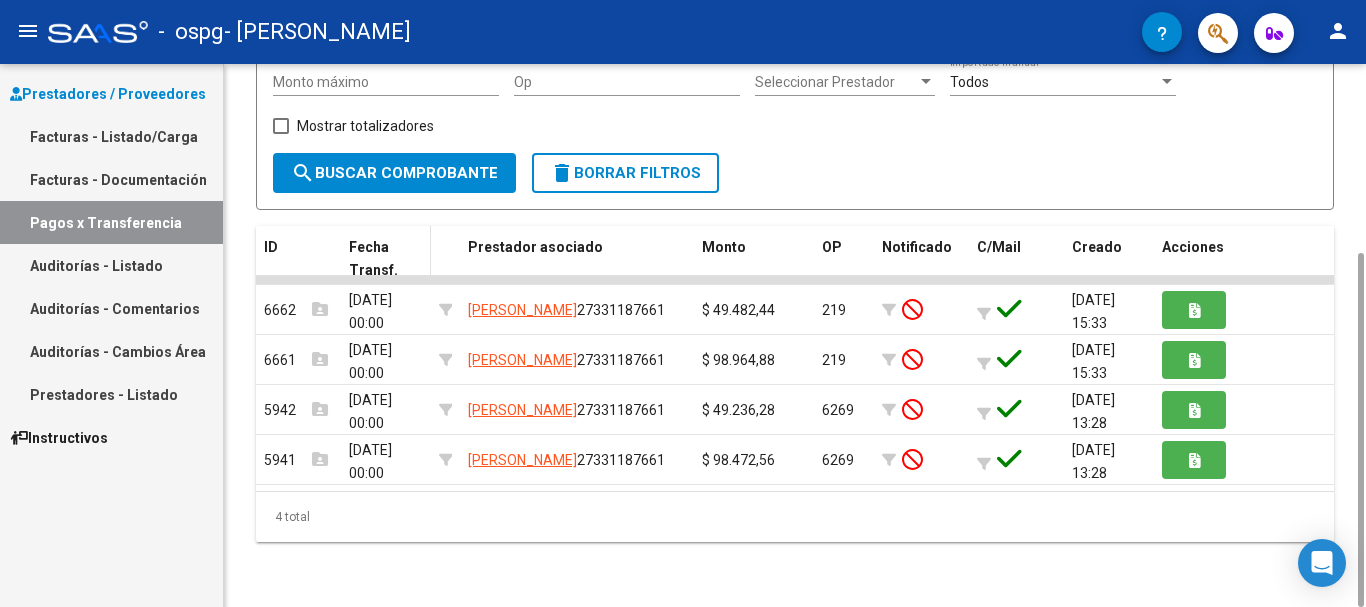 click on "Fecha Transf." 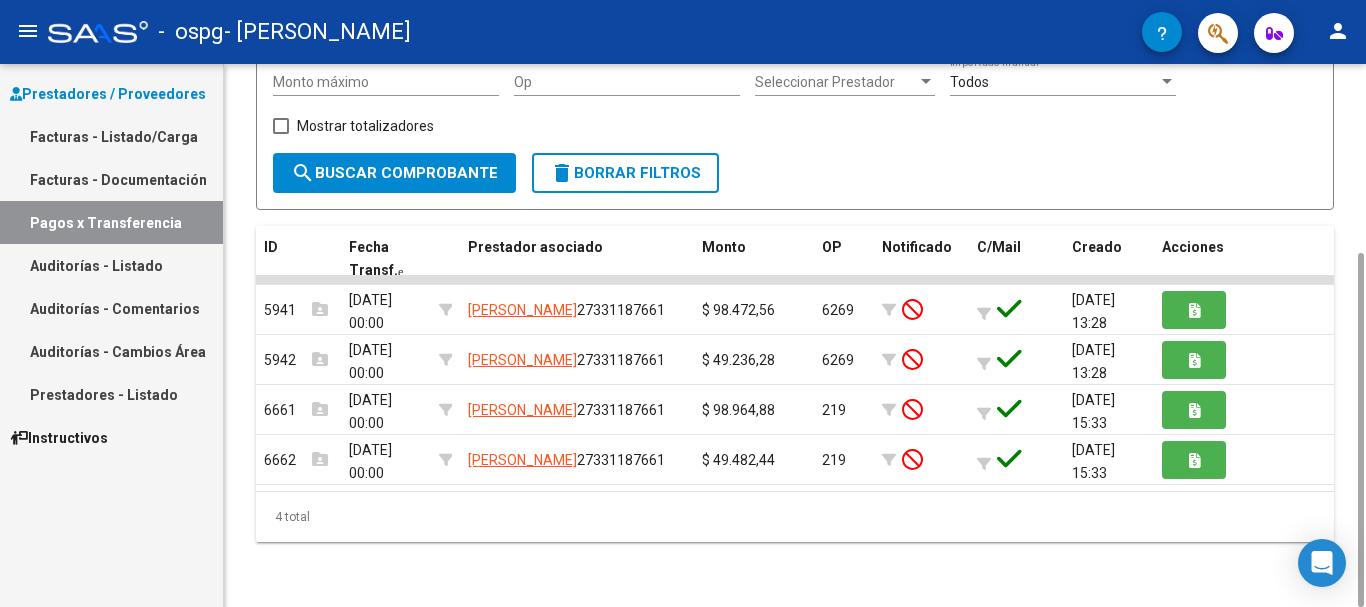 scroll, scrollTop: 89, scrollLeft: 0, axis: vertical 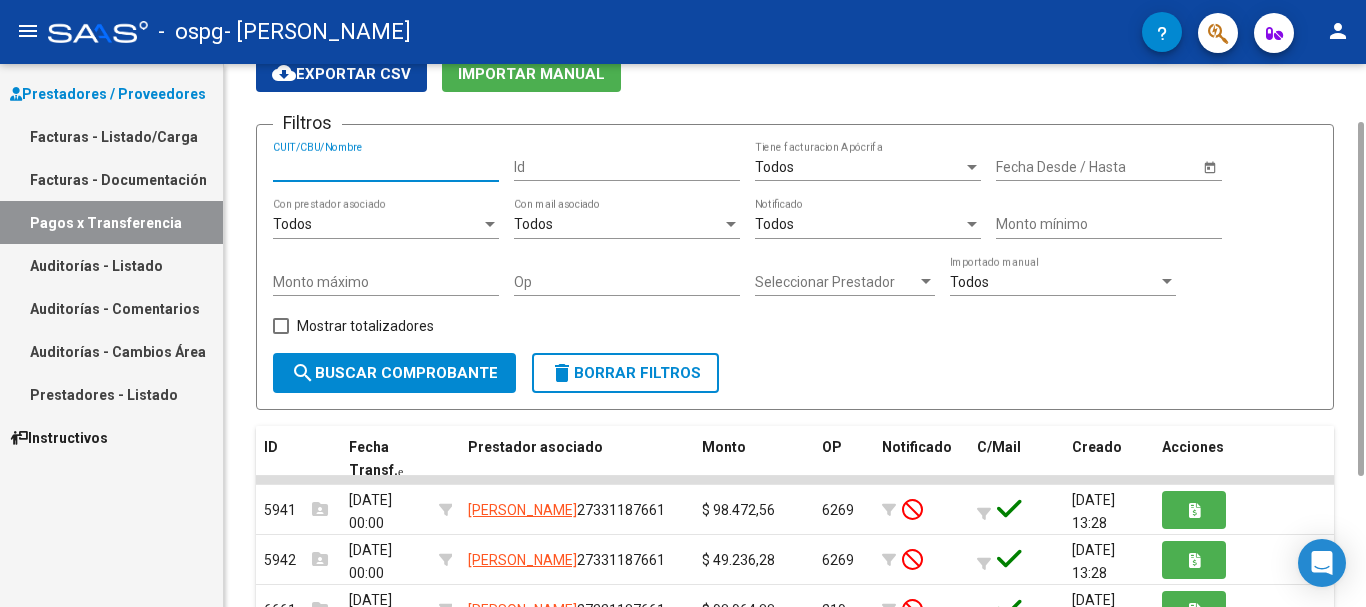 click on "CUIT/CBU/Nombre" at bounding box center [386, 167] 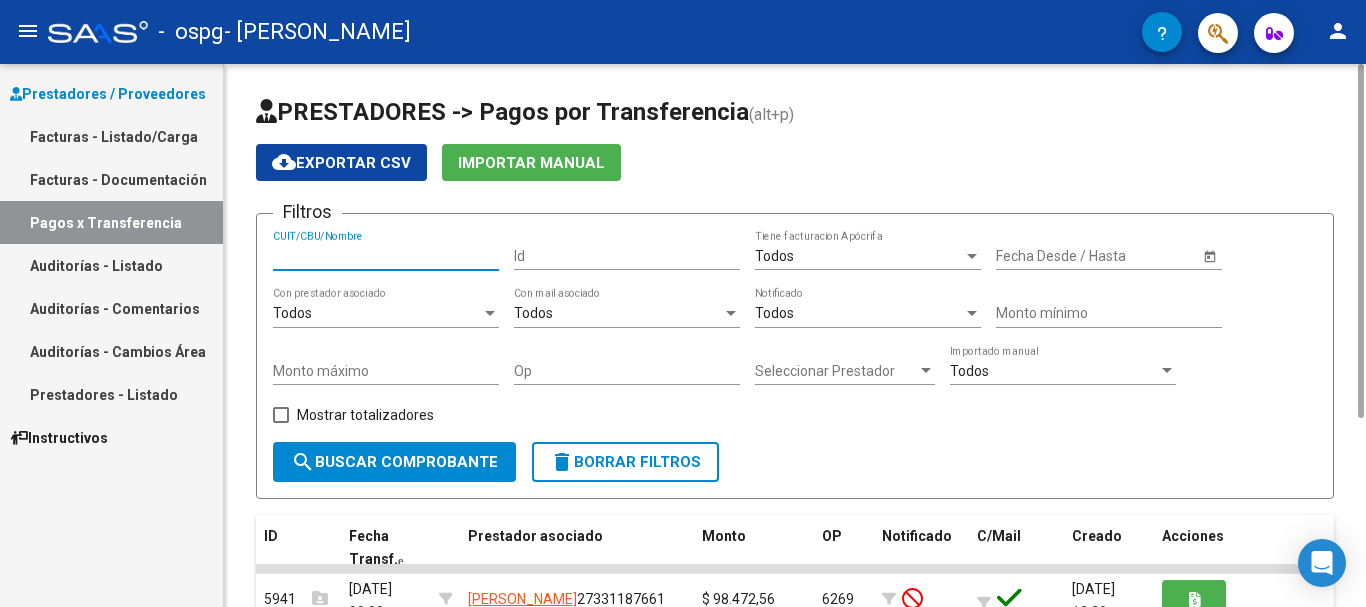 click 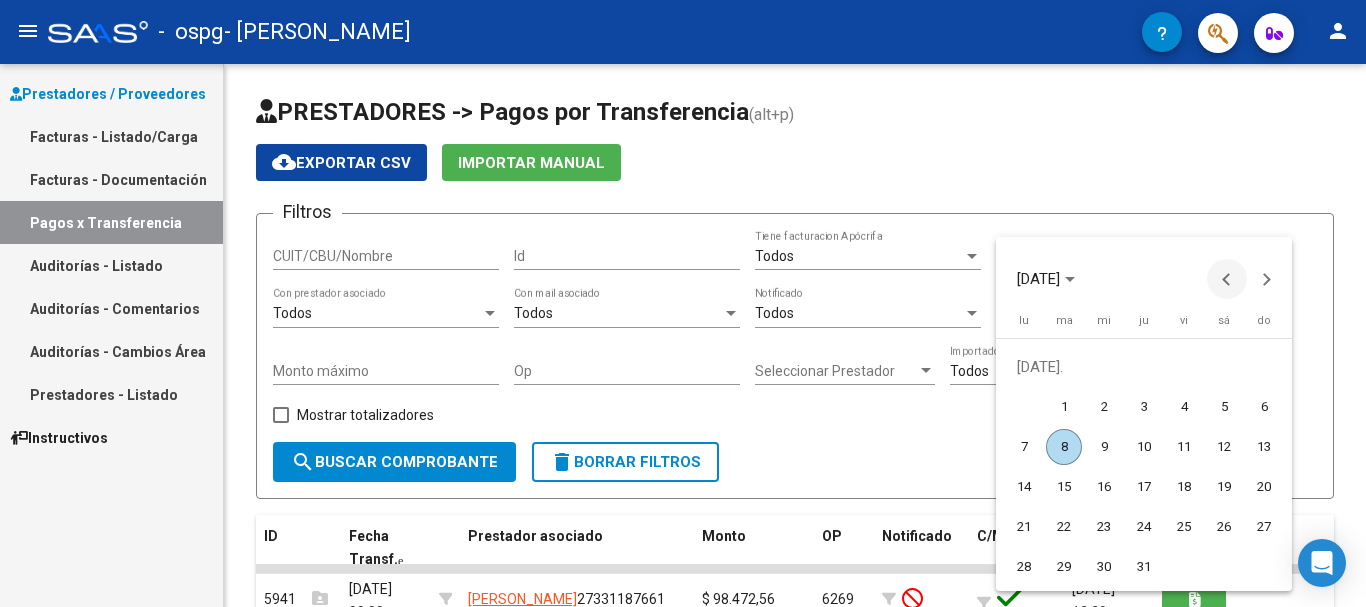click at bounding box center [1227, 279] 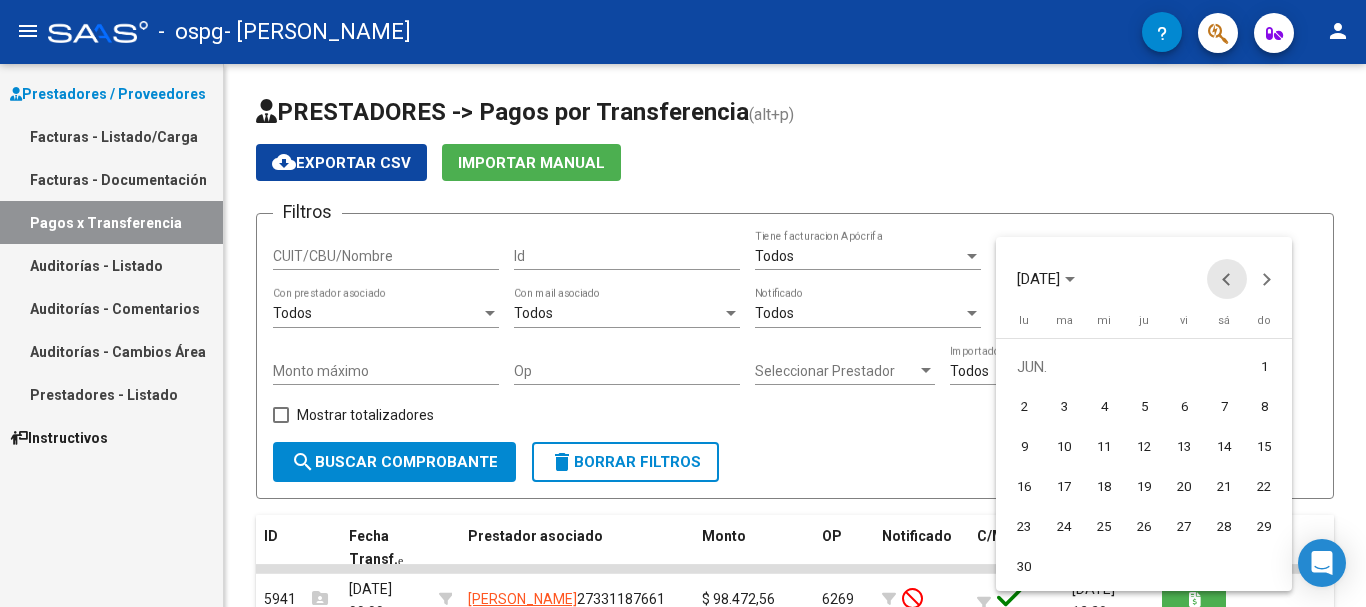 click at bounding box center [1227, 279] 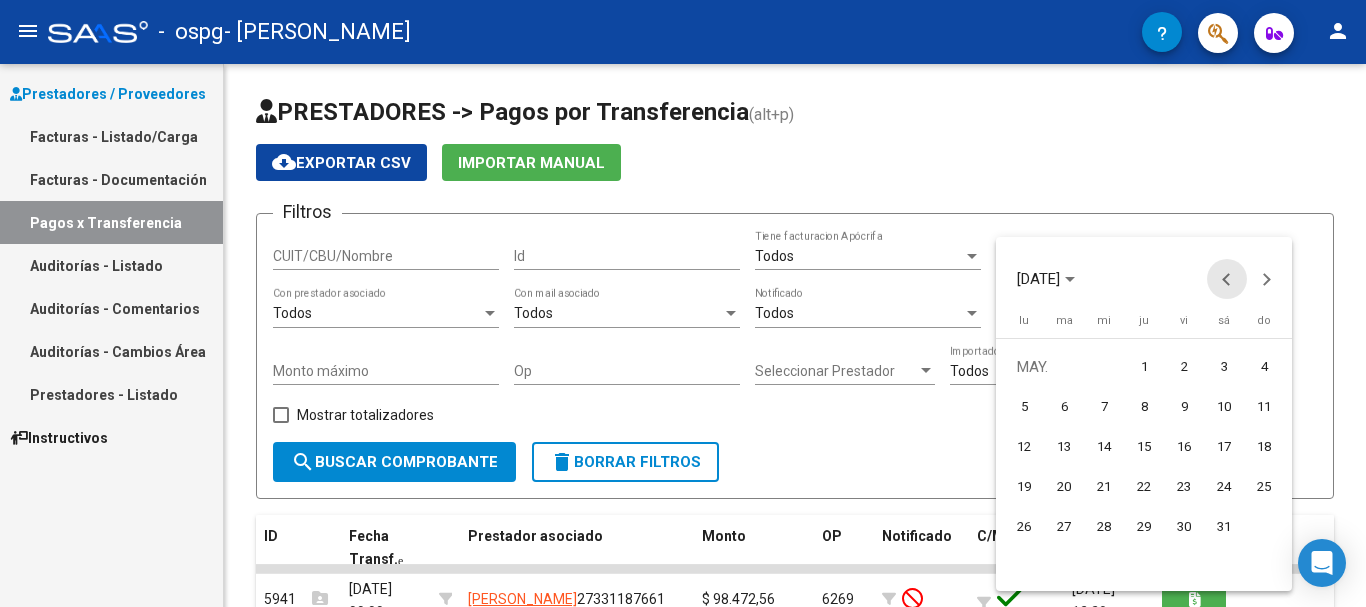 click at bounding box center (1227, 279) 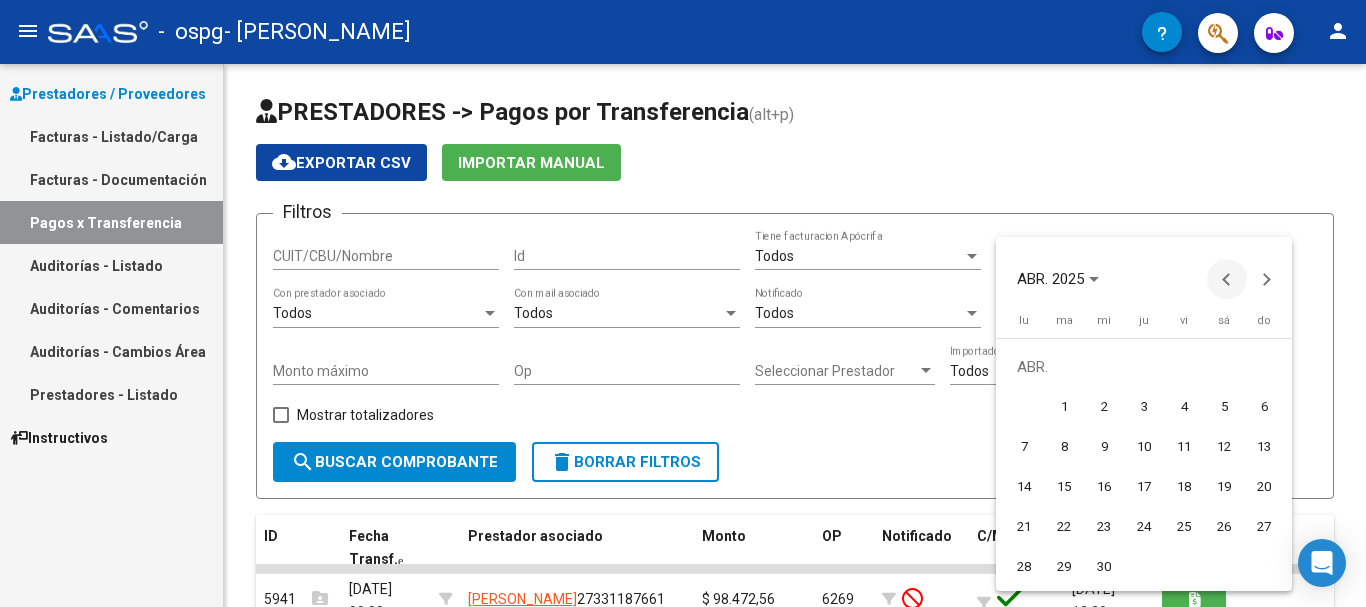 click at bounding box center [1227, 279] 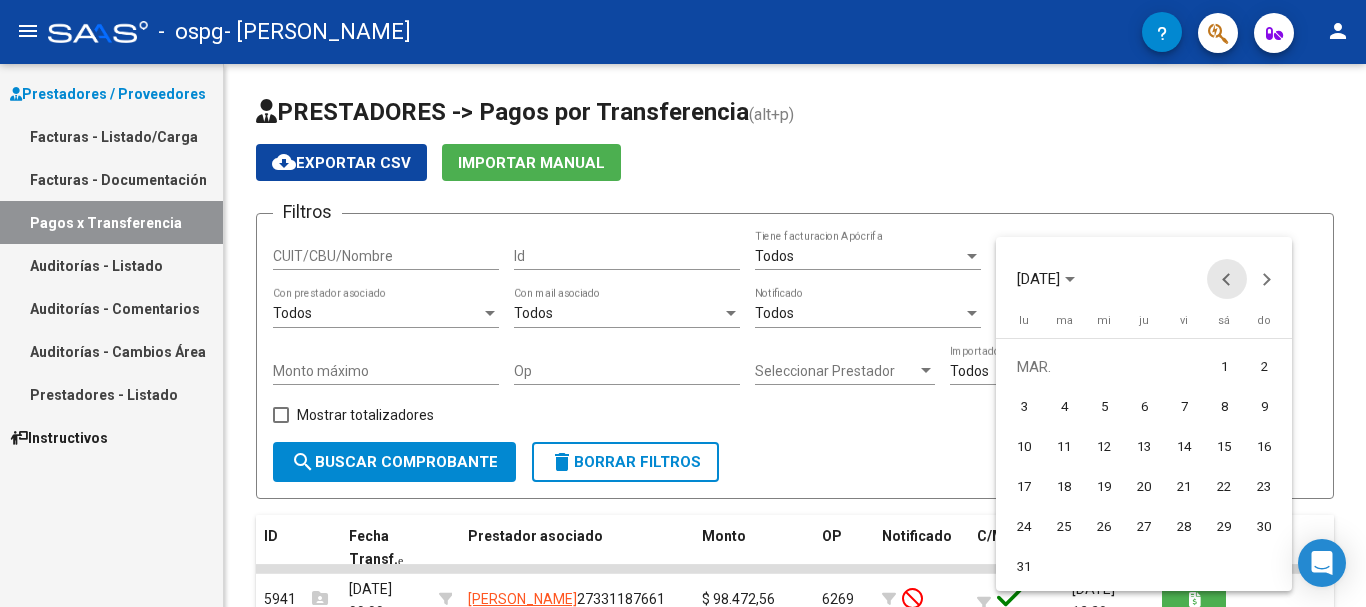 click at bounding box center [1227, 279] 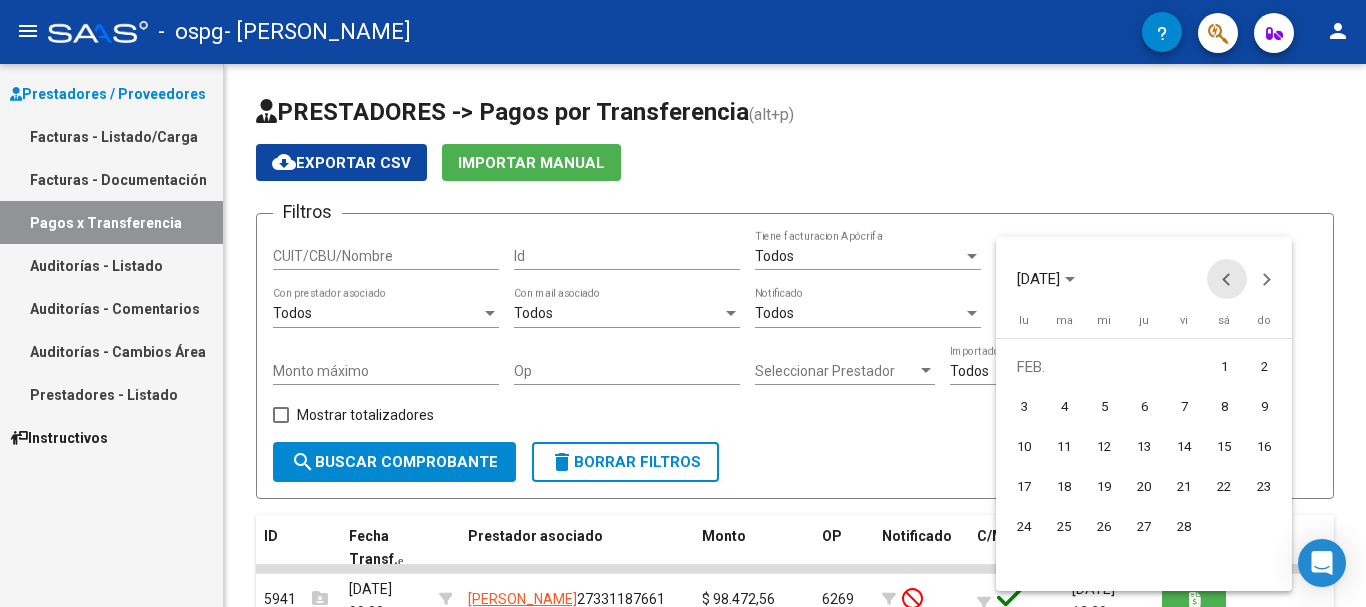 click at bounding box center [1227, 279] 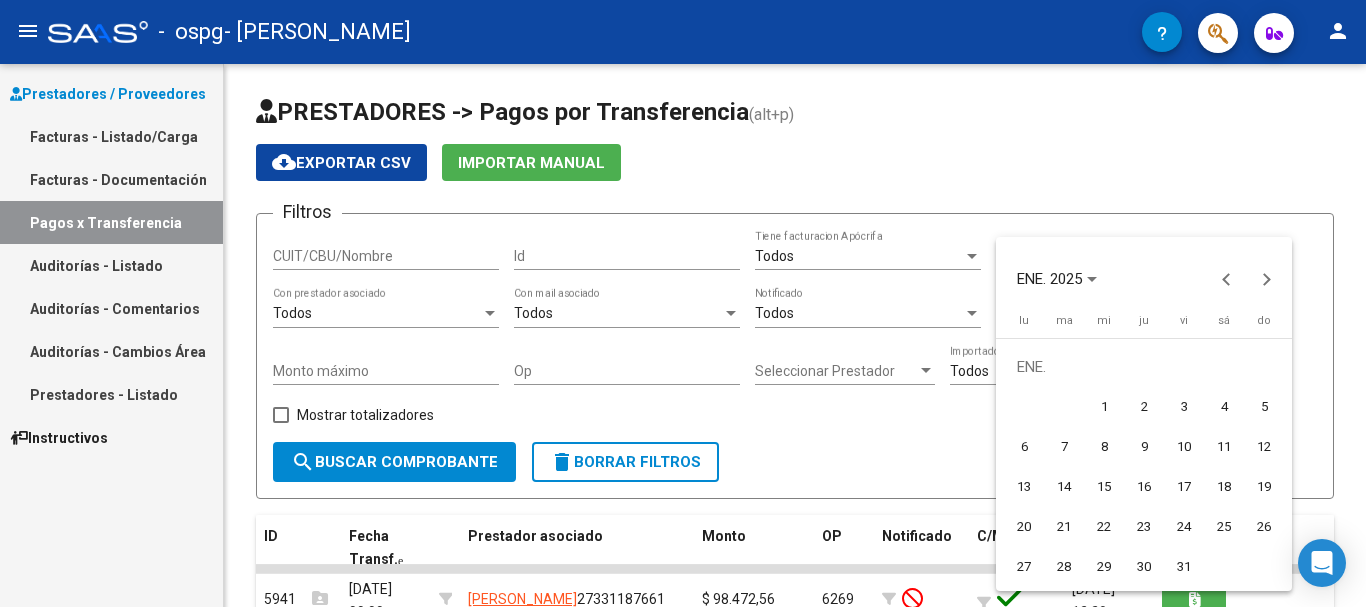 click on "1" at bounding box center (1104, 407) 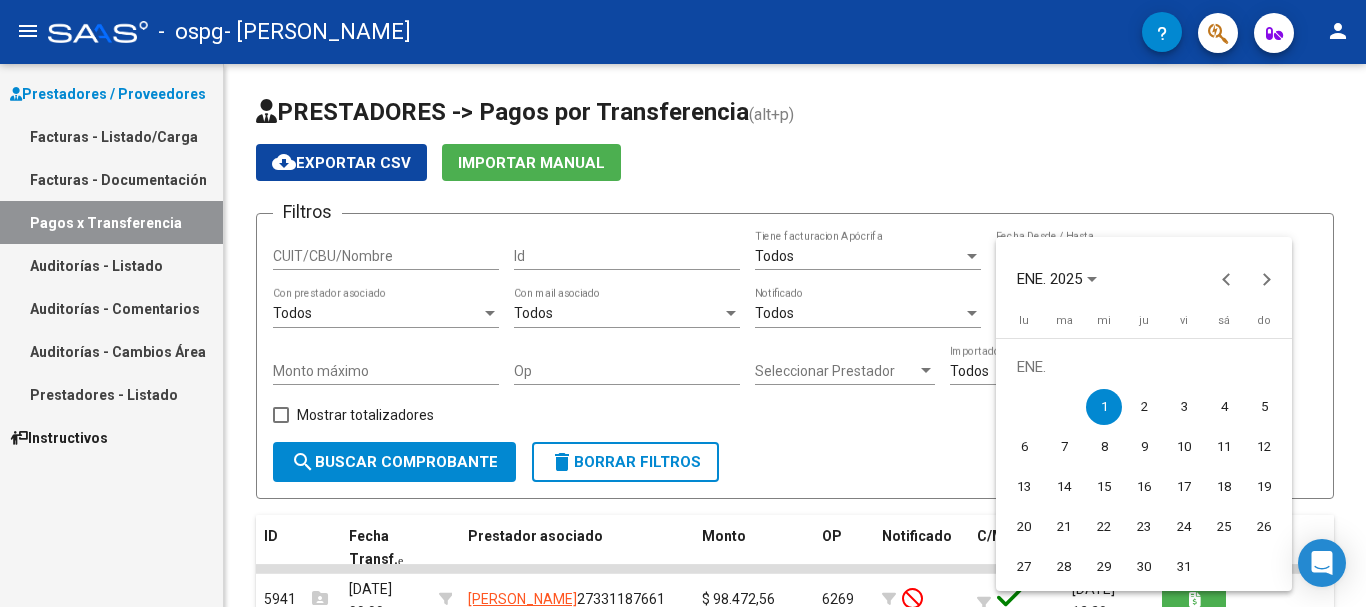 click on "1" at bounding box center [1104, 407] 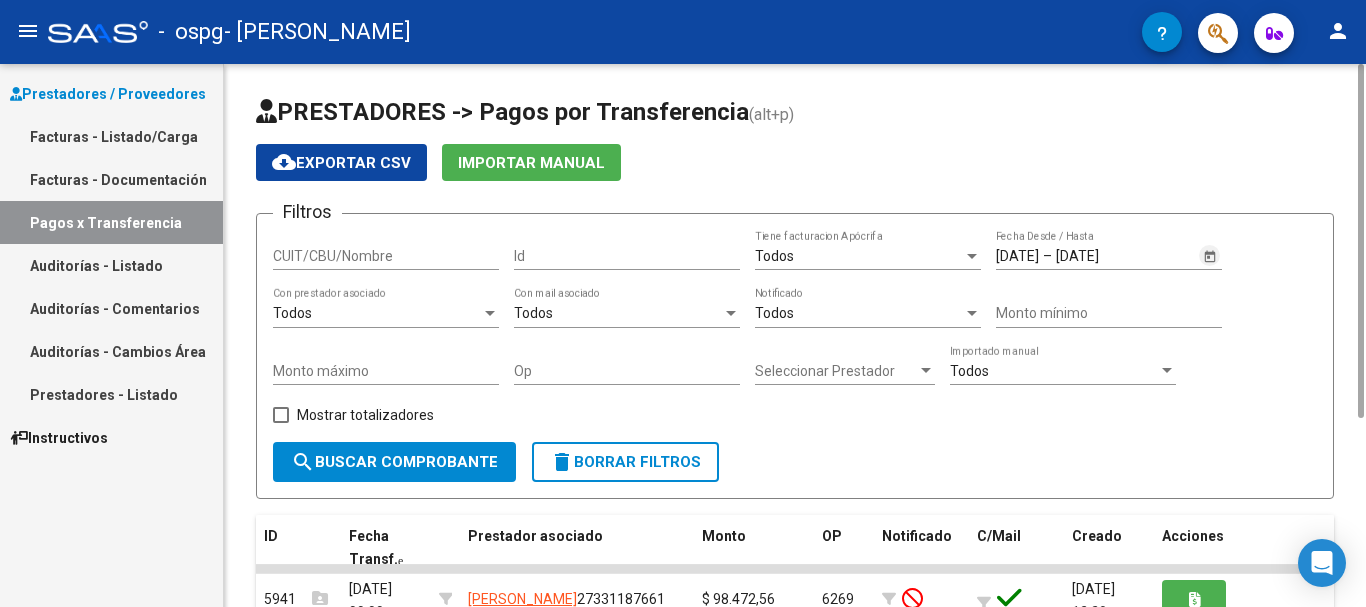 click 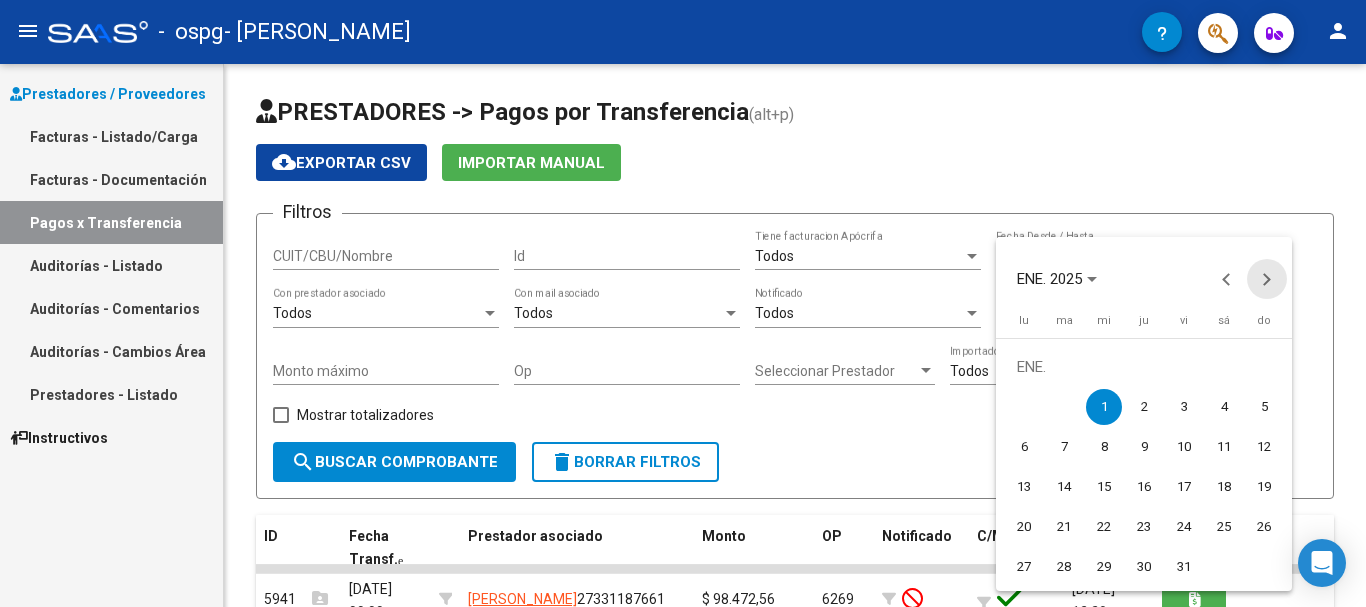 click at bounding box center (1267, 279) 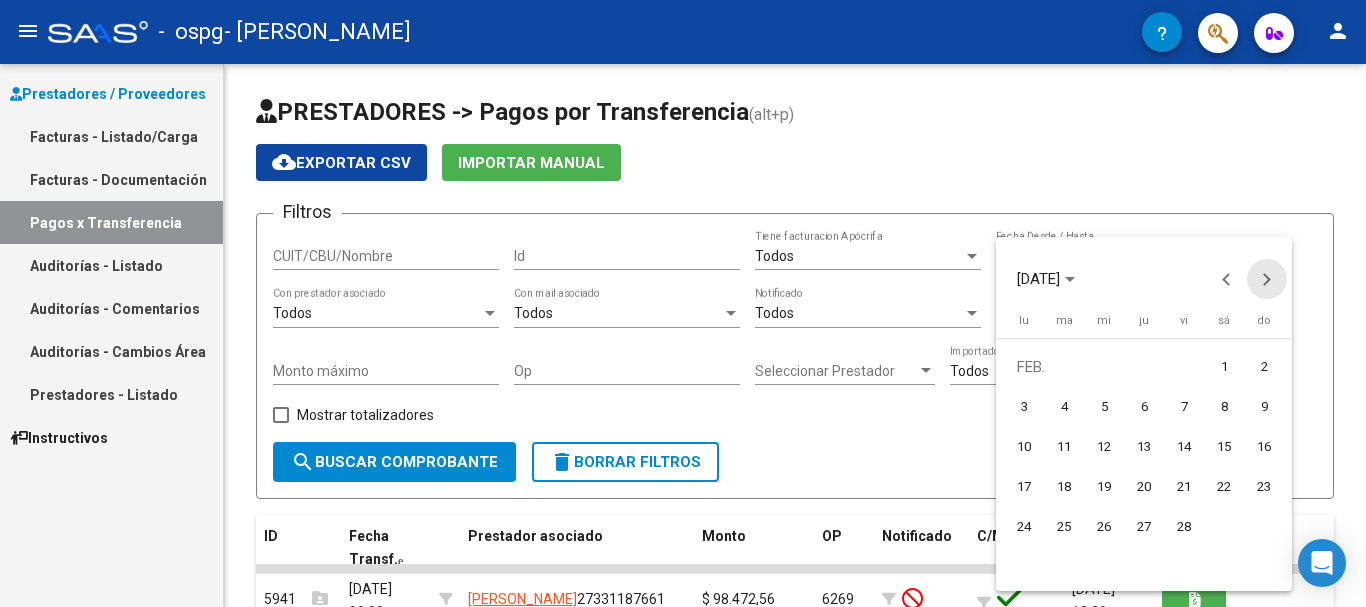 click at bounding box center [1267, 279] 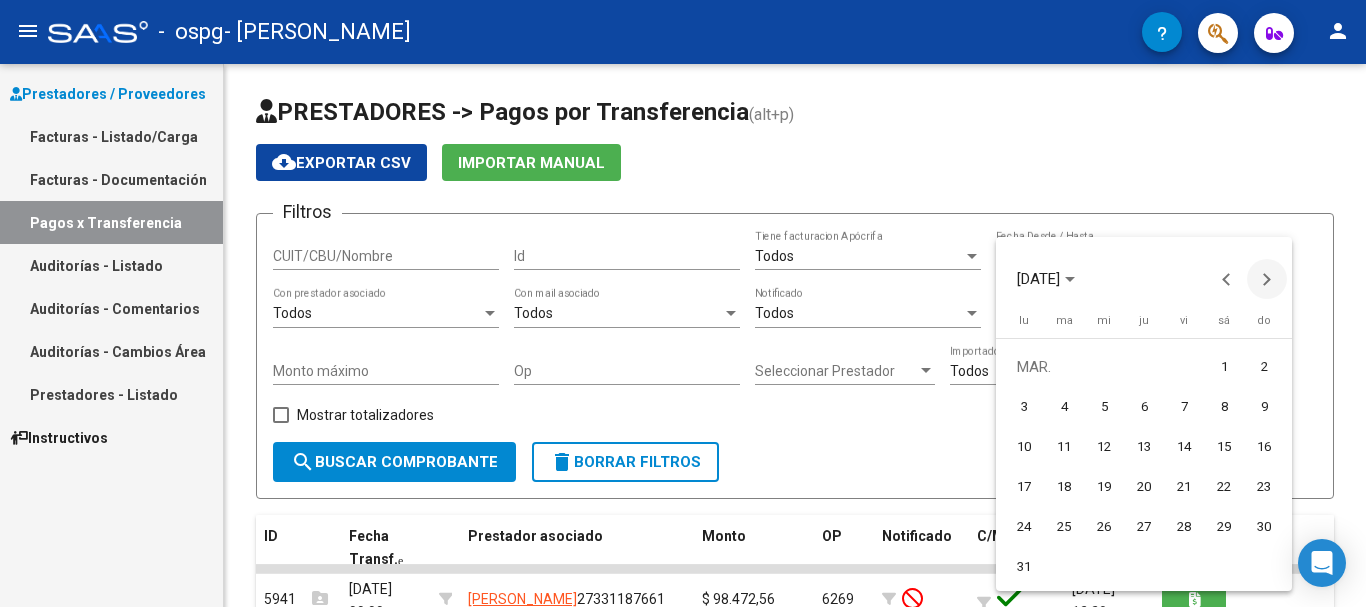 click at bounding box center (1267, 279) 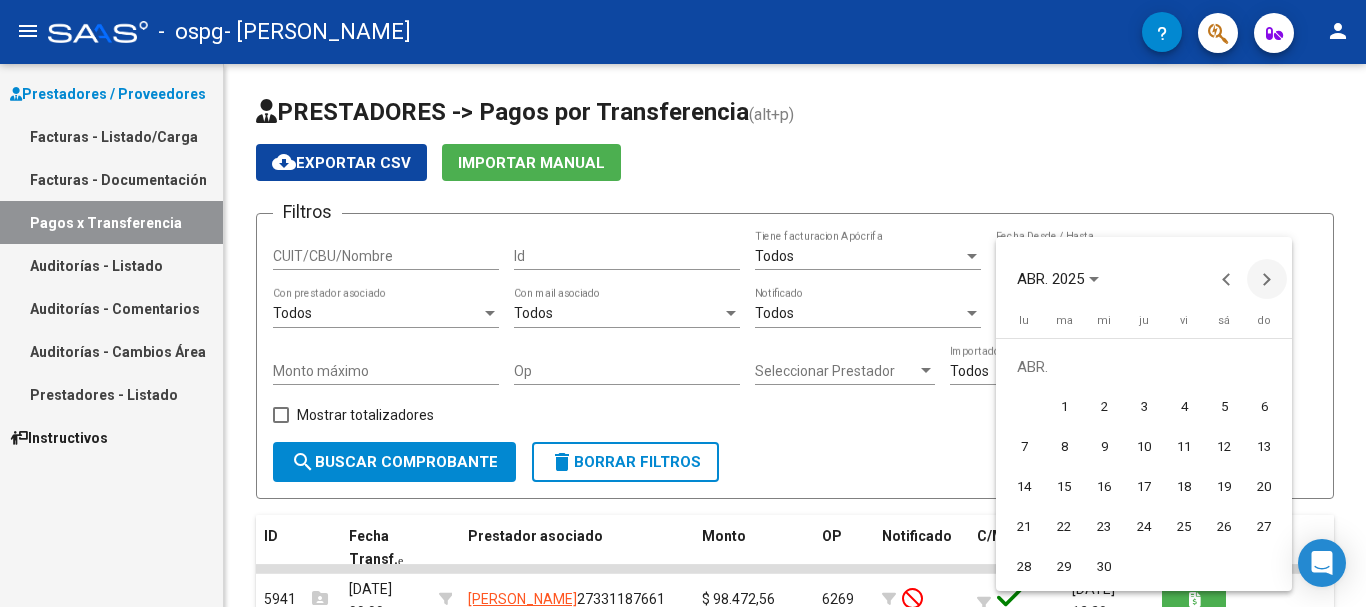 click at bounding box center [1267, 279] 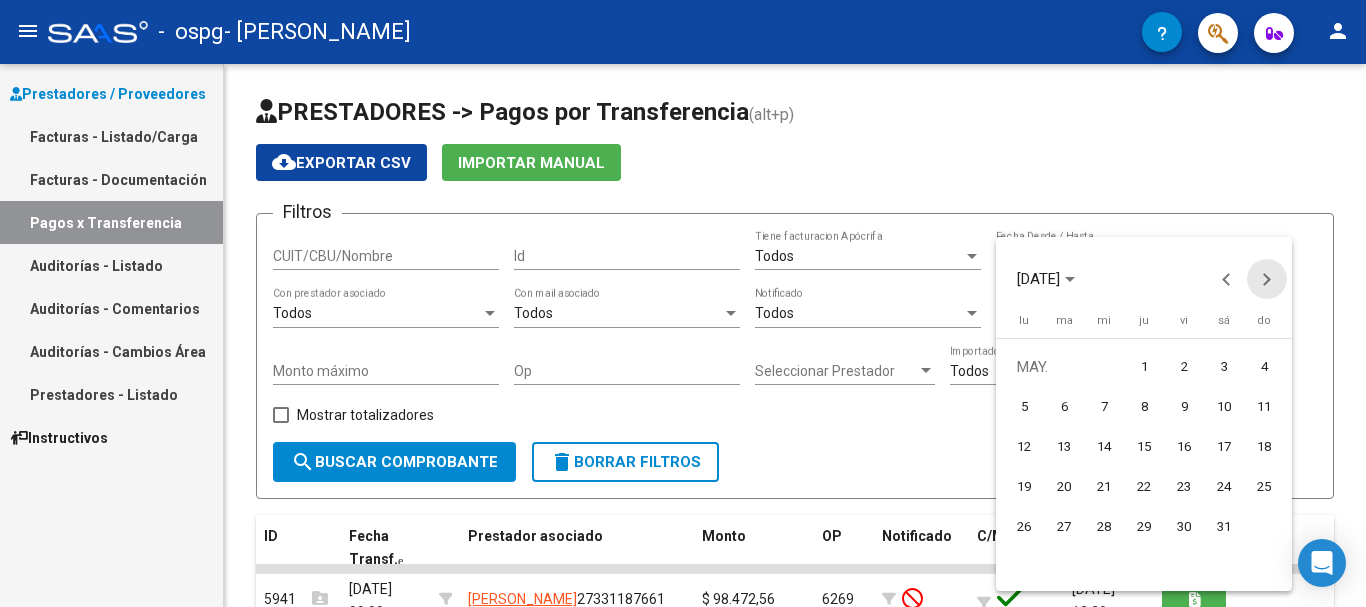 click at bounding box center (1267, 279) 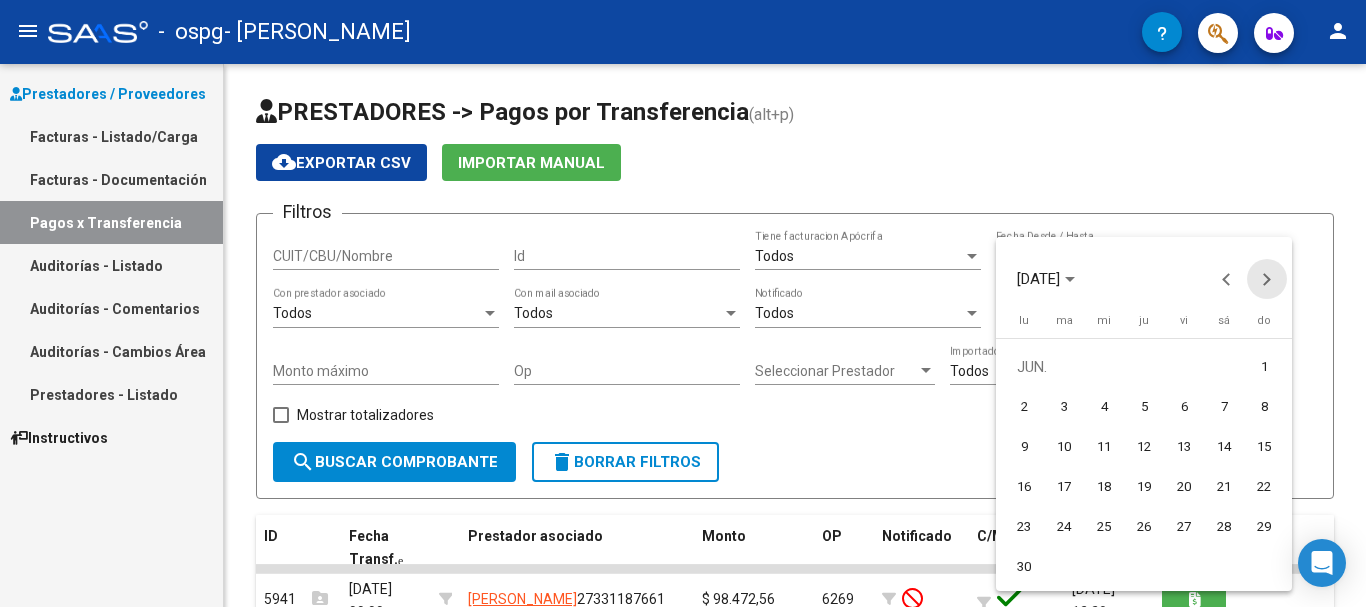 click at bounding box center (1267, 279) 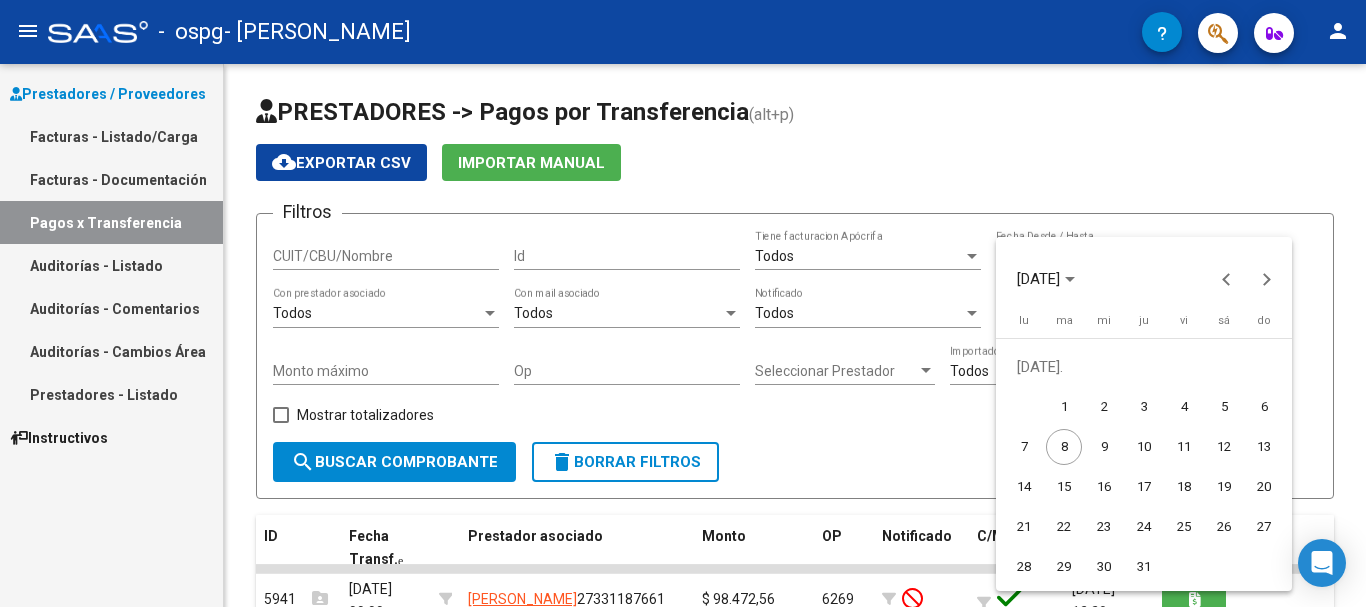 click on "8" at bounding box center (1064, 447) 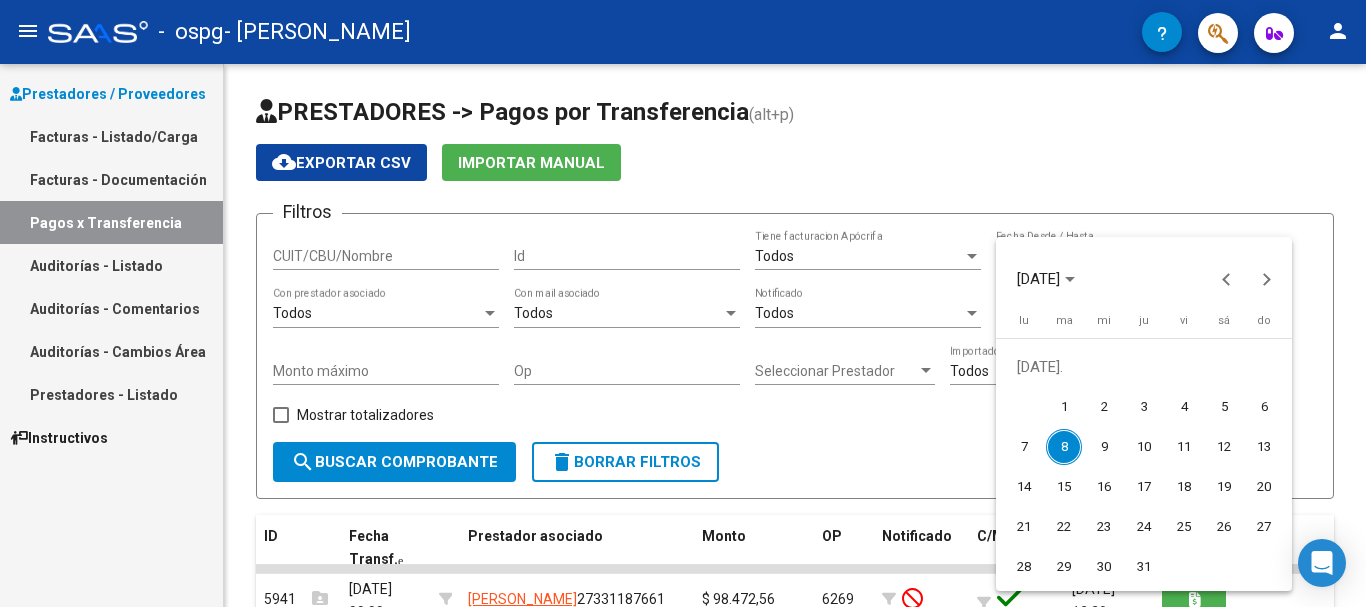 click at bounding box center (683, 303) 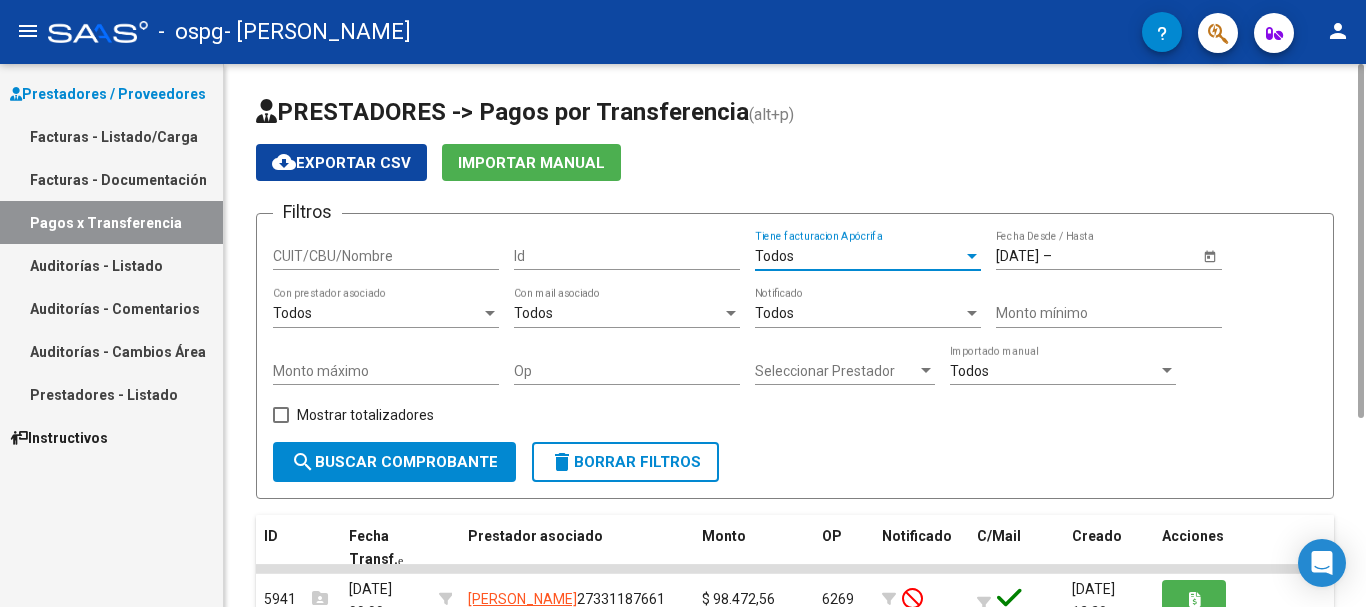 click on "Todos" at bounding box center (859, 256) 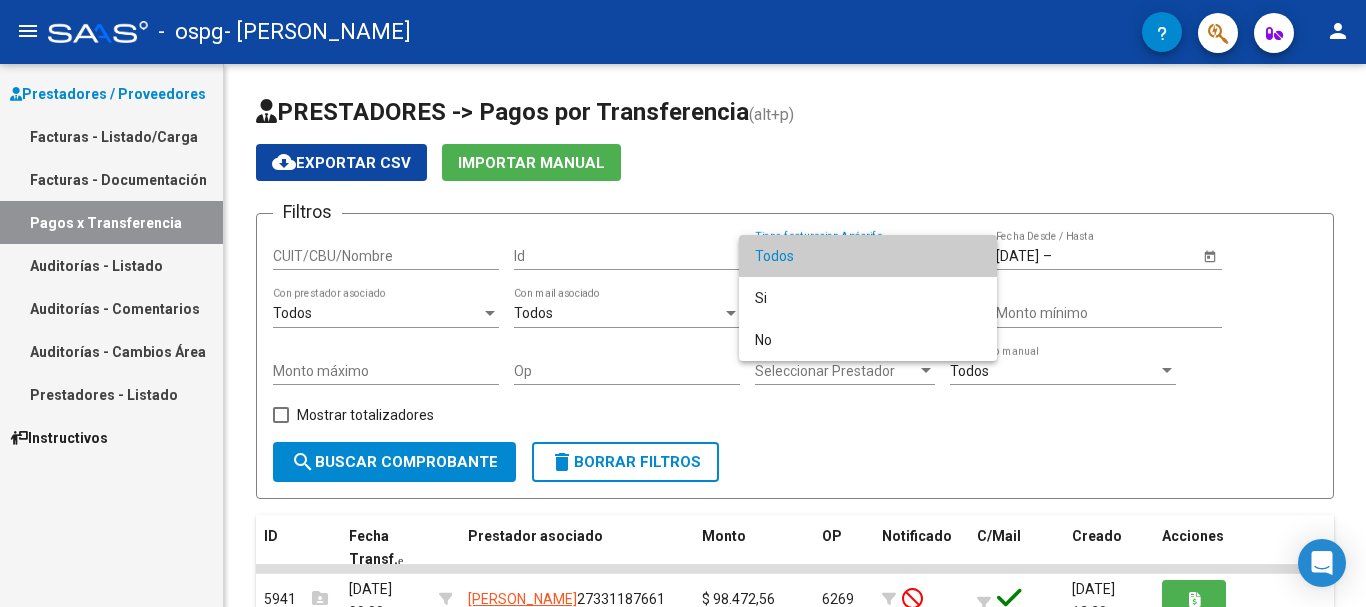 click at bounding box center [683, 303] 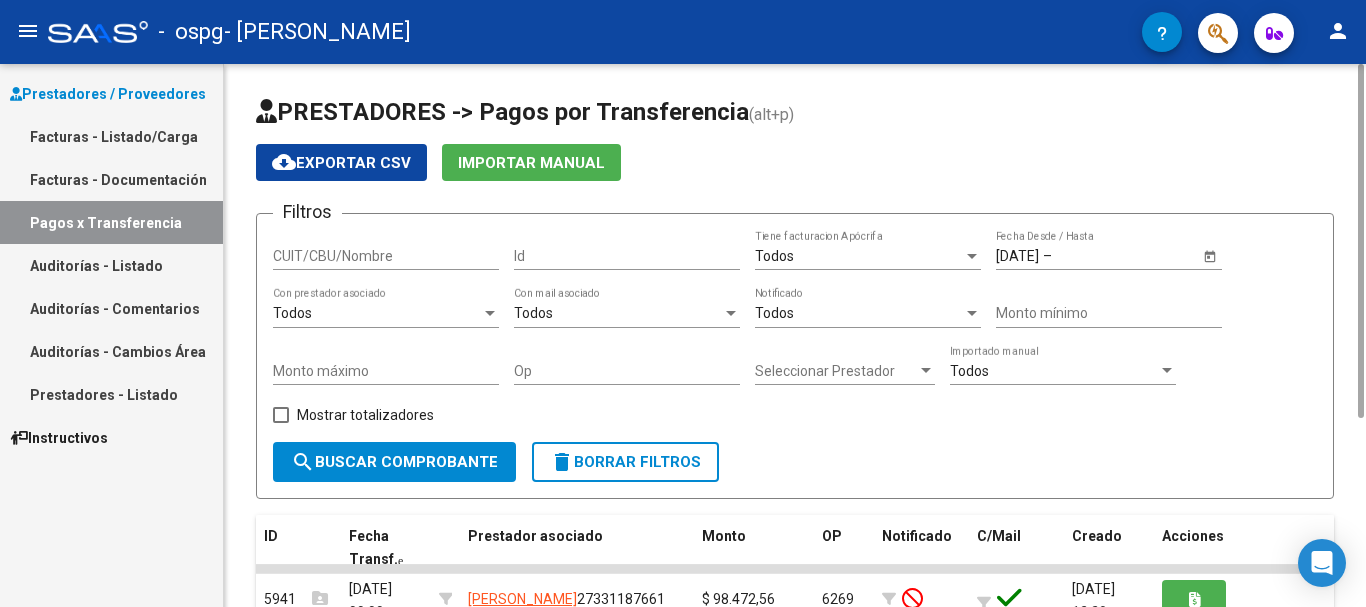 click on "Todos  Con prestador asociado" 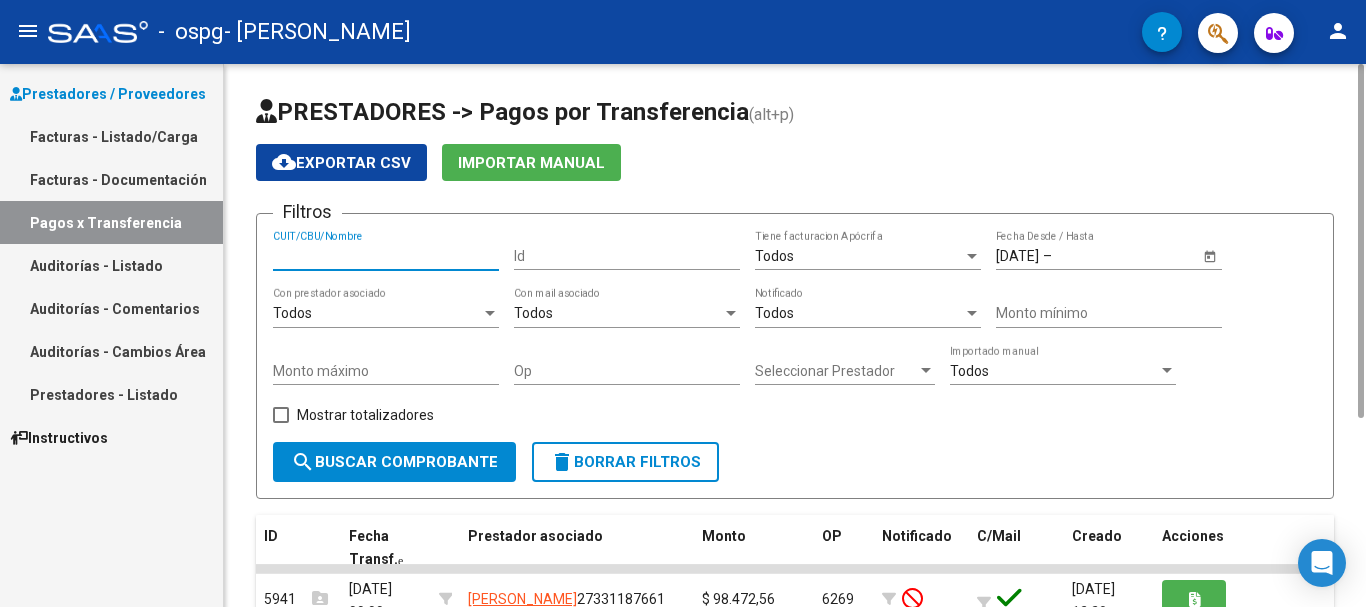 click at bounding box center (972, 256) 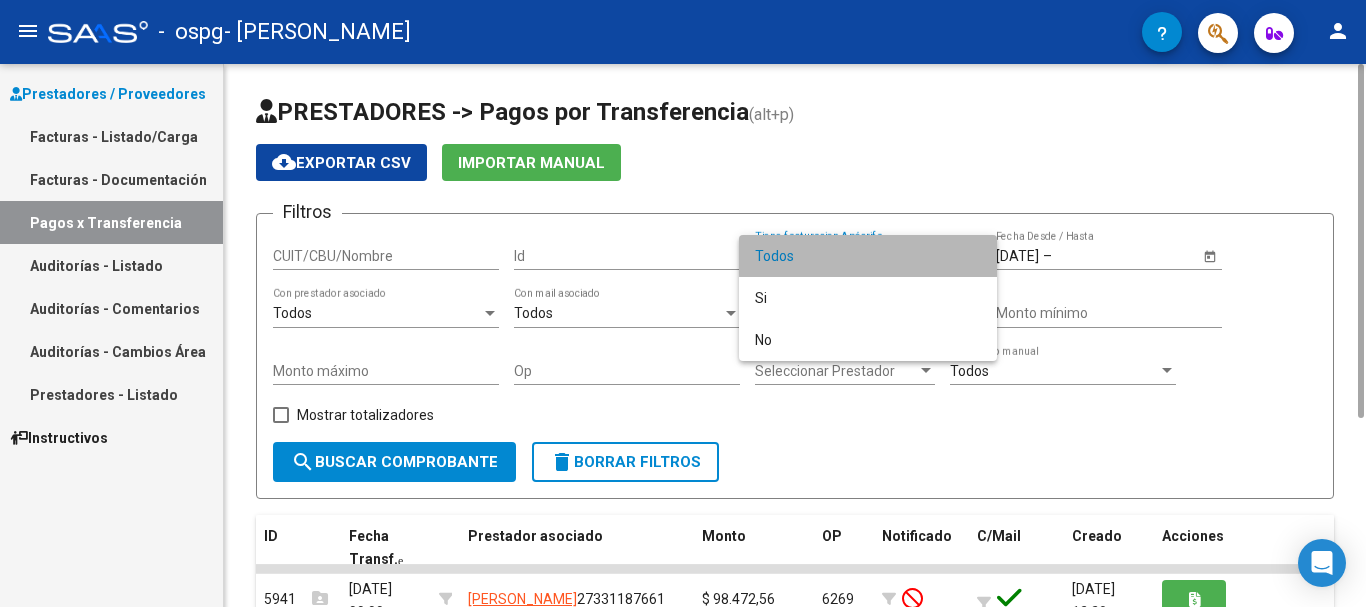 click on "Todos" at bounding box center [868, 256] 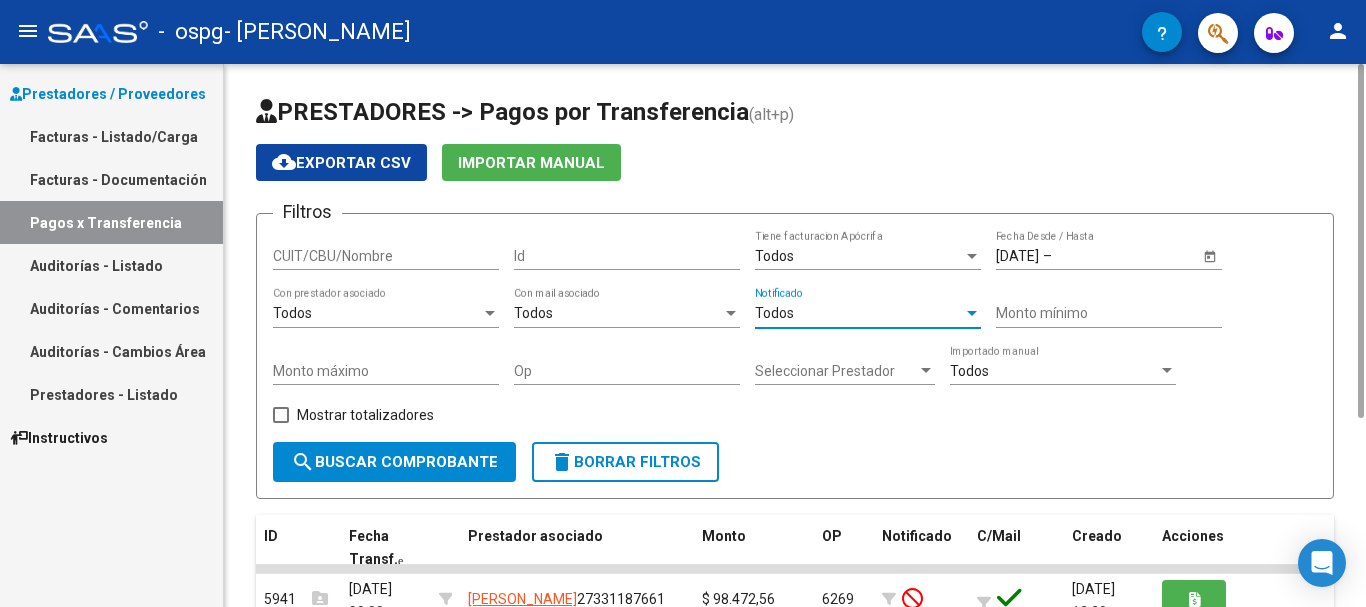 click at bounding box center [972, 313] 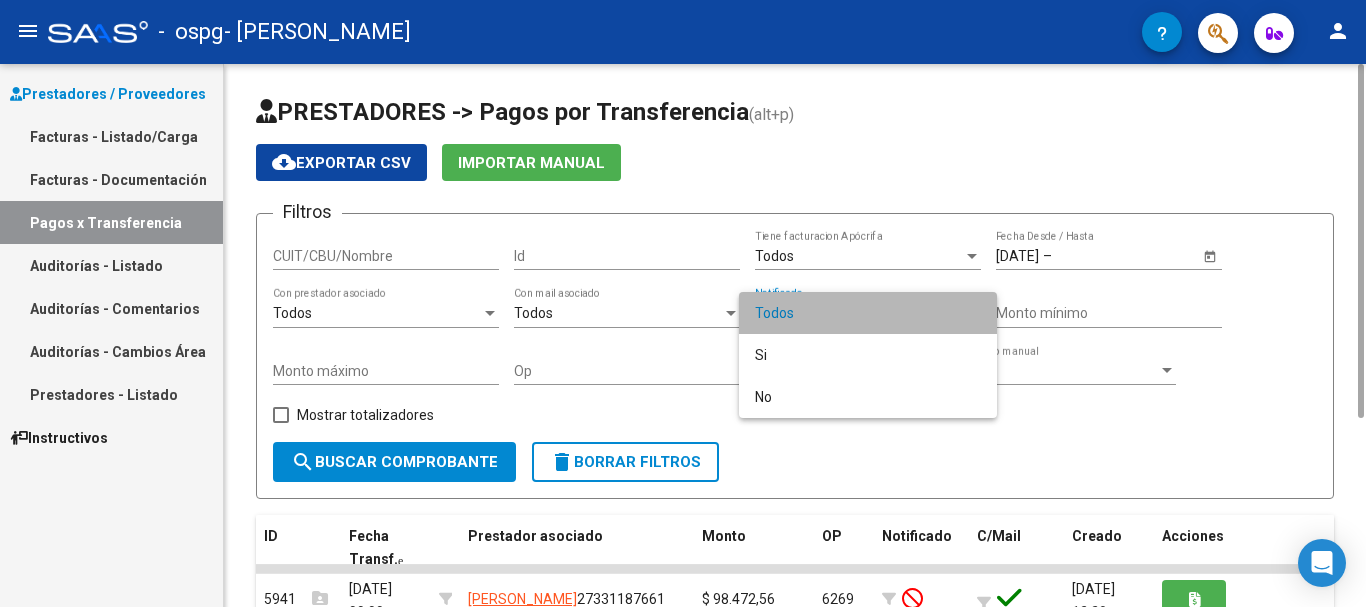 click on "Todos" at bounding box center [868, 313] 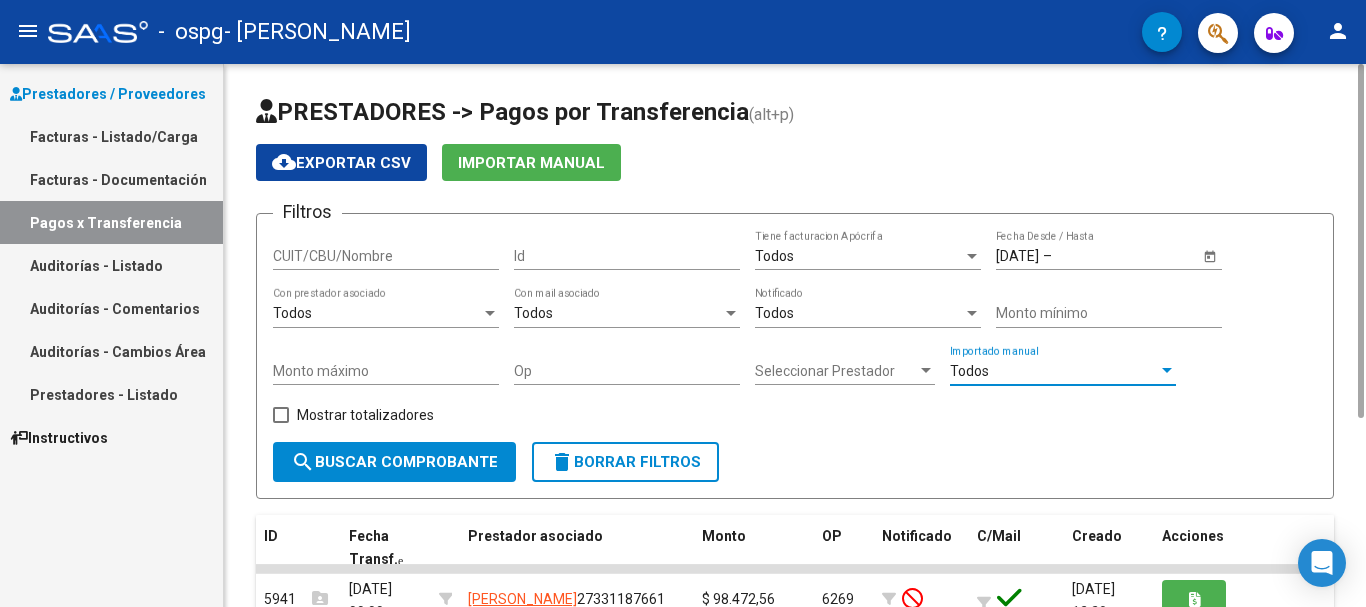 click on "Todos" at bounding box center [1054, 371] 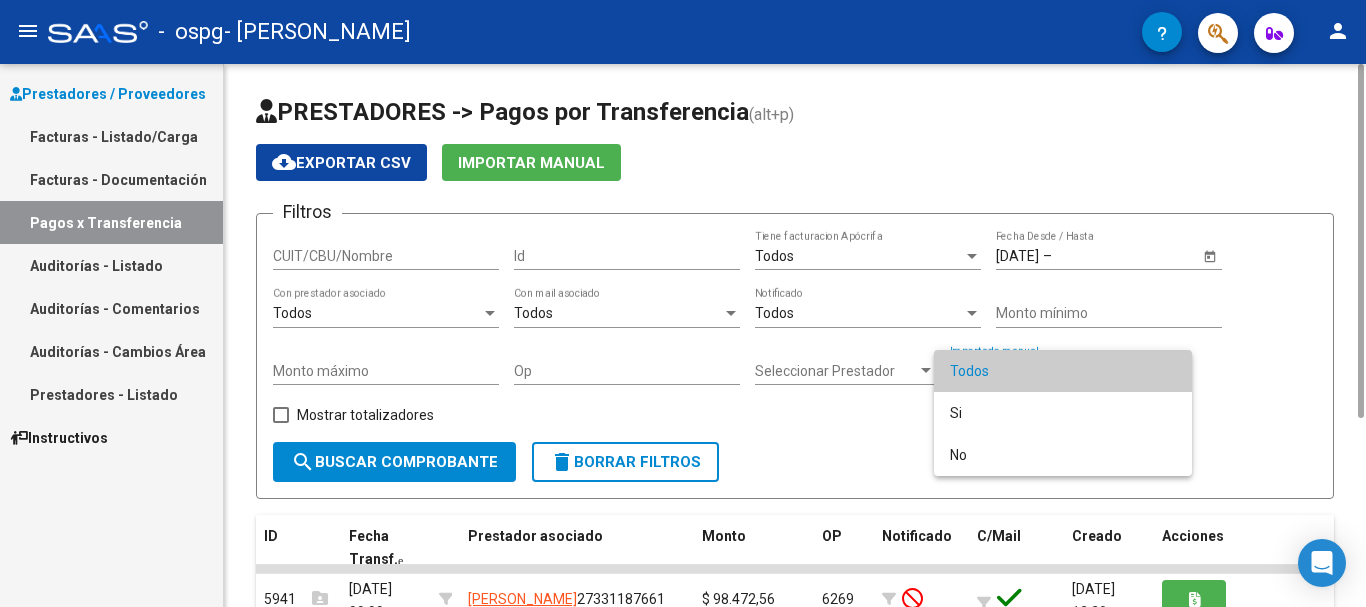 click on "Todos" at bounding box center [1063, 371] 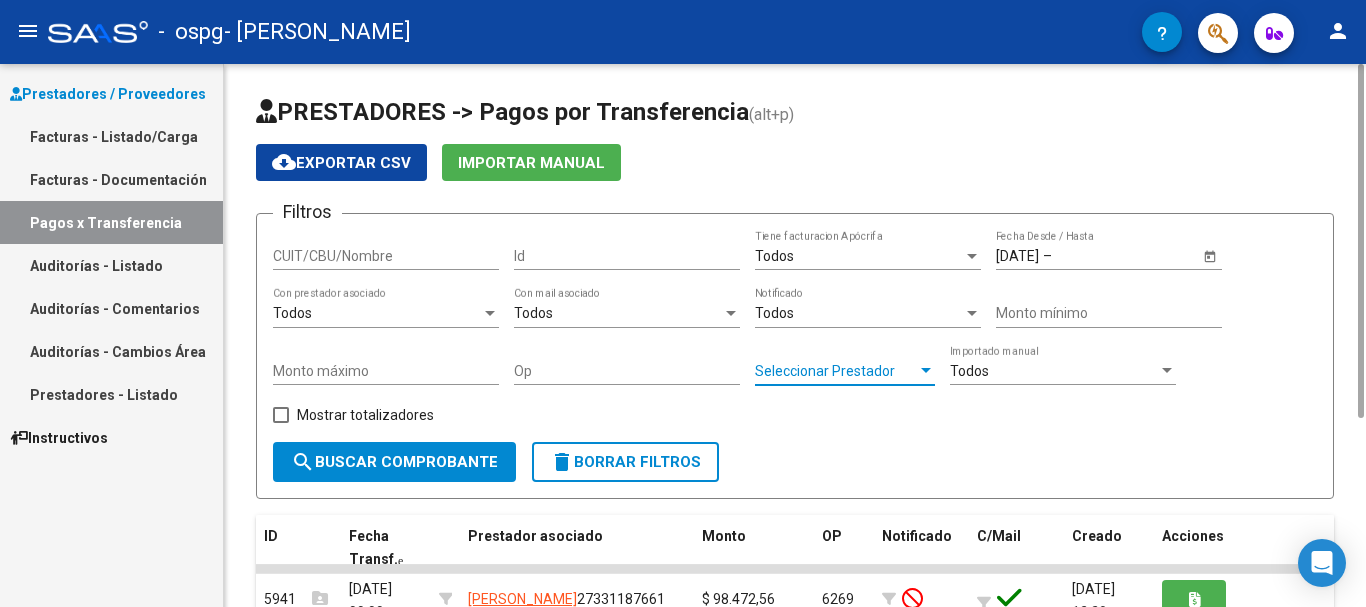 click on "Seleccionar Prestador" at bounding box center (836, 371) 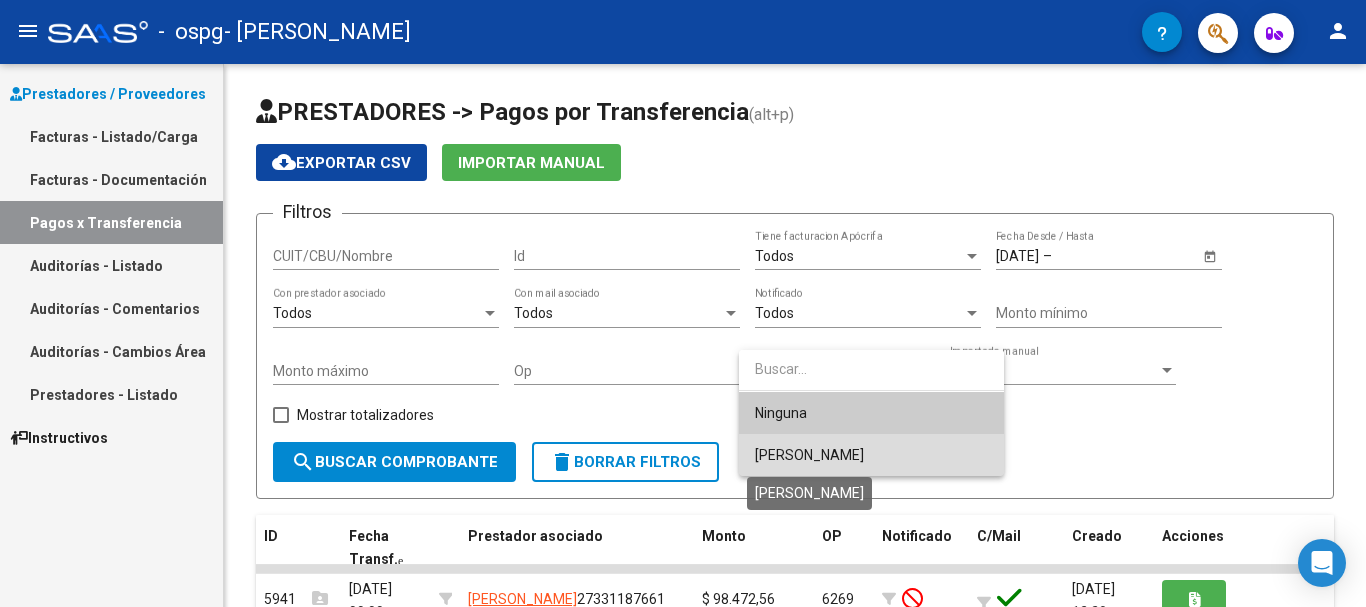 click on "[PERSON_NAME]" at bounding box center (809, 455) 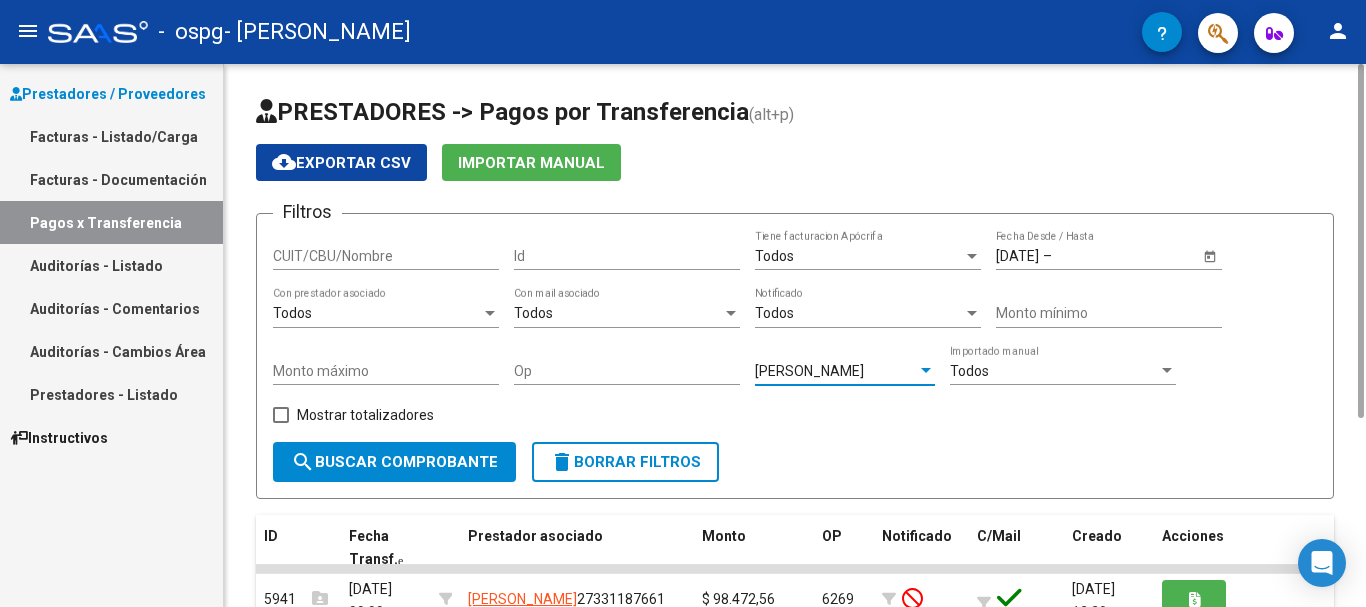 click on "Monto máximo" at bounding box center [386, 371] 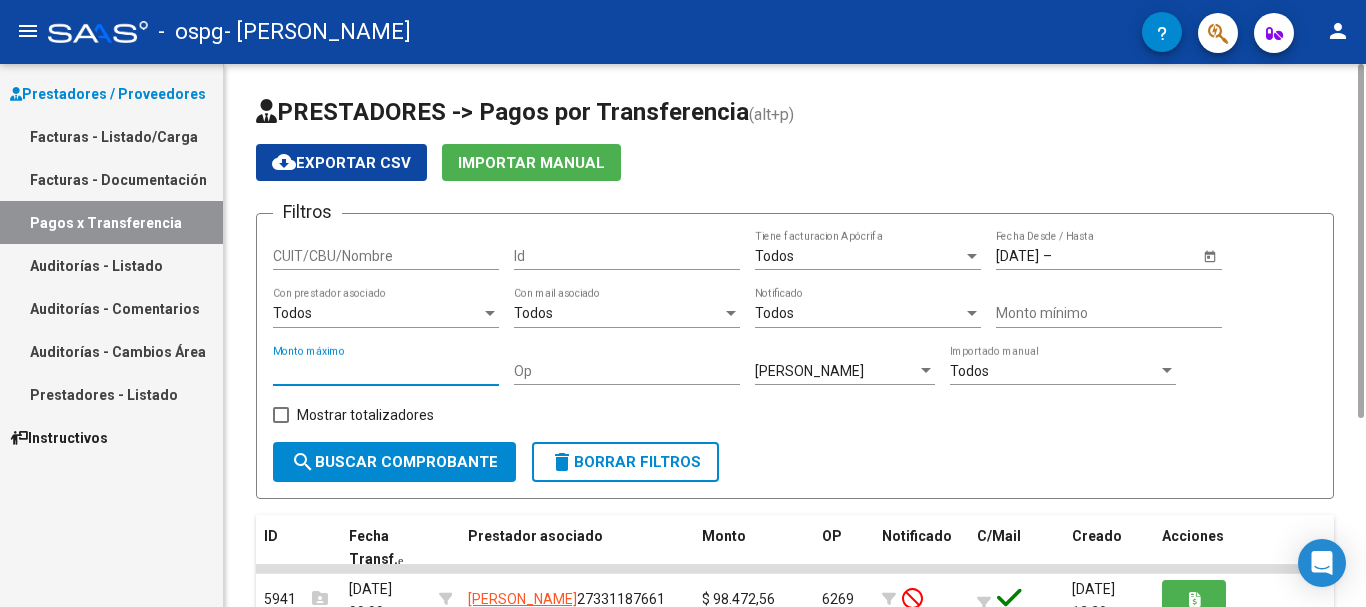 click on "Monto máximo" at bounding box center (386, 371) 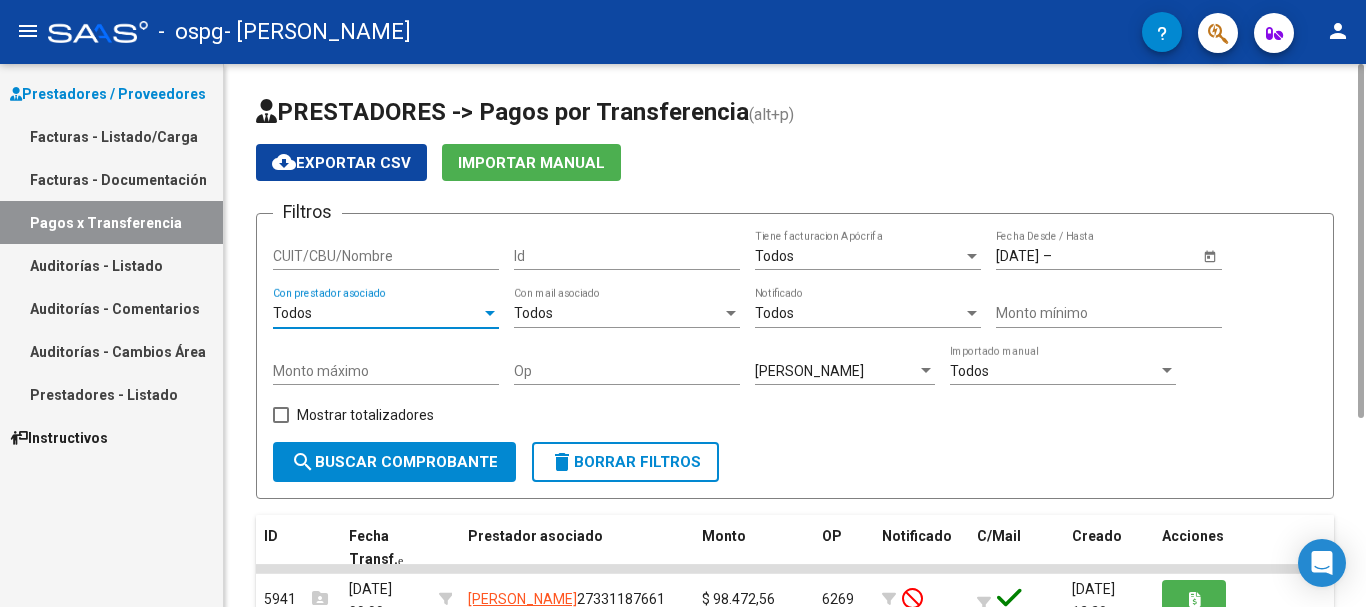 click at bounding box center (490, 313) 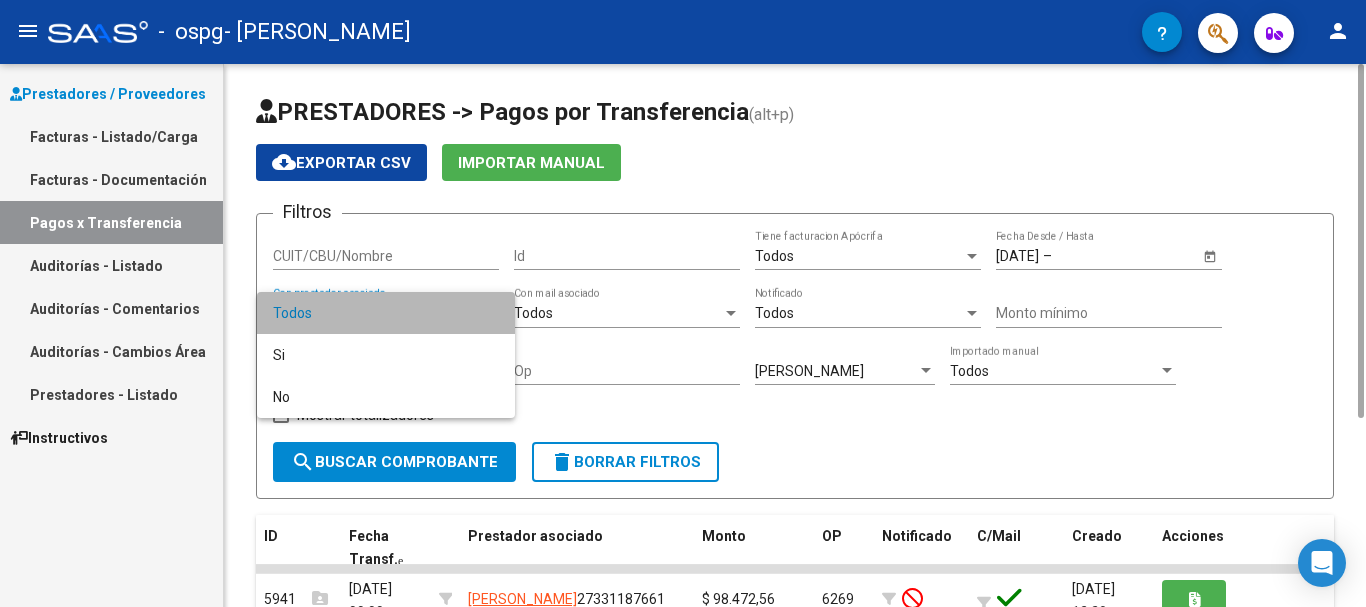 click on "Todos" at bounding box center [386, 313] 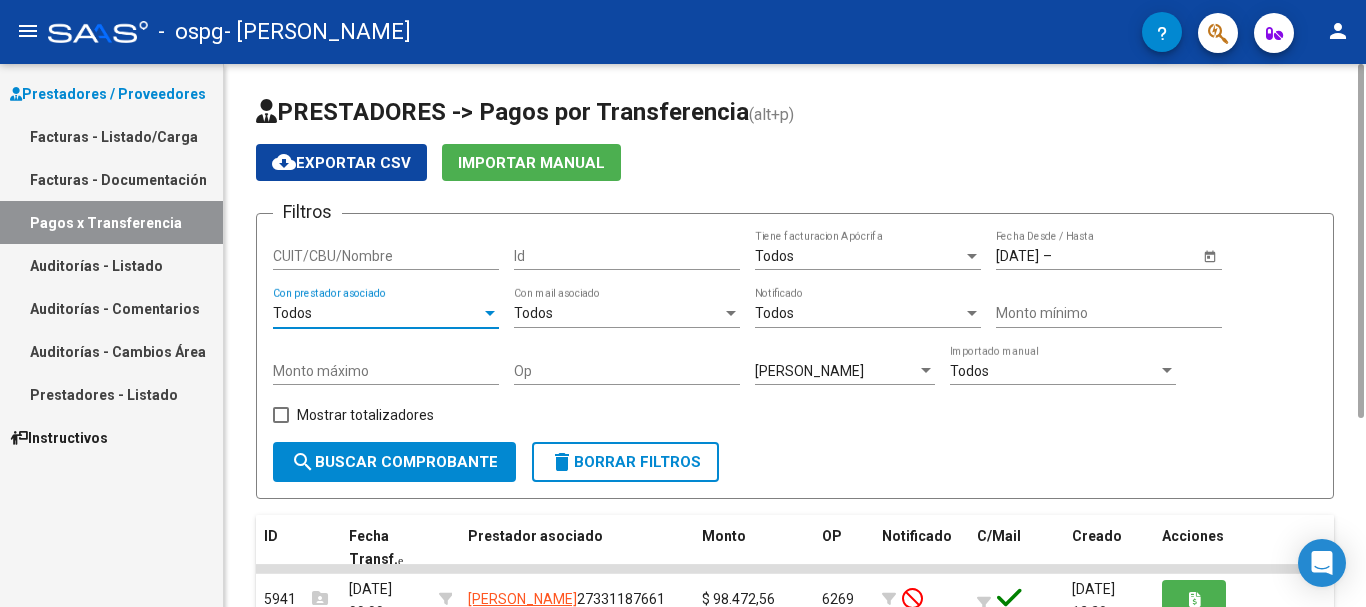 click on "search  Buscar Comprobante" 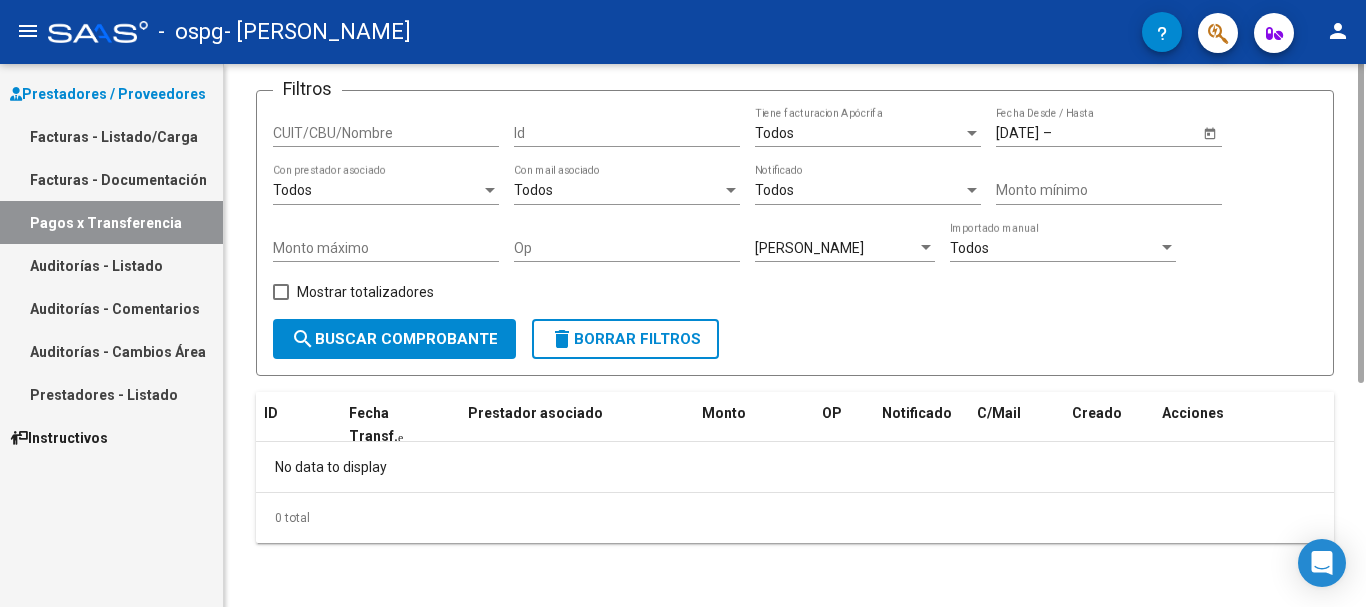 scroll, scrollTop: 0, scrollLeft: 0, axis: both 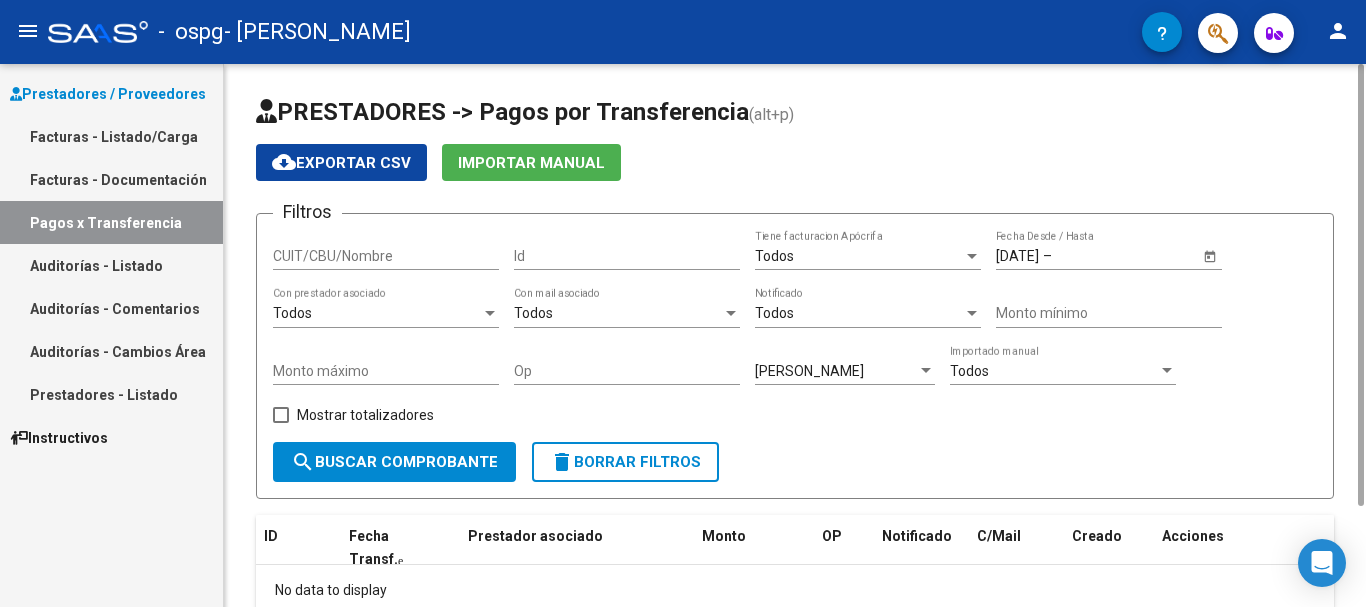 click 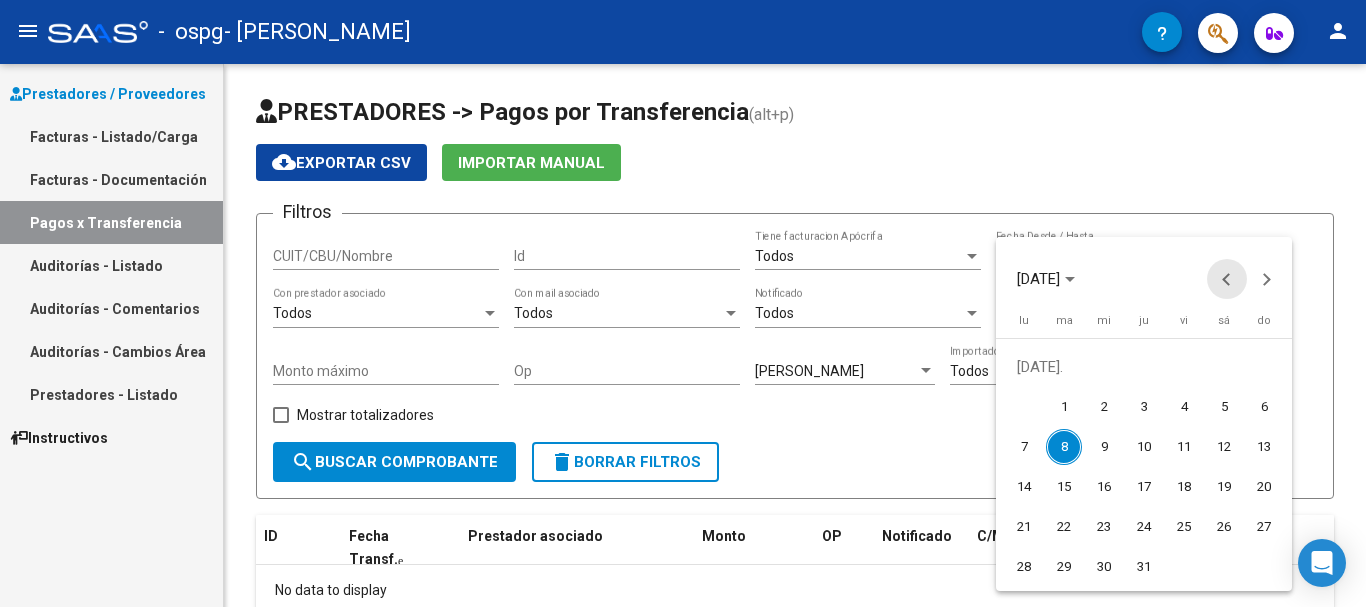 click at bounding box center (1227, 279) 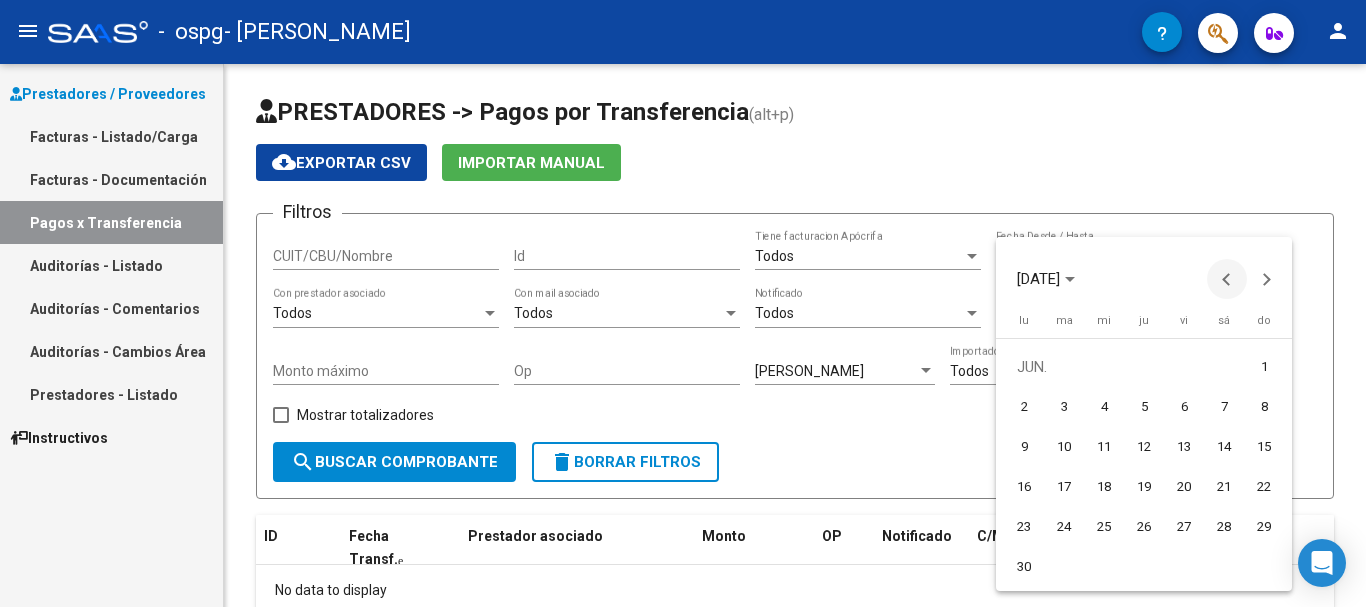click at bounding box center [1227, 279] 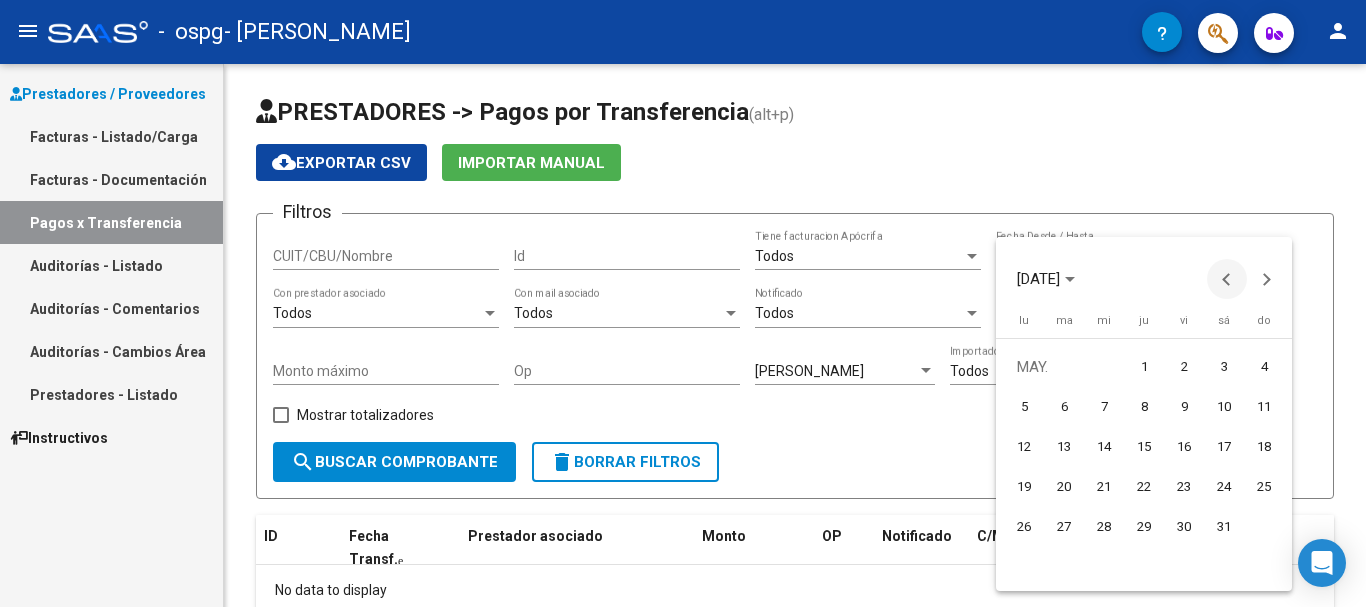 click at bounding box center (1227, 279) 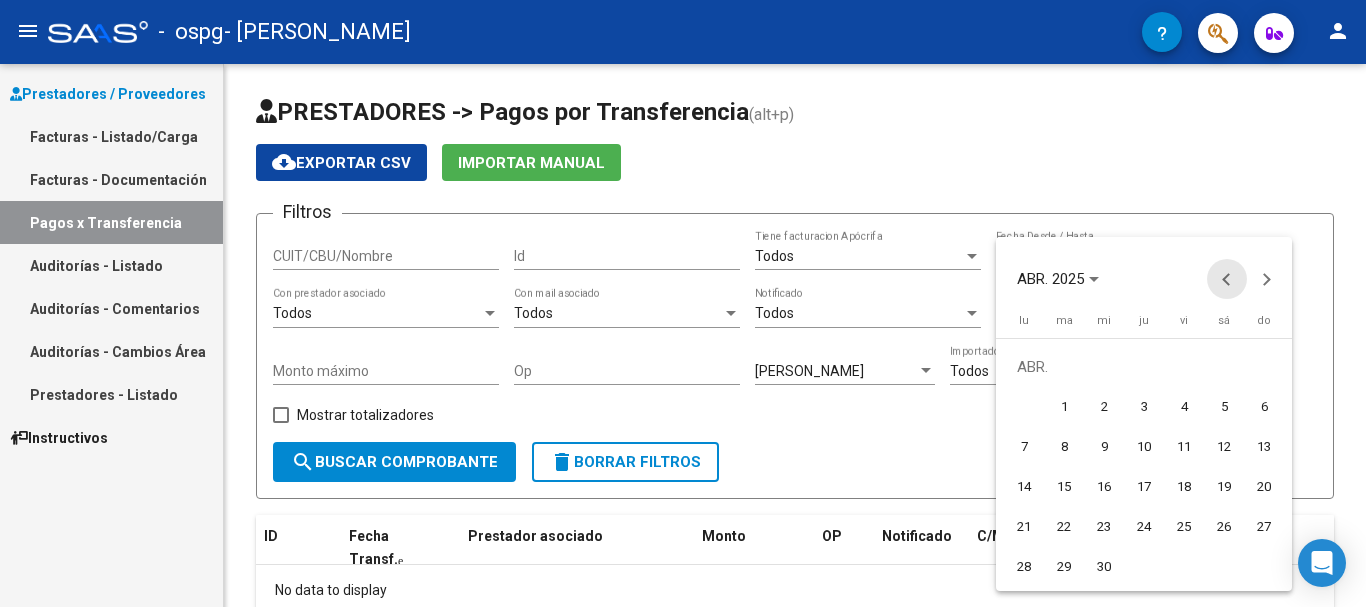 click at bounding box center (1227, 279) 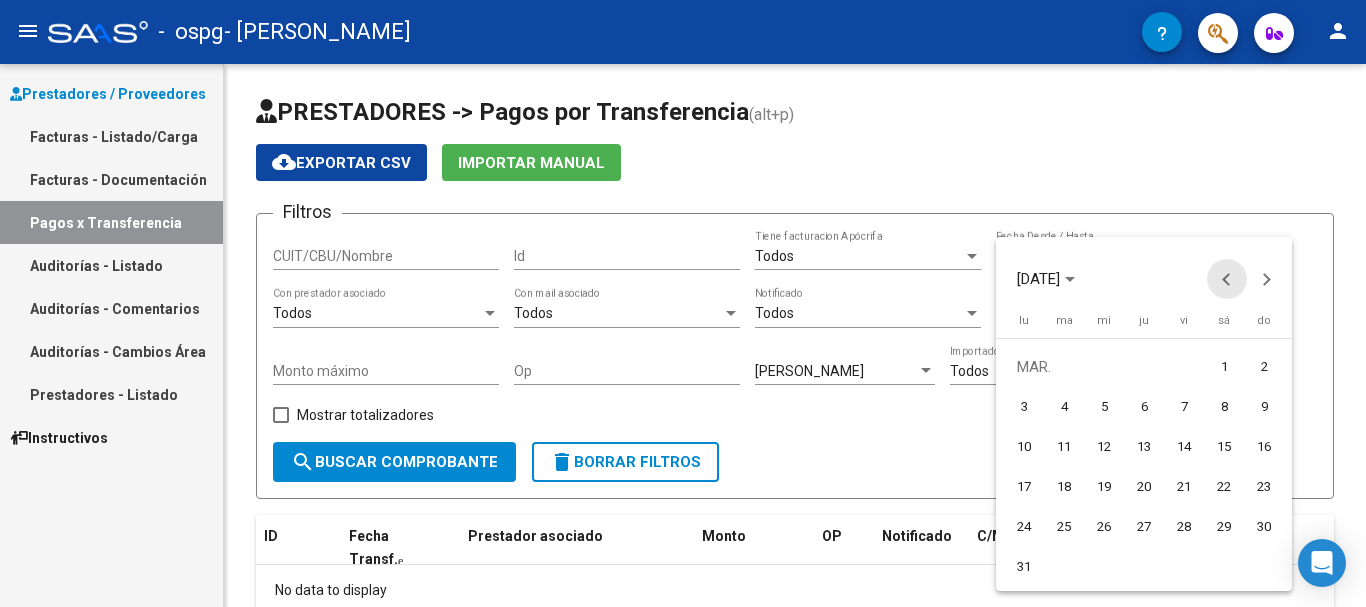 click at bounding box center (1227, 279) 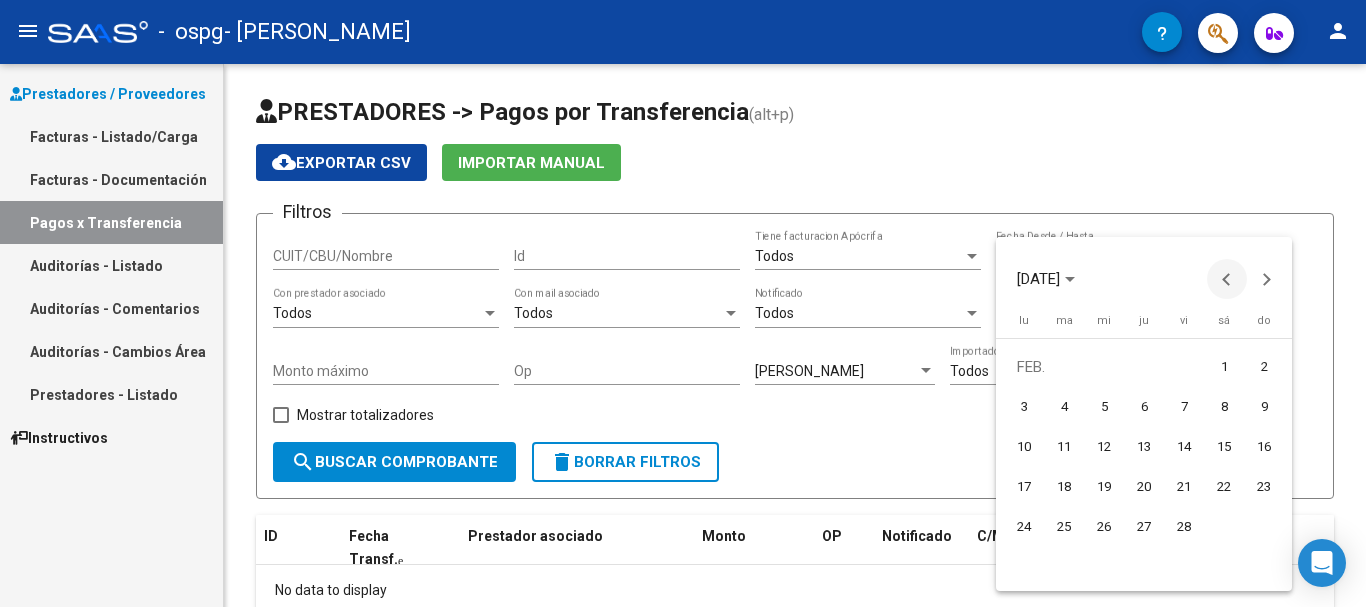 click at bounding box center [1227, 279] 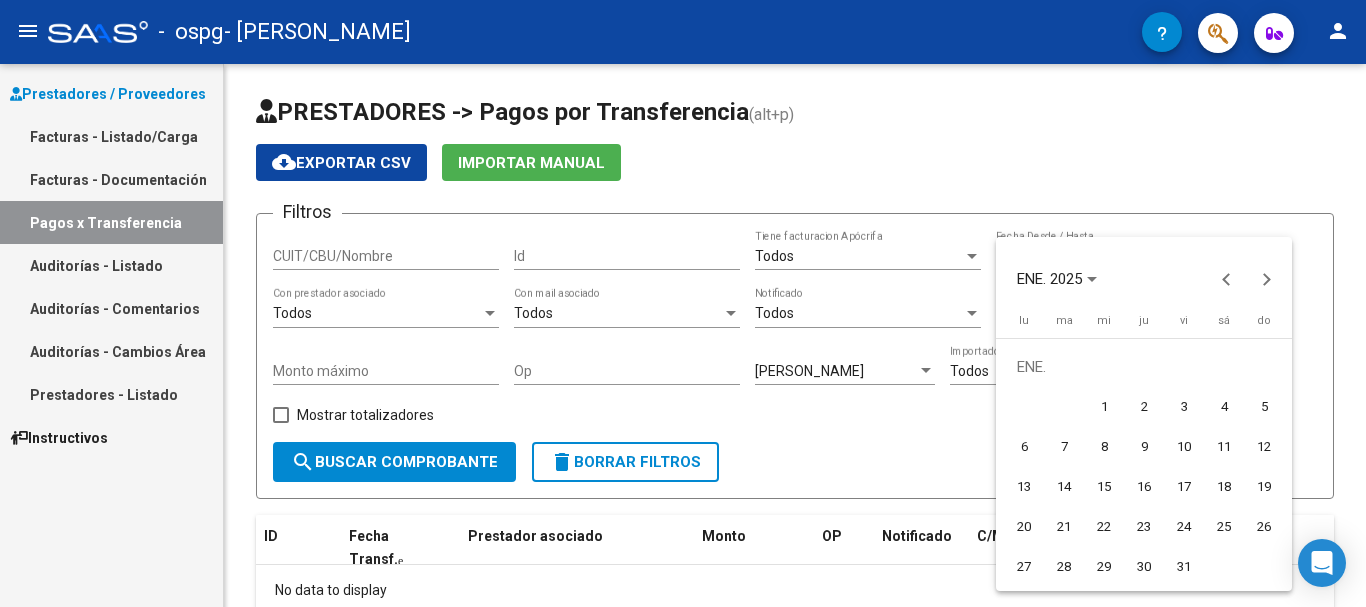 drag, startPoint x: 1094, startPoint y: 403, endPoint x: 682, endPoint y: 428, distance: 412.7578 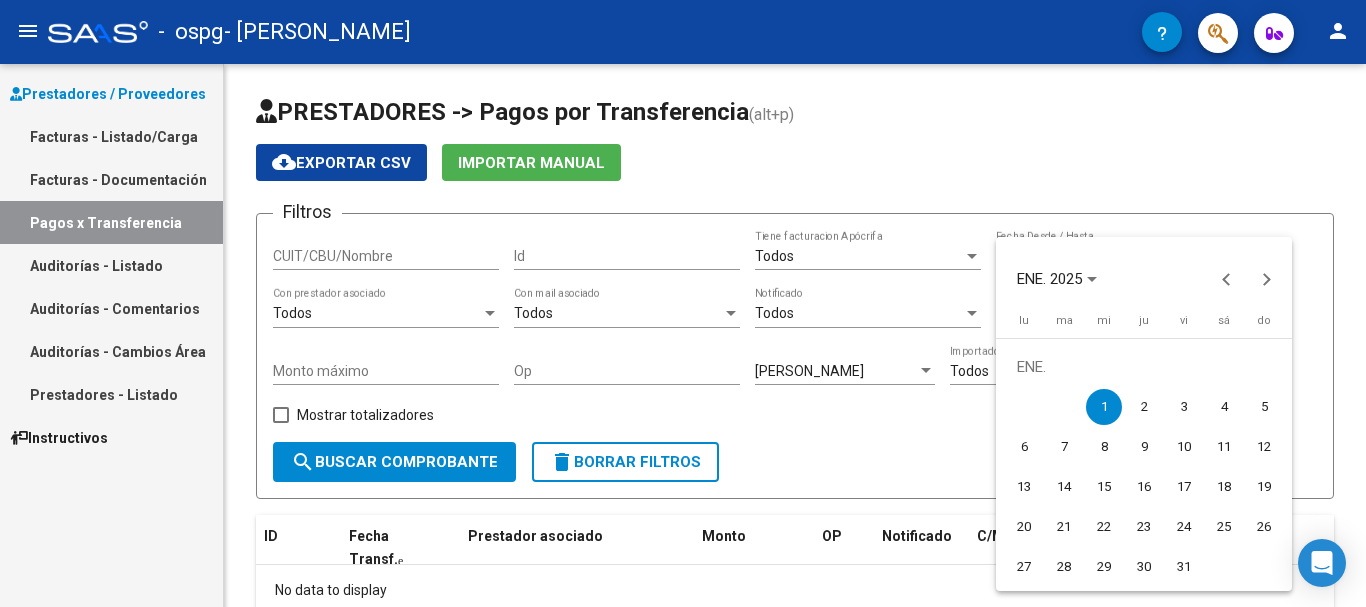 click at bounding box center (683, 303) 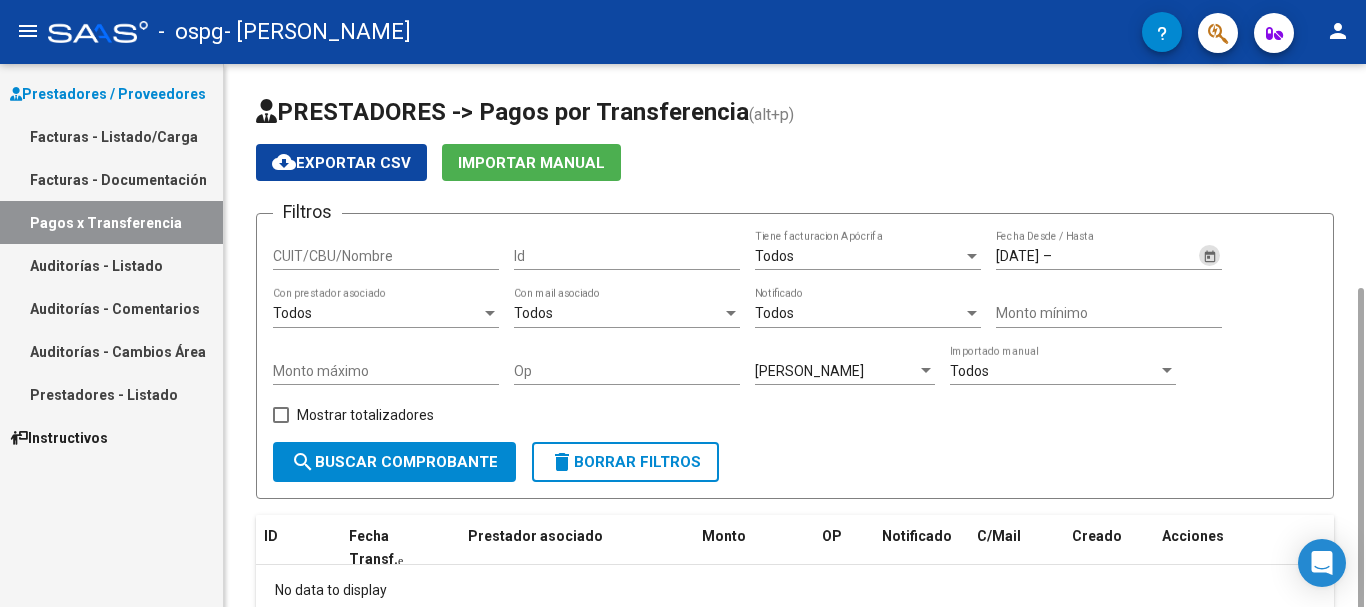 scroll, scrollTop: 123, scrollLeft: 0, axis: vertical 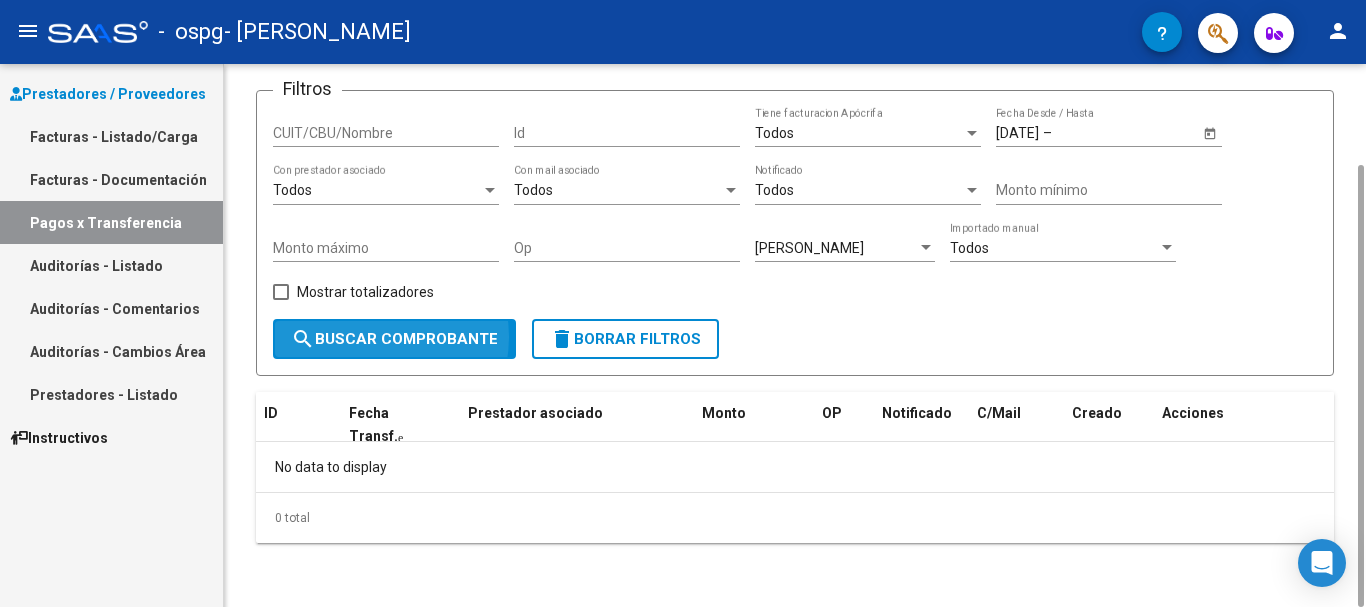 click on "search  Buscar Comprobante" 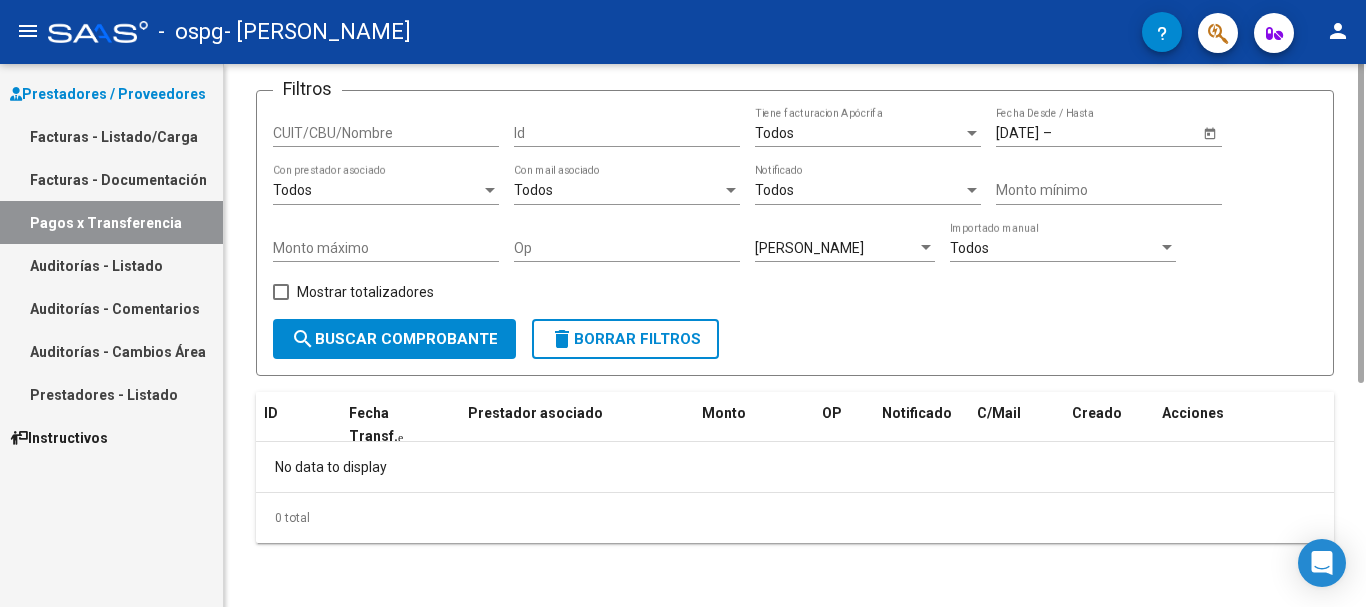 scroll, scrollTop: 0, scrollLeft: 0, axis: both 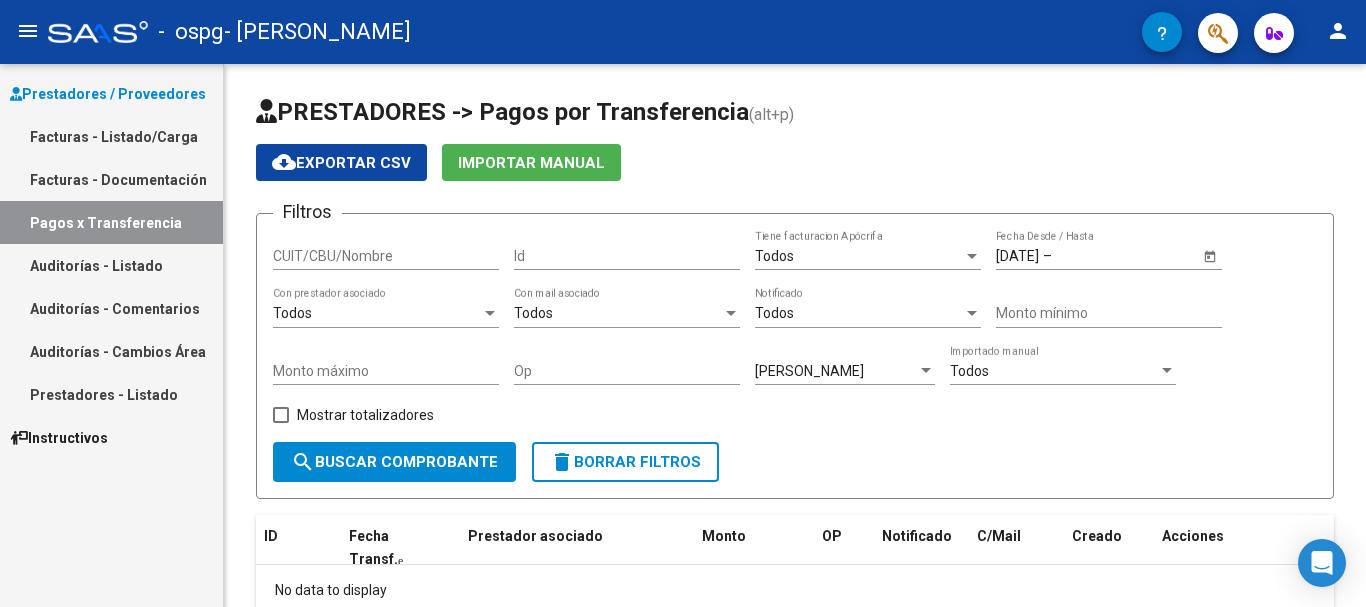 click on "Facturas - Listado/Carga" at bounding box center [111, 136] 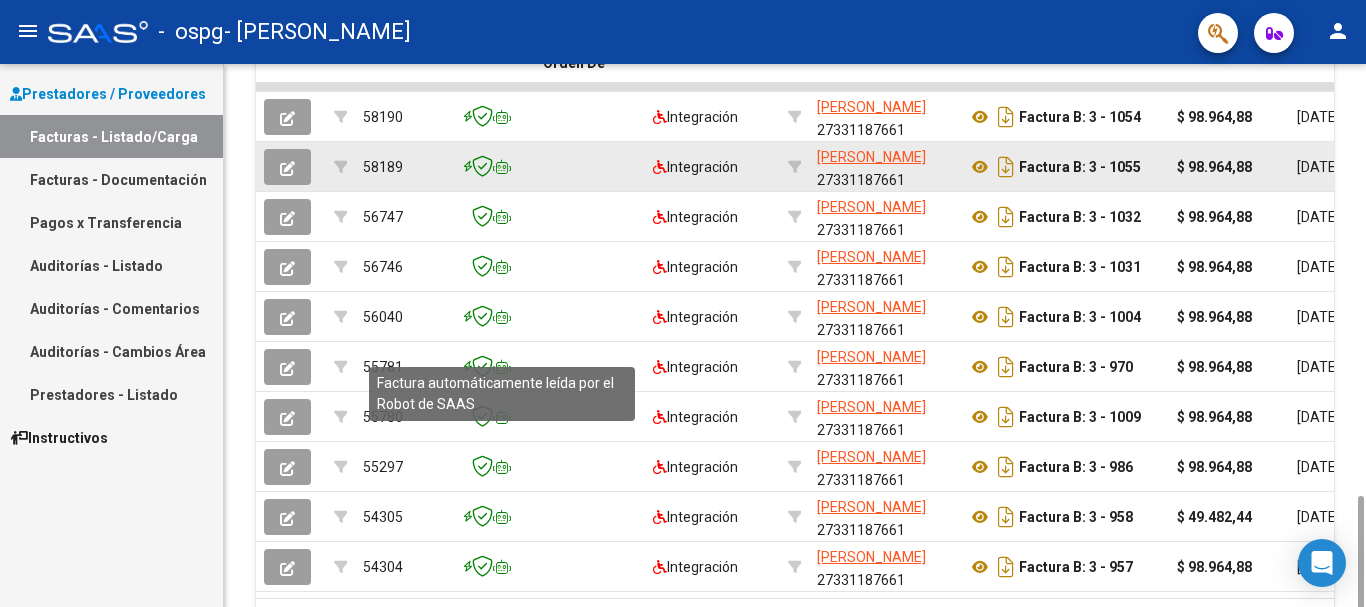 scroll, scrollTop: 722, scrollLeft: 0, axis: vertical 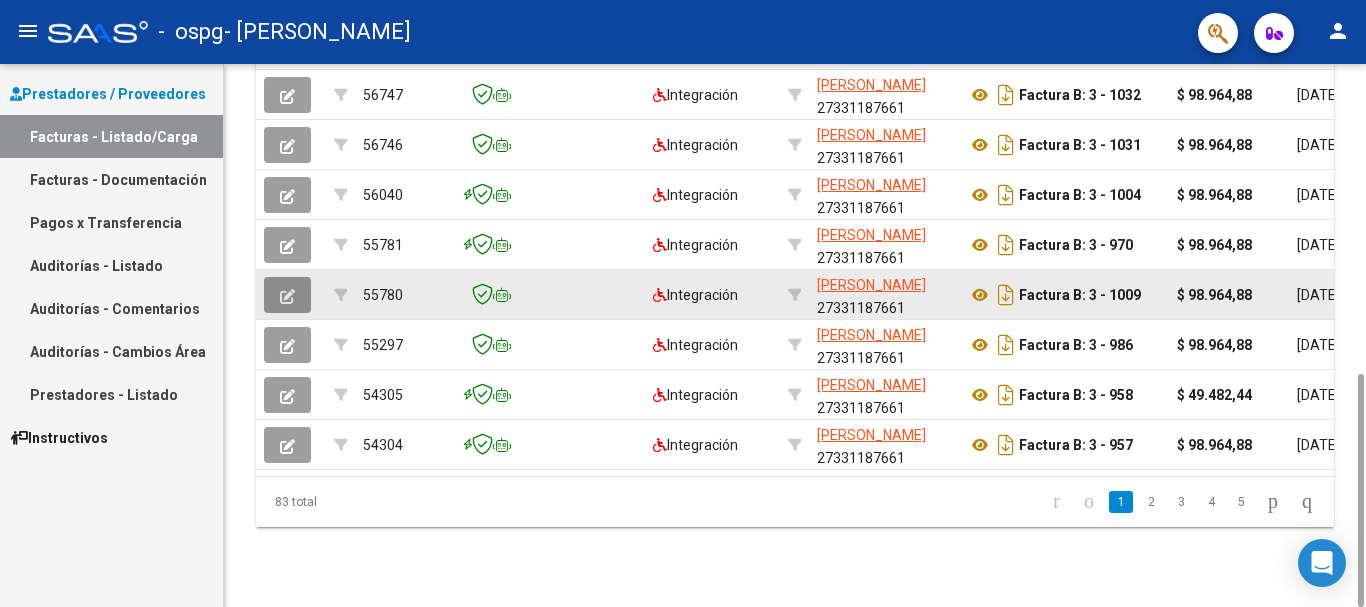 click 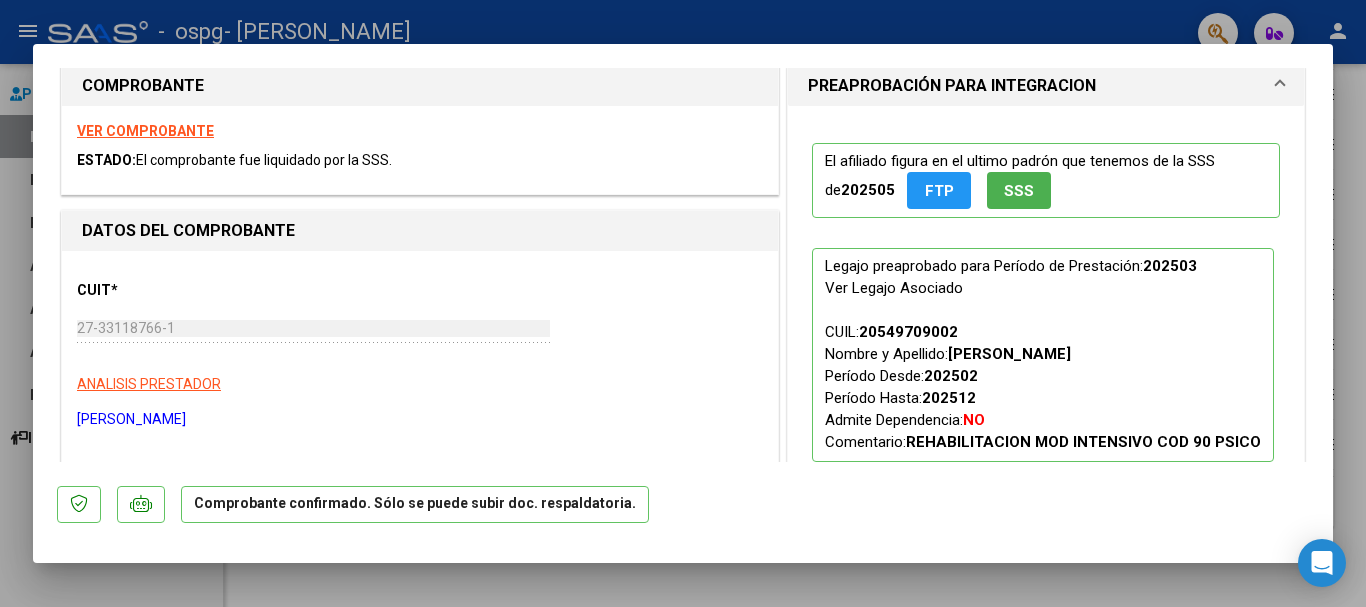scroll, scrollTop: 300, scrollLeft: 0, axis: vertical 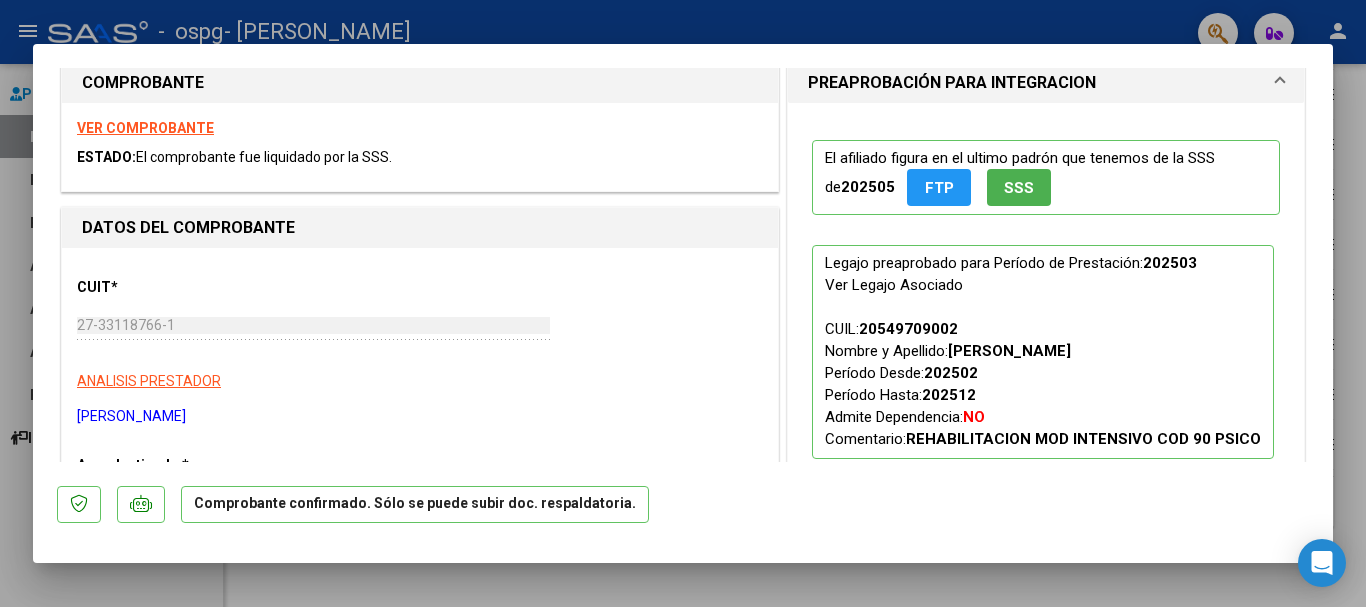 click at bounding box center (683, 303) 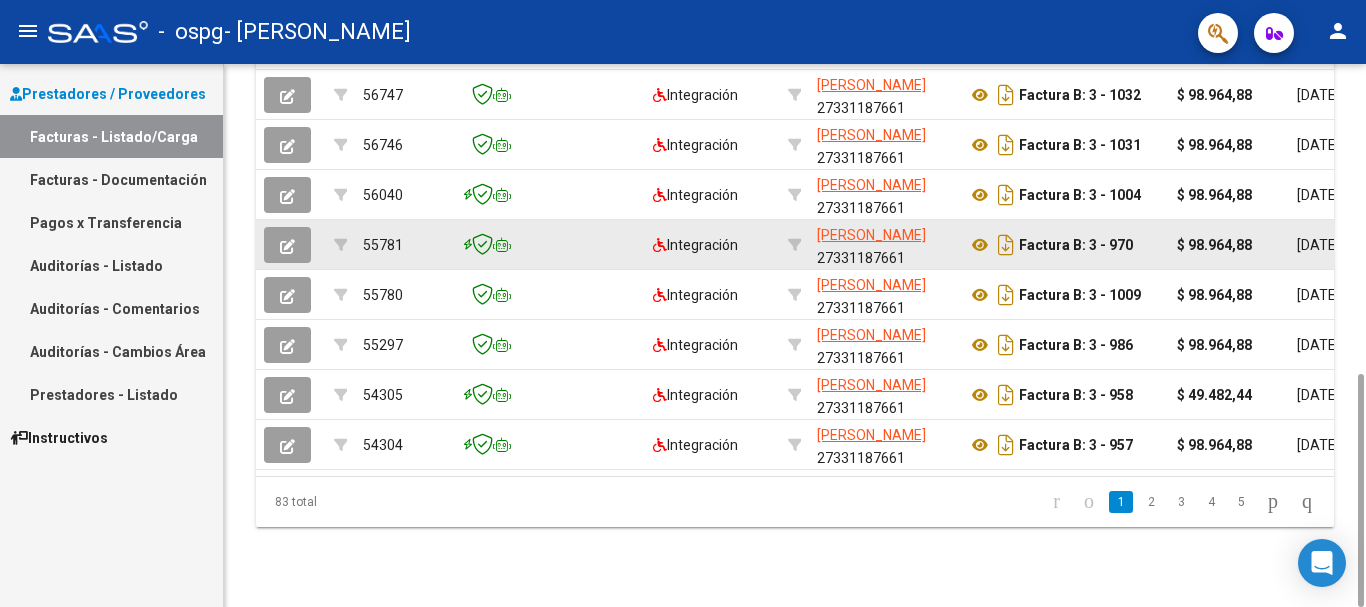 click 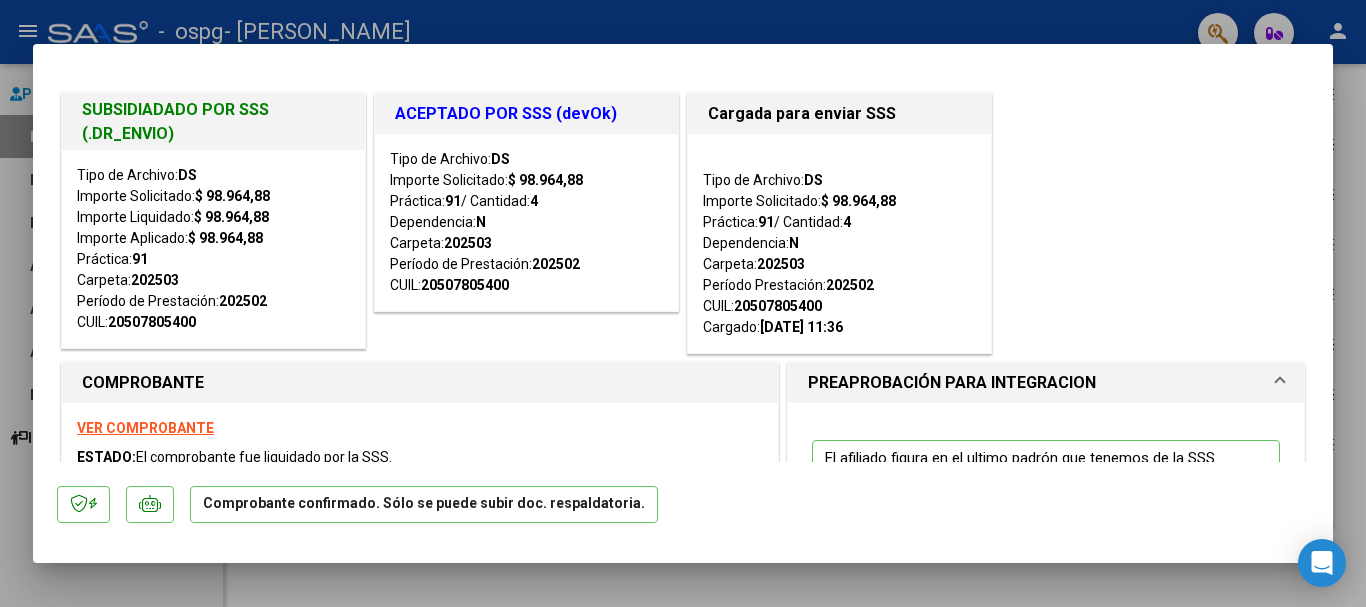click at bounding box center [683, 303] 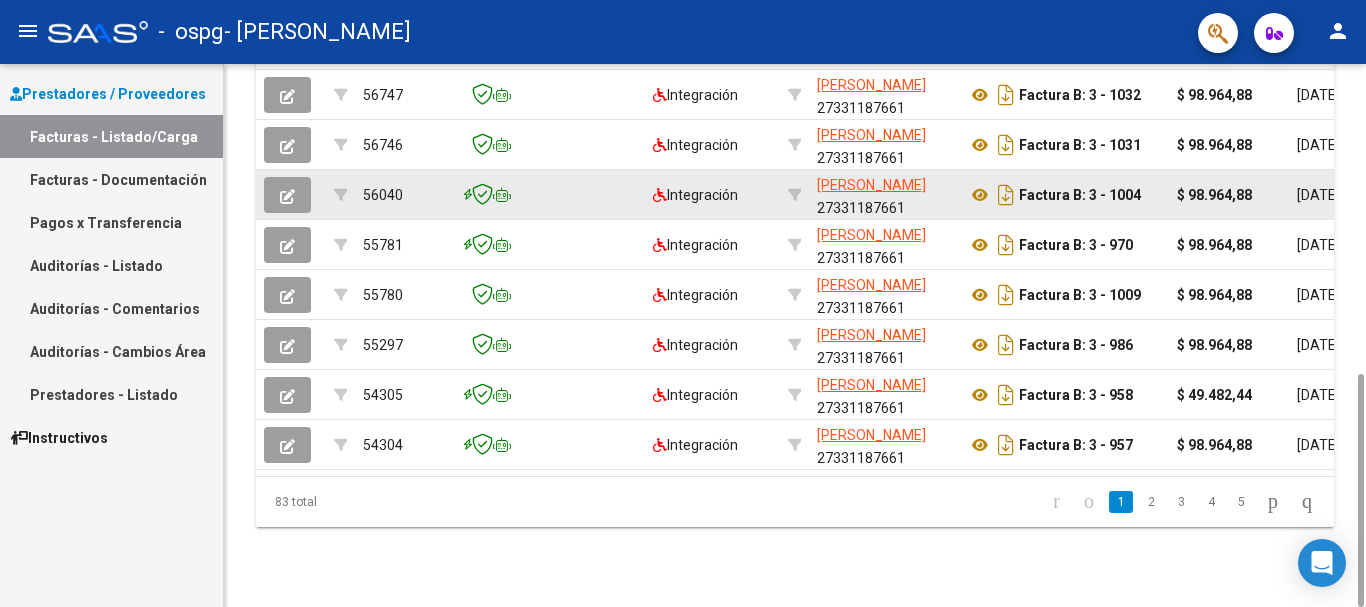 click 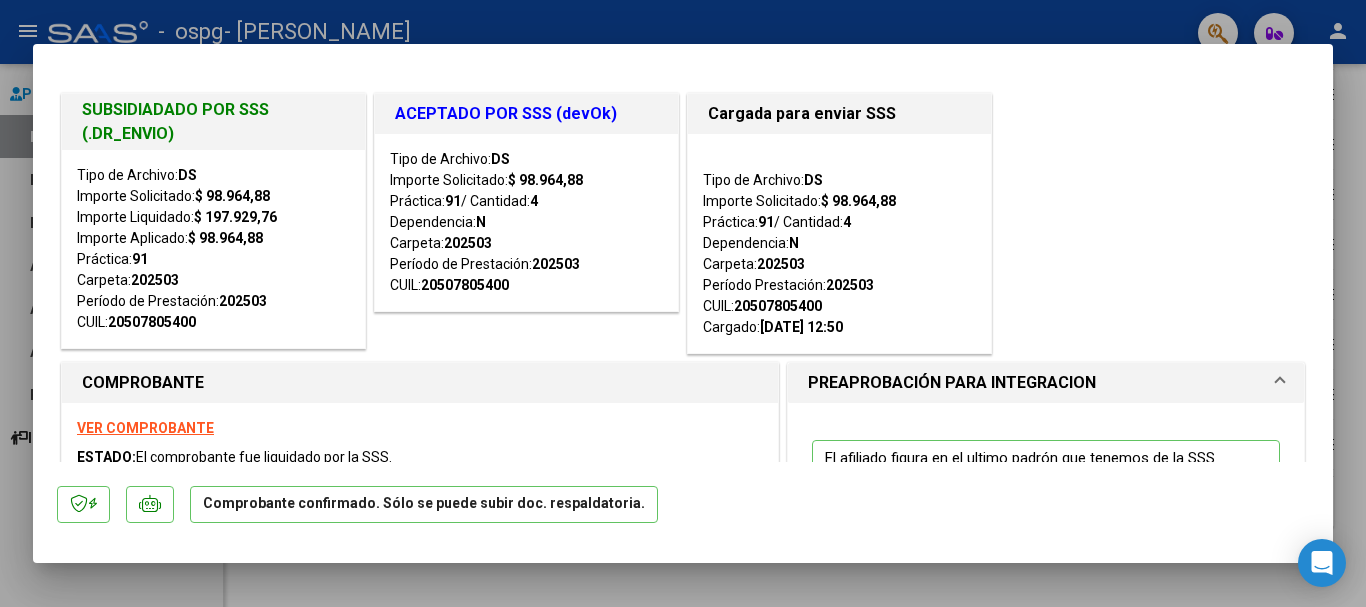 click at bounding box center [683, 303] 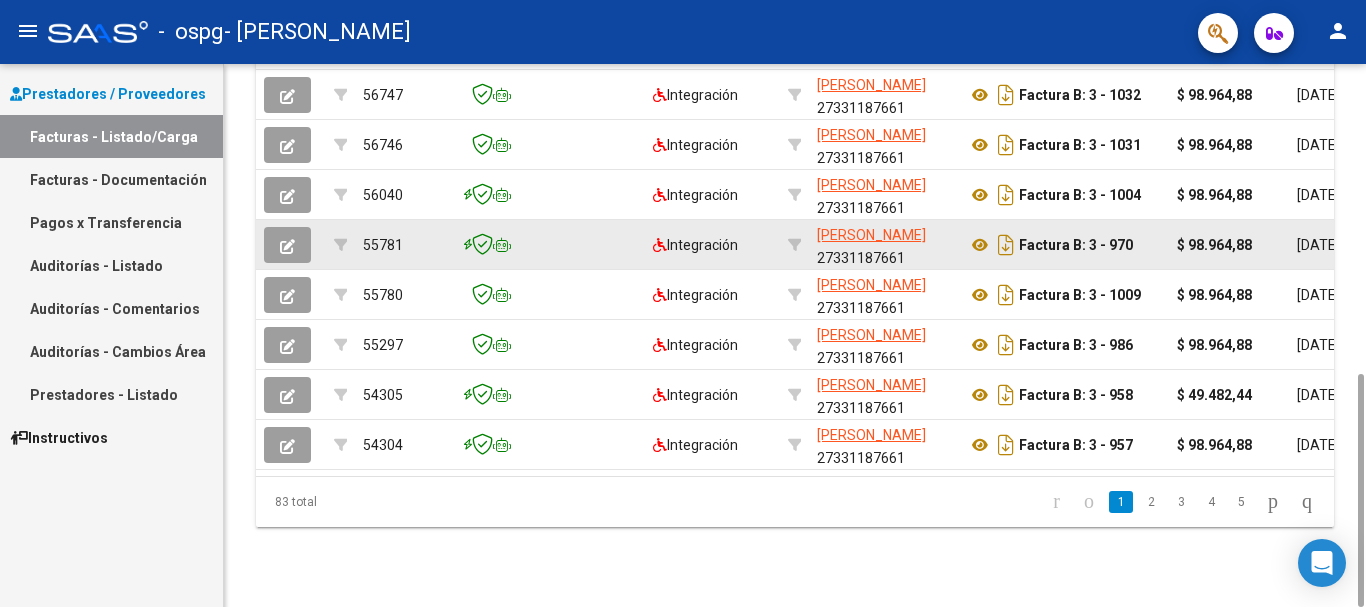 click 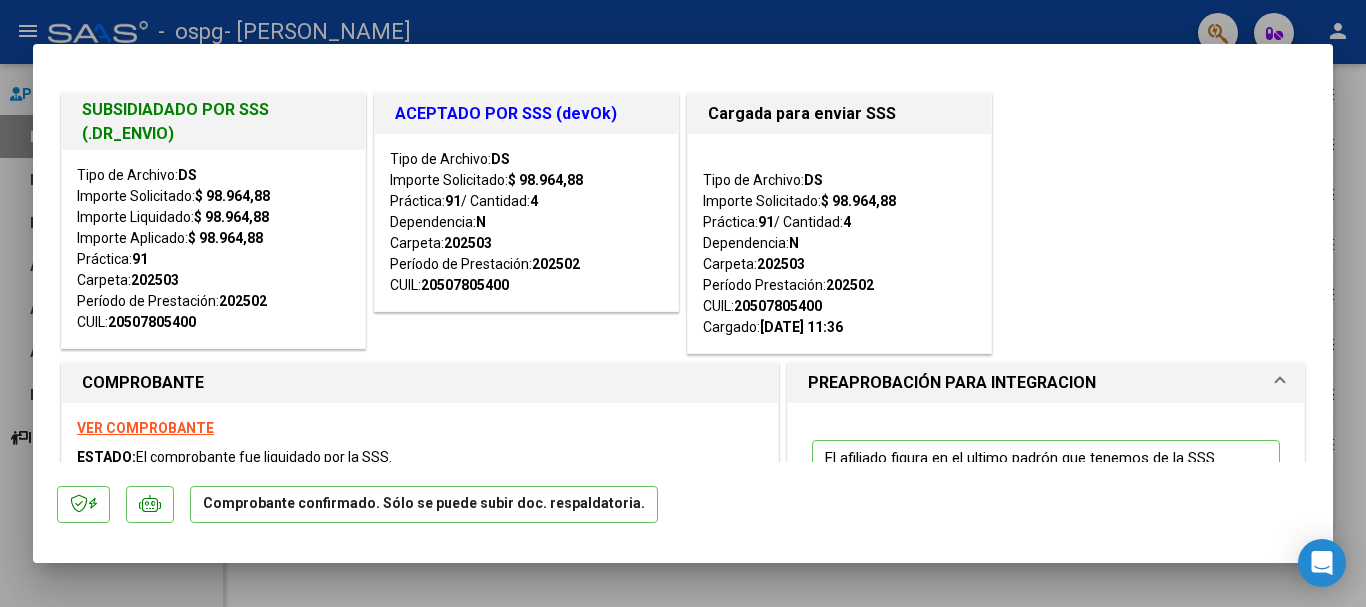 click on "SUBSIDIADADO POR SSS (.DR_ENVIO)  Tipo de Archivo:  DS  Importe Solicitado:  $ 98.964,88  Importe Liquidado:  $ 98.964,88  Importe Aplicado:  $ 98.964,88  Práctica:  91  Carpeta:  202503  Período de Prestación:  202502  CUIL:  20507805400 ACEPTADO POR SSS (devOk)  Tipo de Archivo:  DS  Importe Solicitado:  $ 98.964,88  Práctica:  91  / Cantidad:  4  Dependencia:  N  Carpeta:  202503  Período de Prestación:  202502  CUIL:  20507805400 Cargada para enviar SSS  Tipo de Archivo:  DS  Importe Solicitado:  $ 98.964,88  Práctica:  91  / Cantidad:  4  Dependencia:  N  Carpeta:  202503  Período Prestación:  202502  CUIL:  20507805400  Cargado:  [DATE] 11:36" at bounding box center (683, 223) 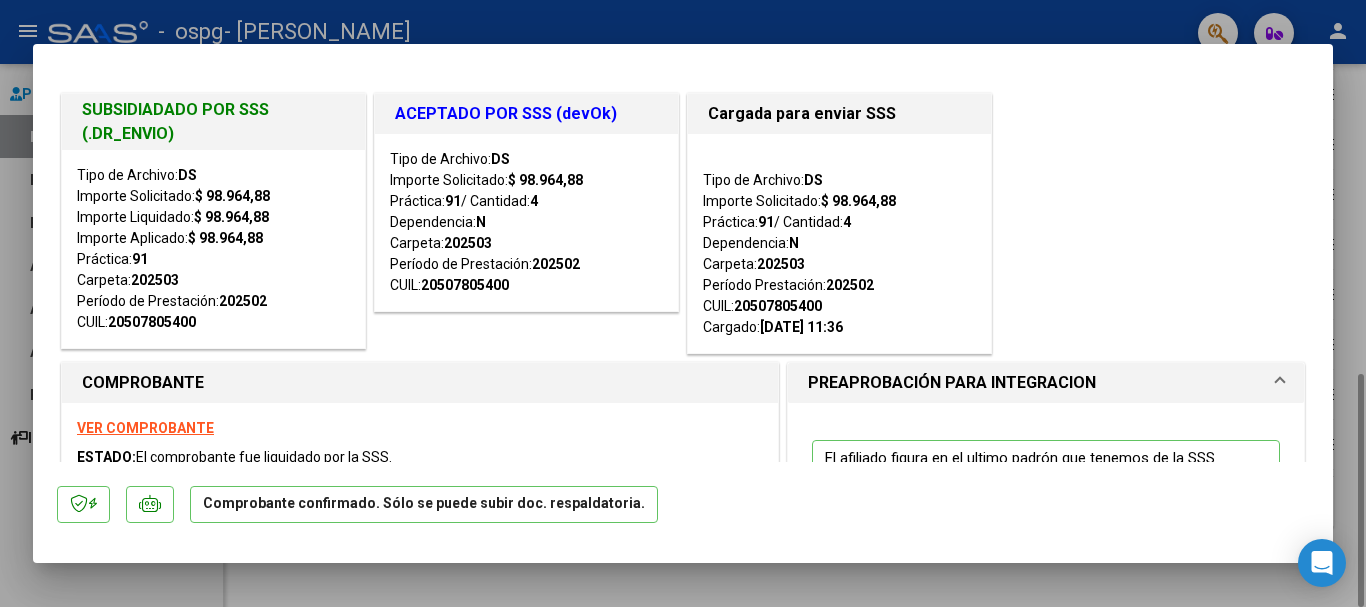type 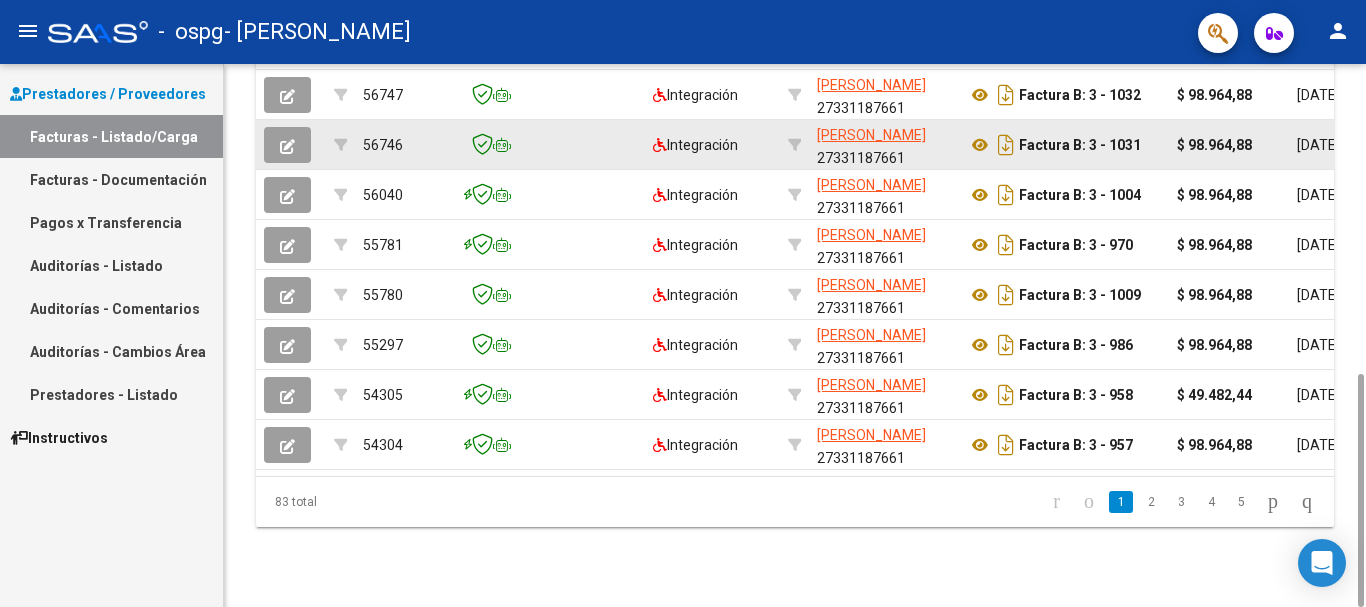 click 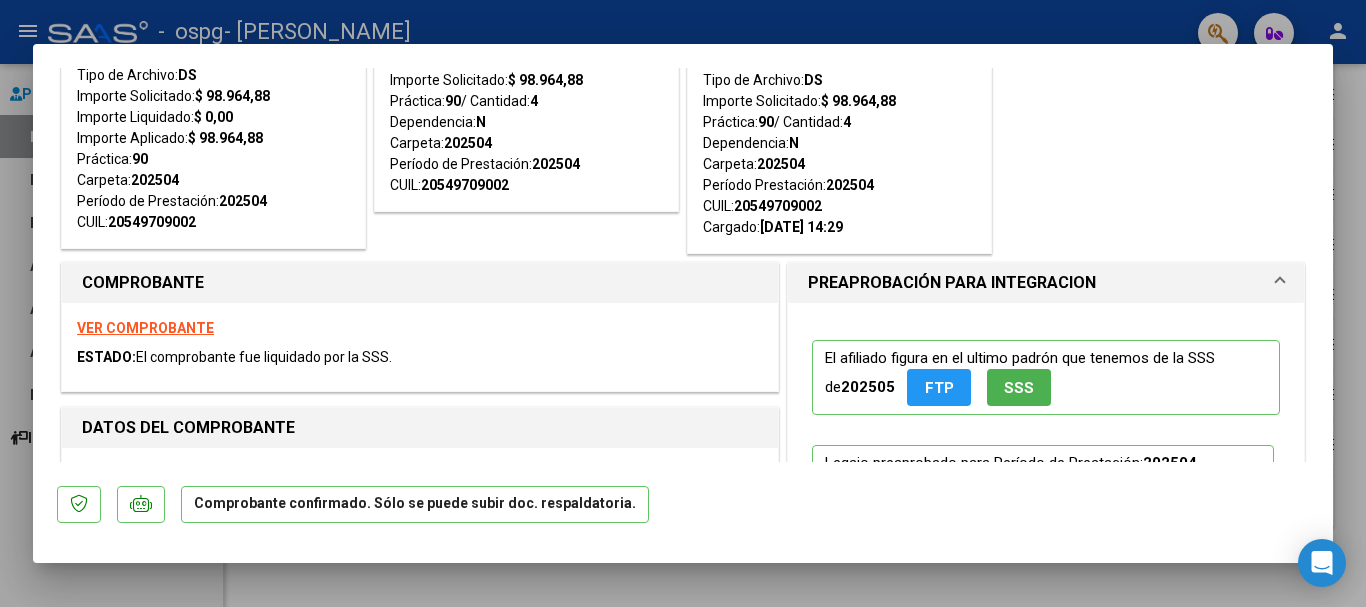 scroll, scrollTop: 300, scrollLeft: 0, axis: vertical 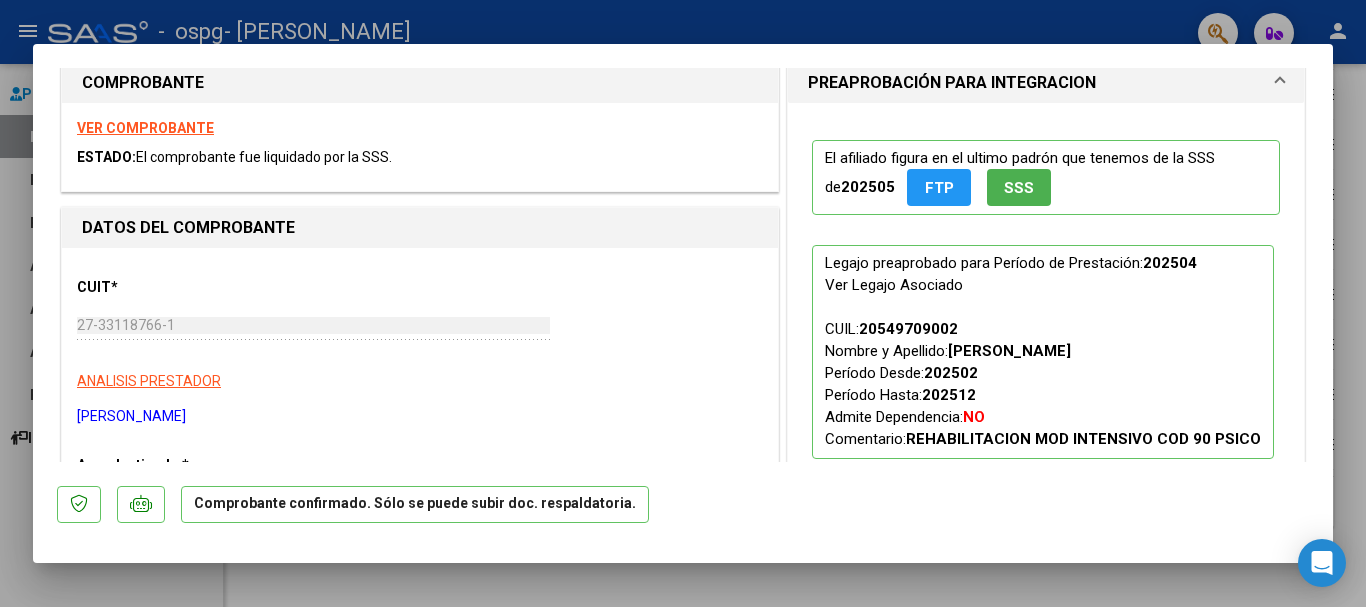 click at bounding box center [683, 303] 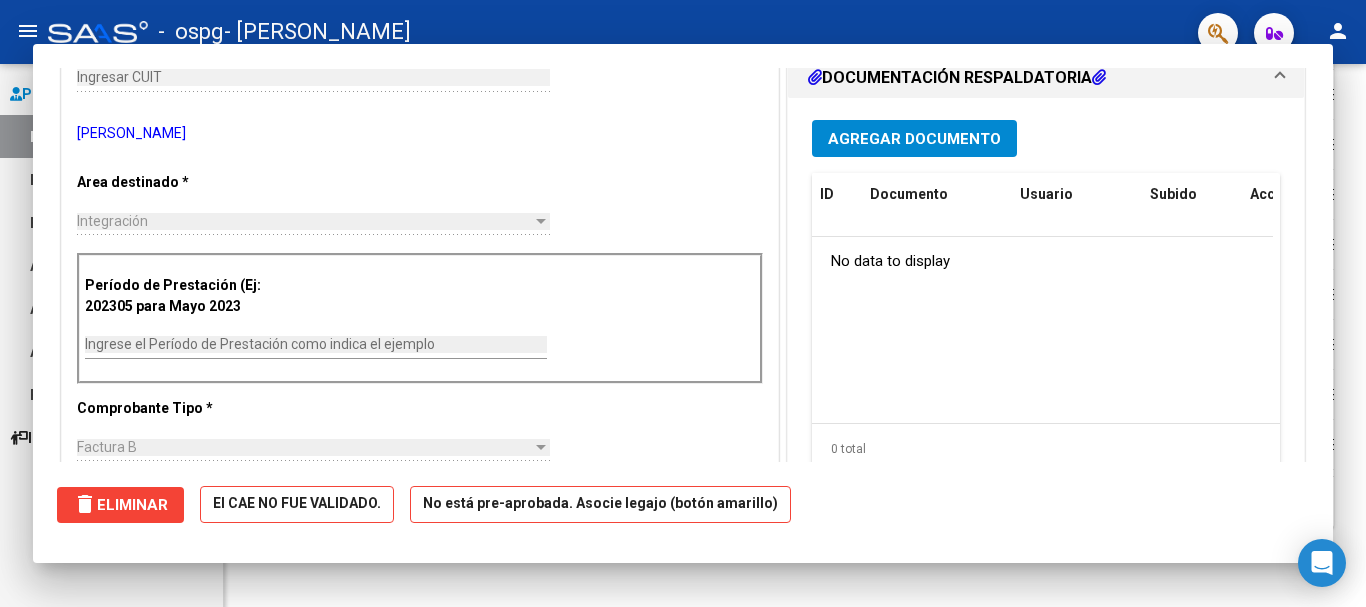 scroll, scrollTop: 0, scrollLeft: 0, axis: both 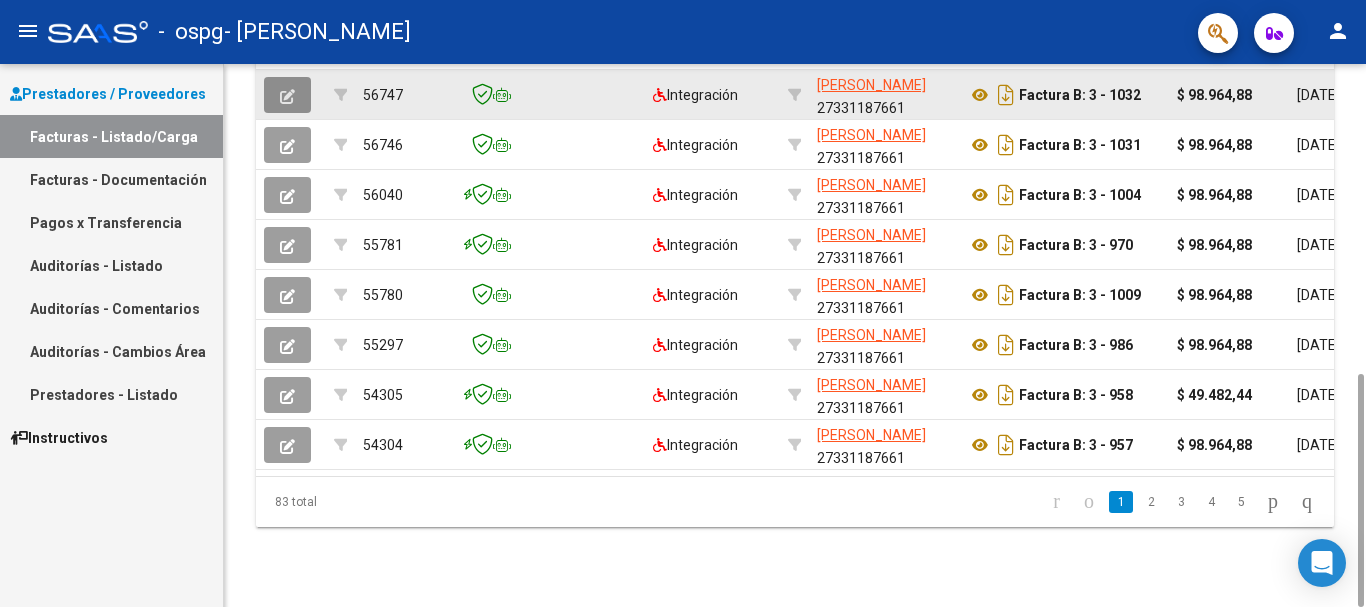 click 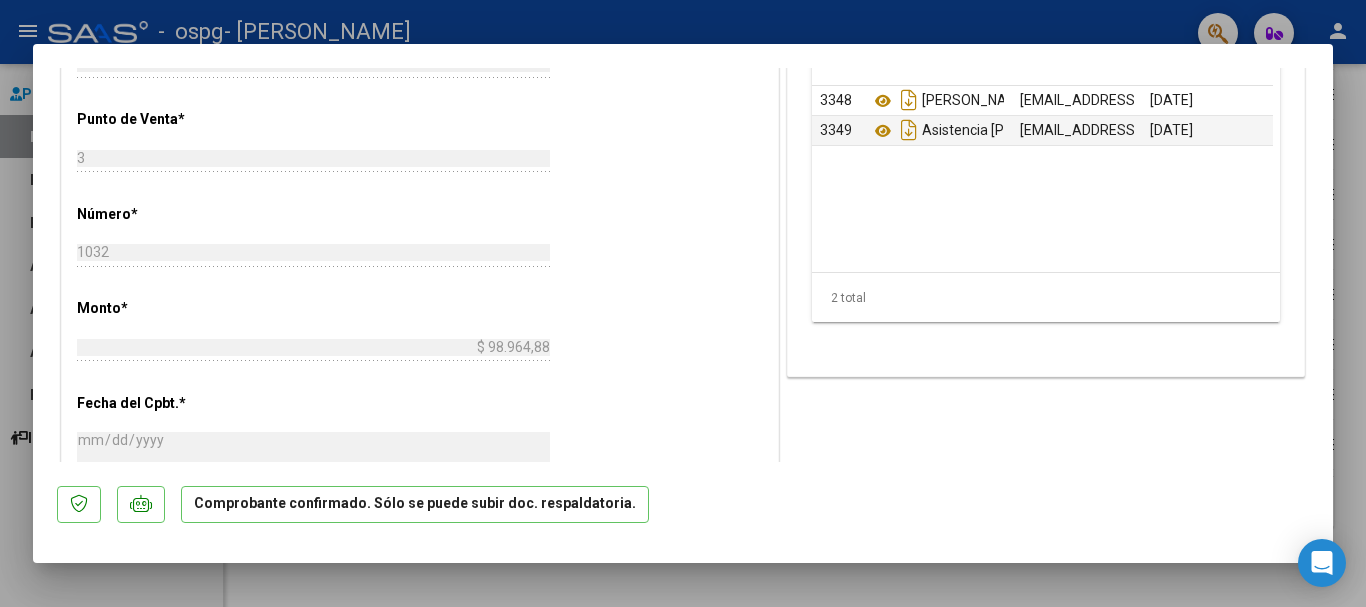 scroll, scrollTop: 1100, scrollLeft: 0, axis: vertical 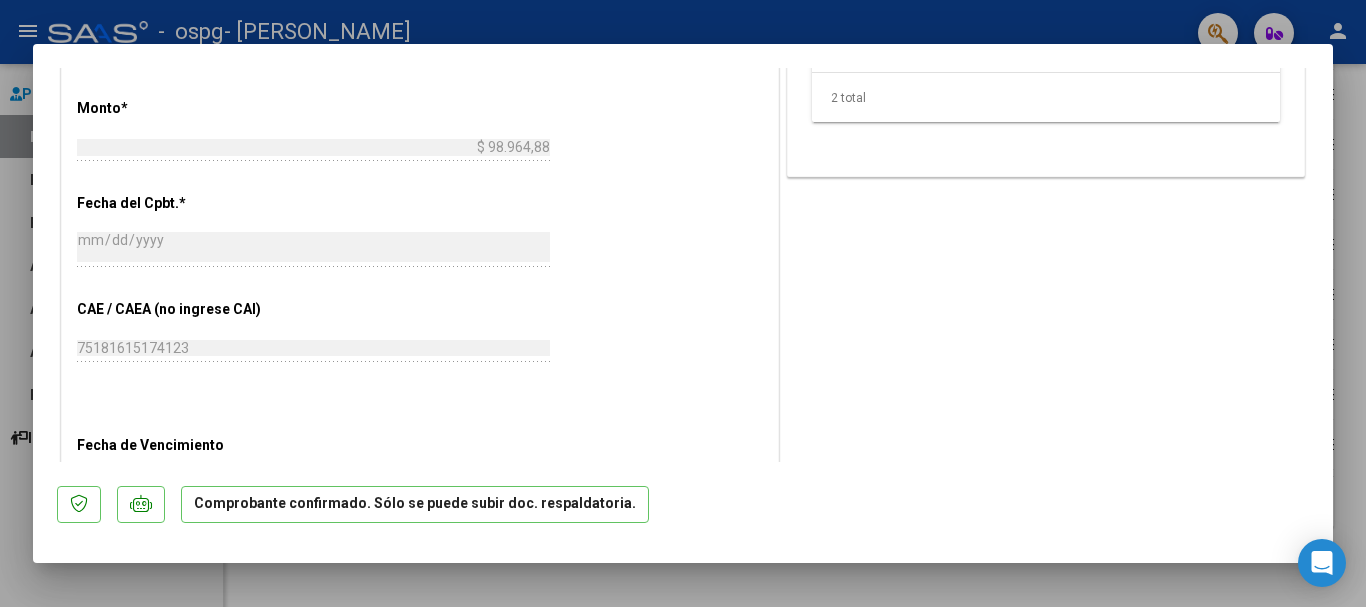 click at bounding box center [683, 303] 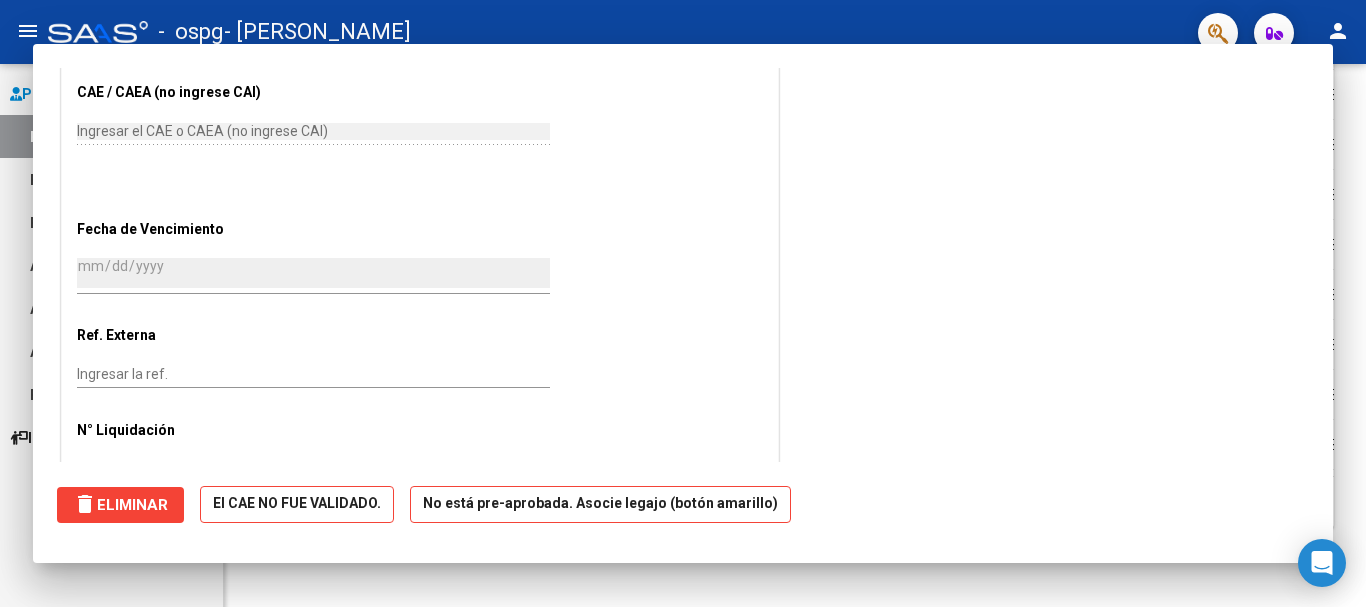 scroll, scrollTop: 0, scrollLeft: 0, axis: both 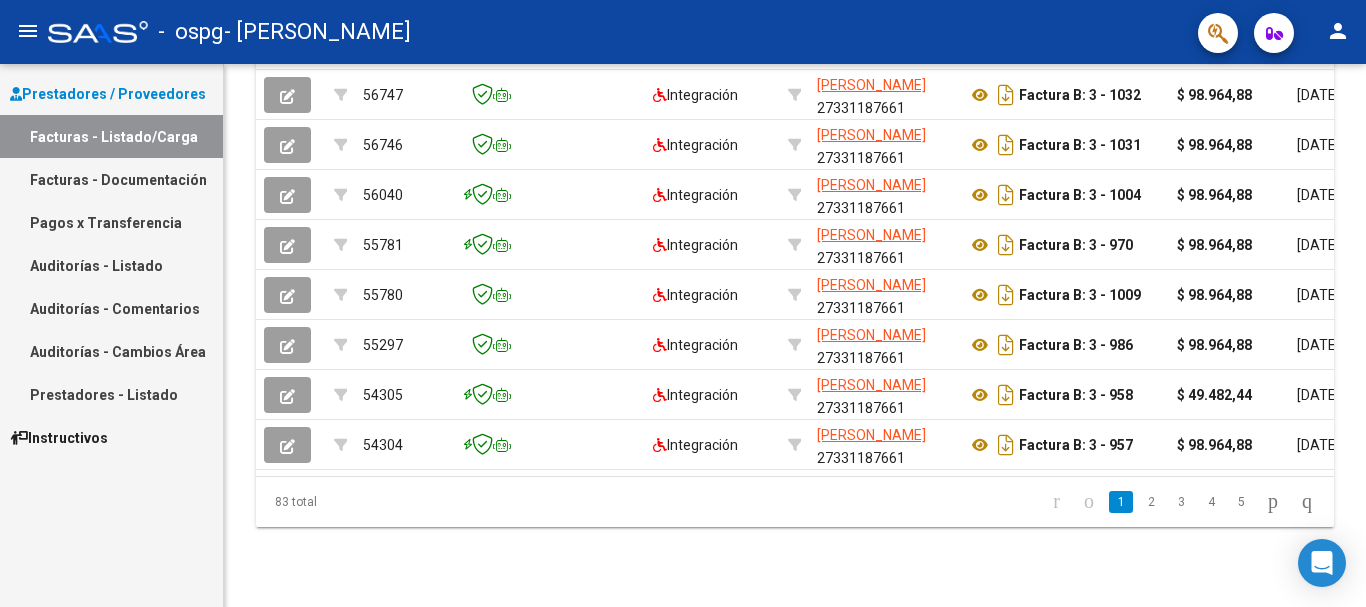 click on "Auditorías - Listado" at bounding box center [111, 265] 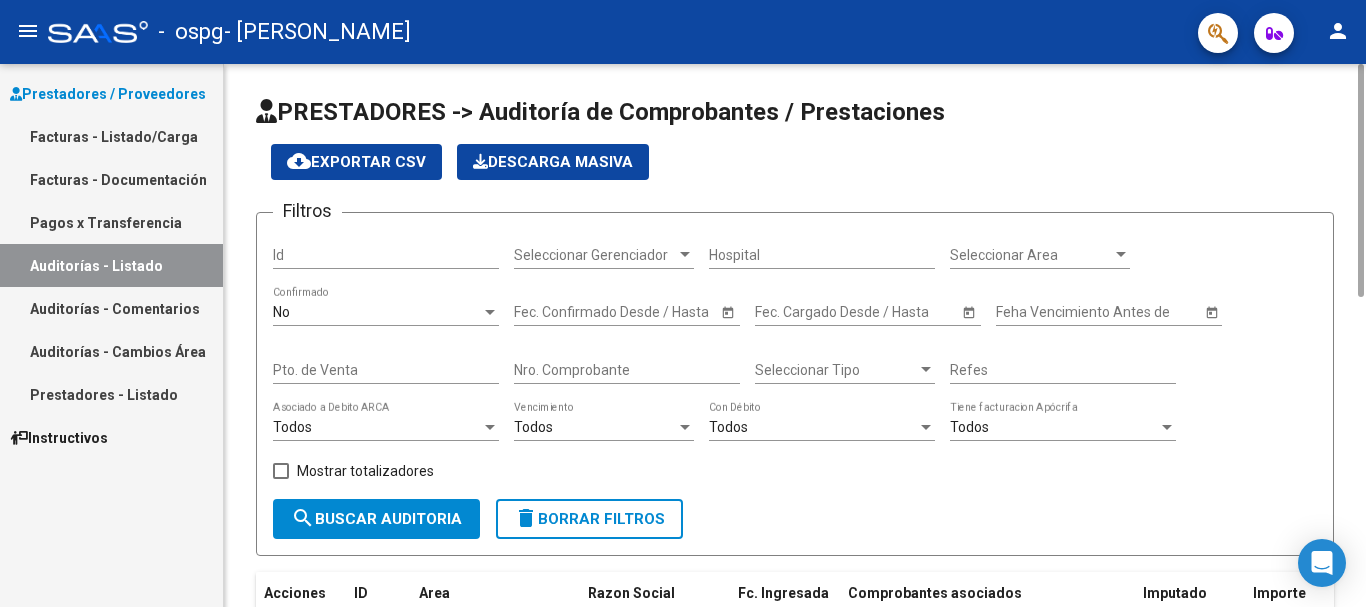 scroll, scrollTop: 194, scrollLeft: 0, axis: vertical 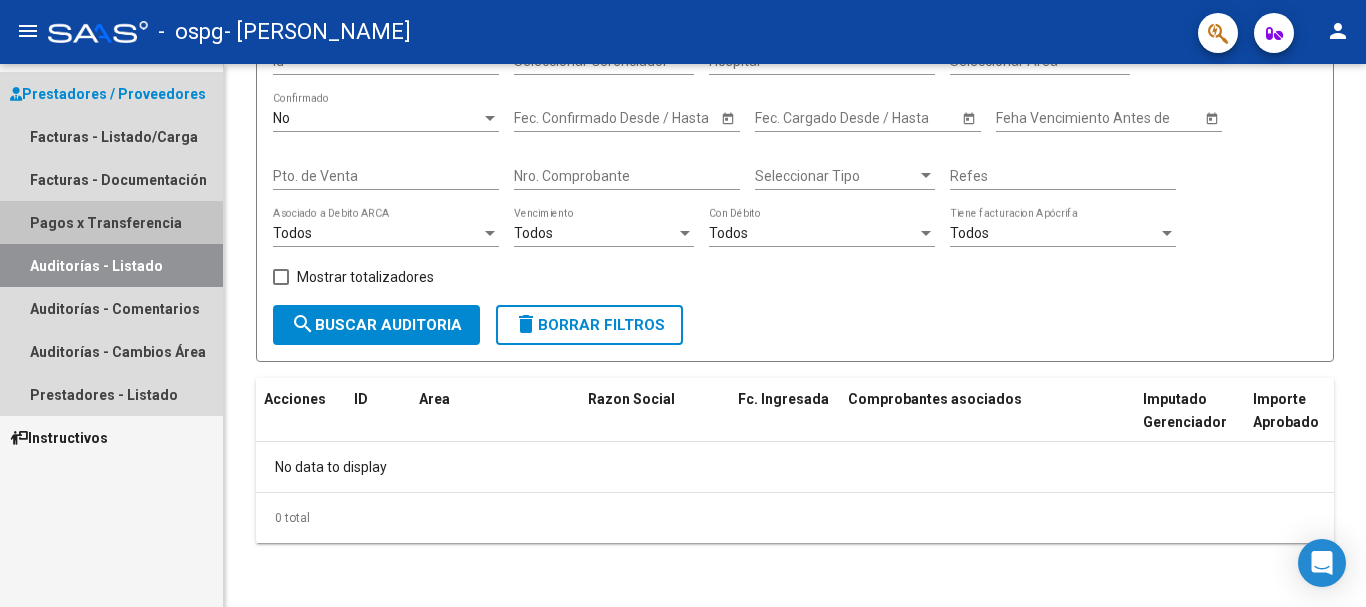 click on "Pagos x Transferencia" at bounding box center (111, 222) 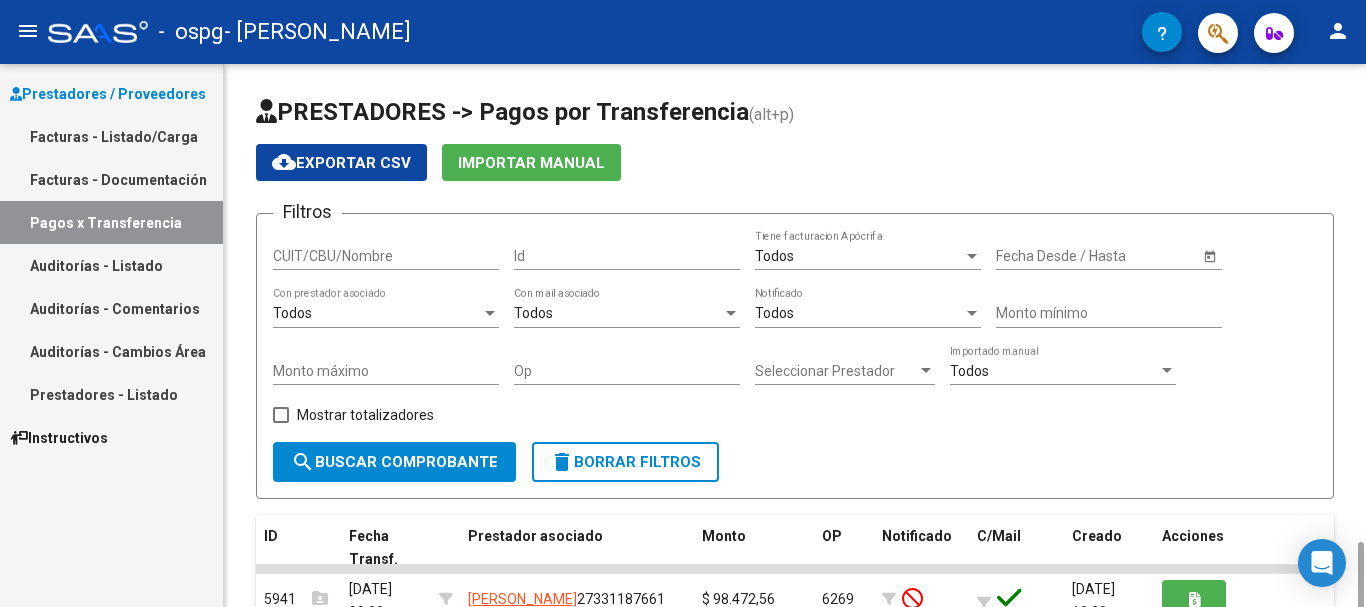 scroll, scrollTop: 289, scrollLeft: 0, axis: vertical 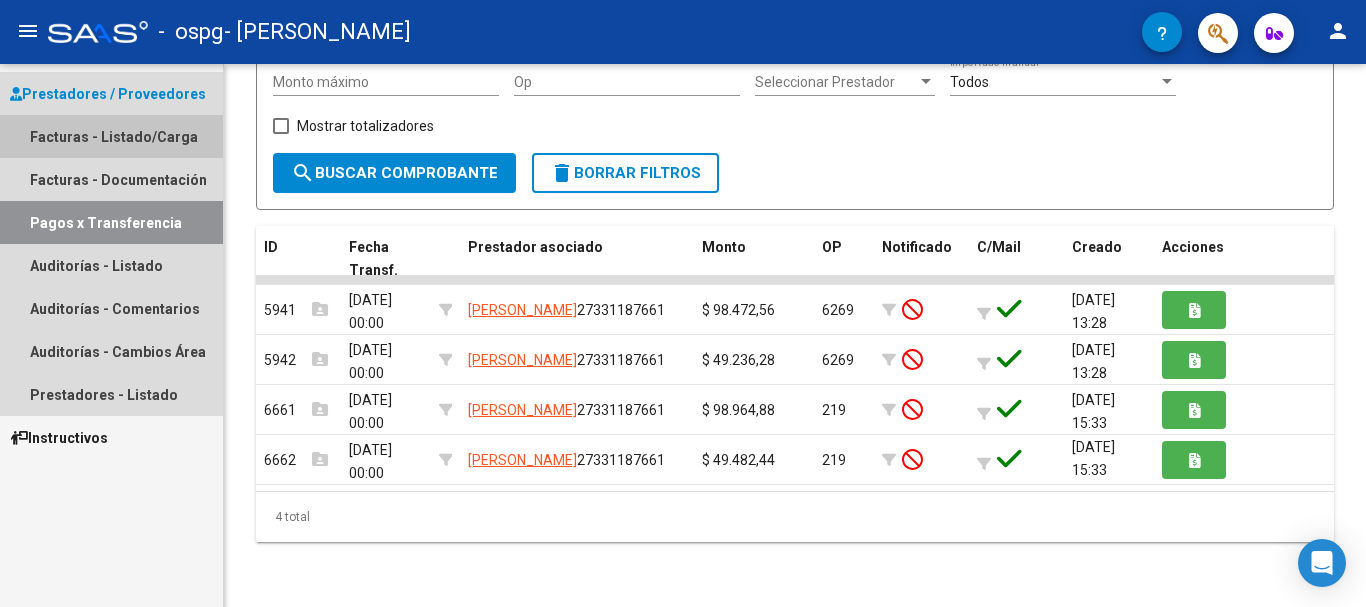 click on "Facturas - Listado/Carga" at bounding box center [111, 136] 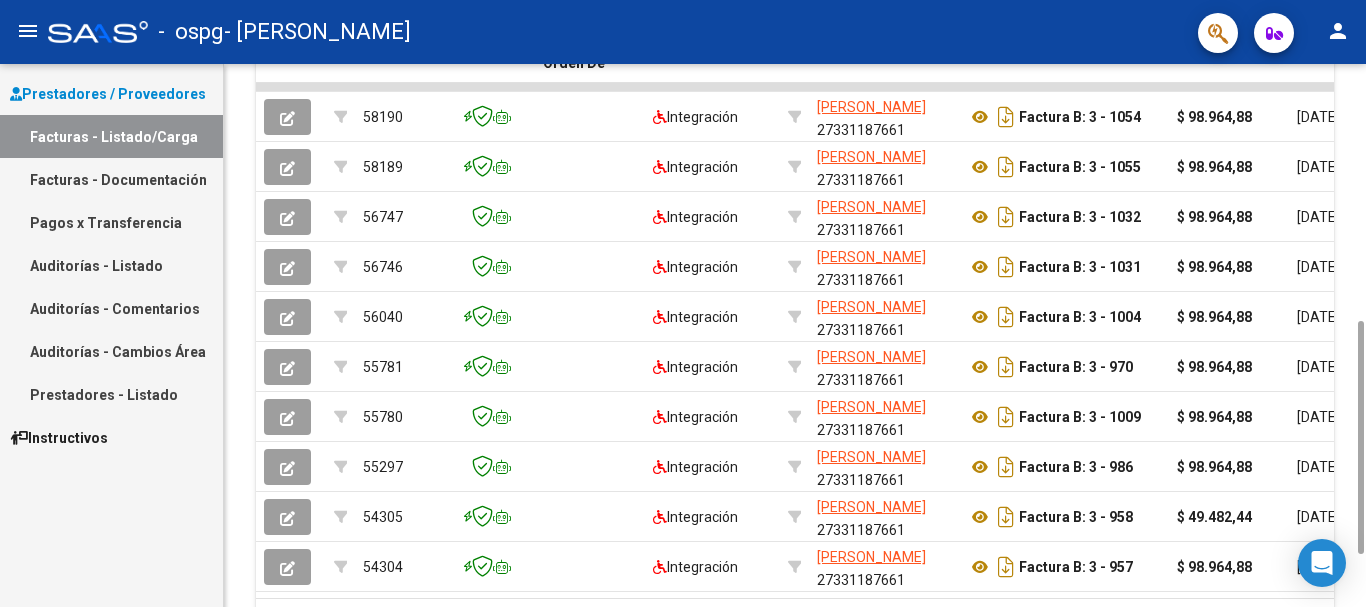 scroll, scrollTop: 722, scrollLeft: 0, axis: vertical 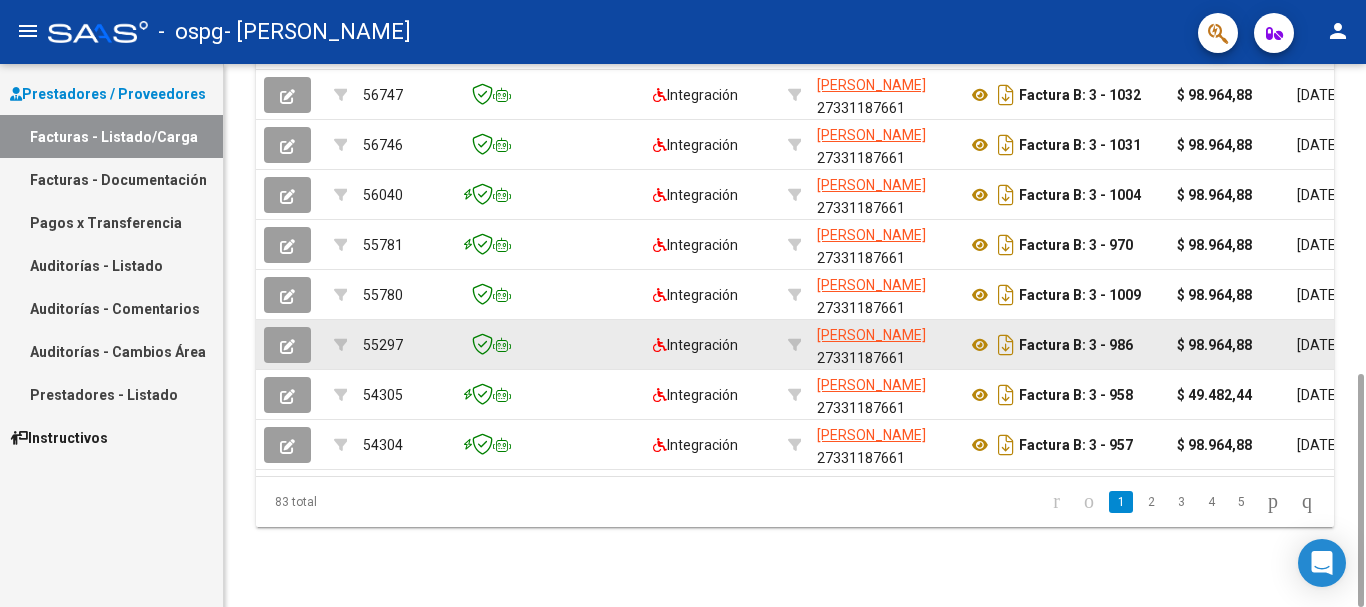 click 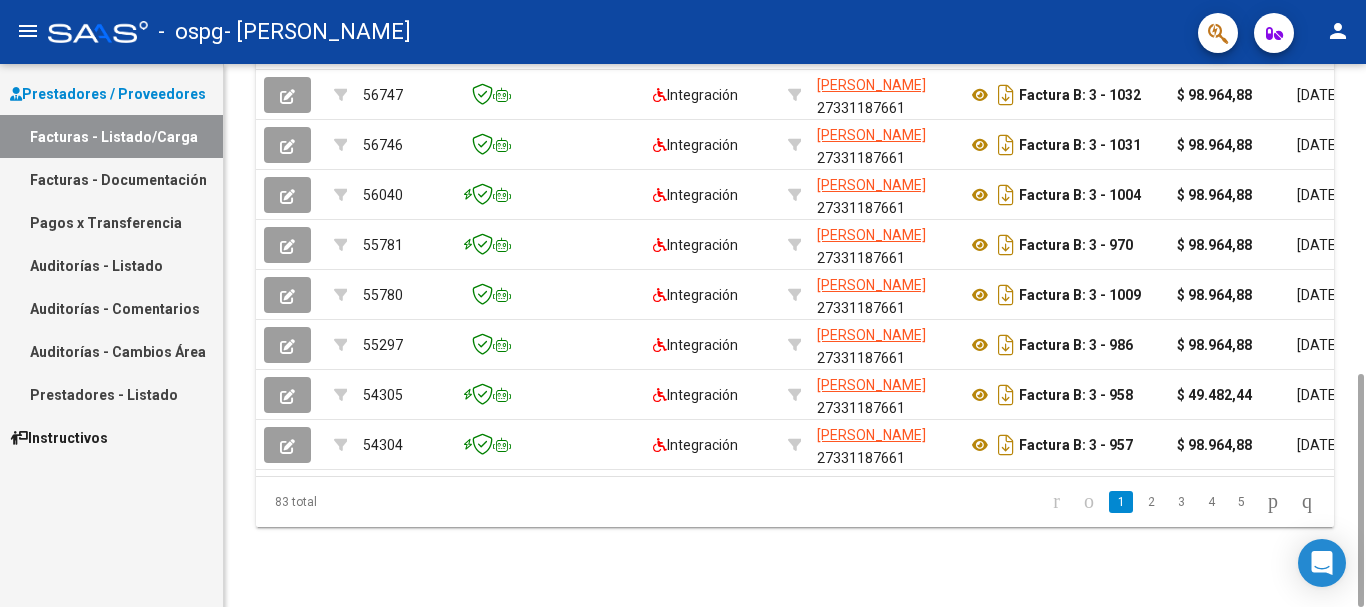 scroll, scrollTop: 0, scrollLeft: 728, axis: horizontal 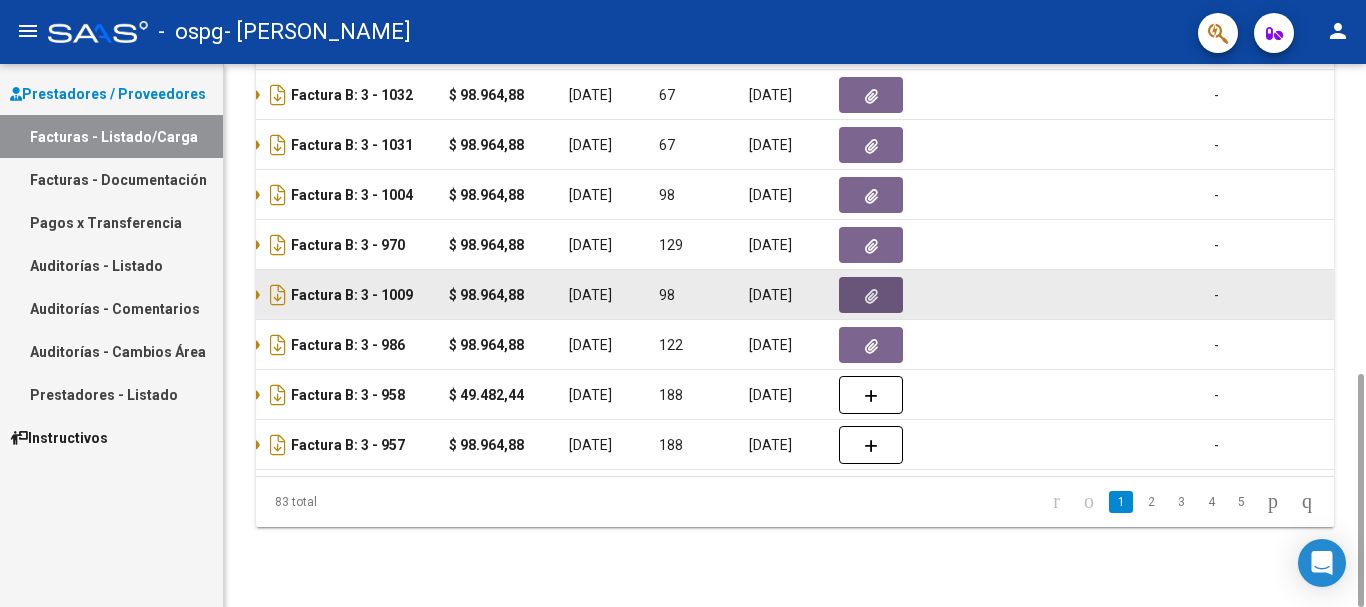 click 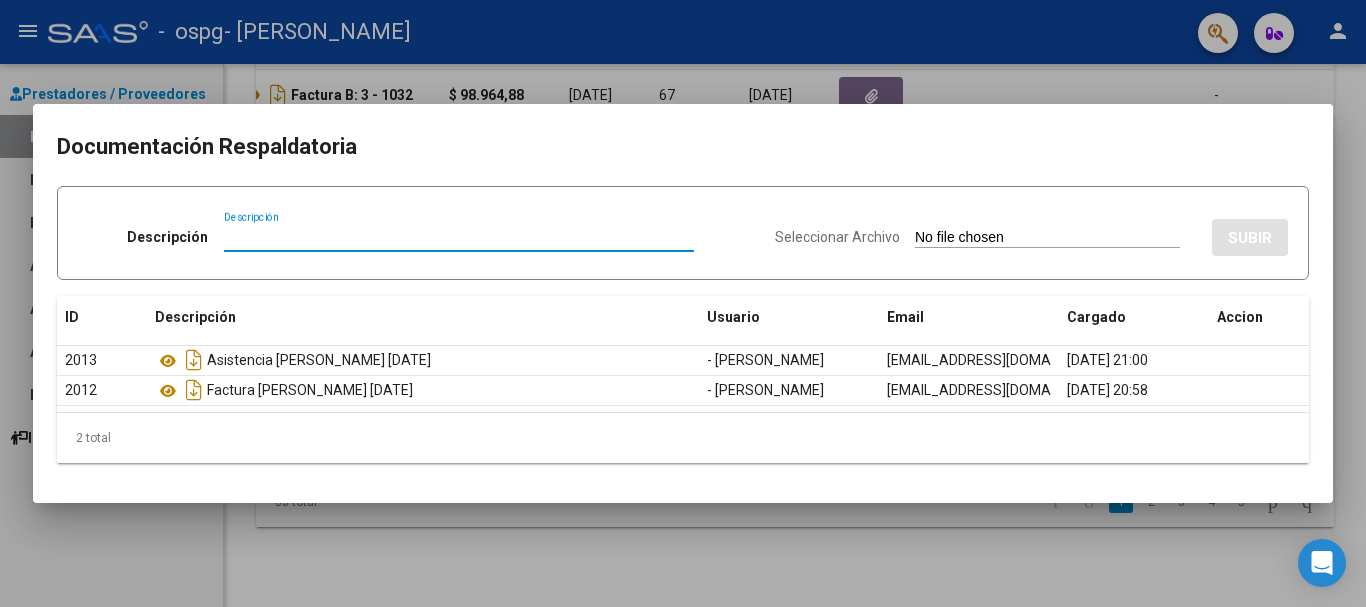click at bounding box center [683, 303] 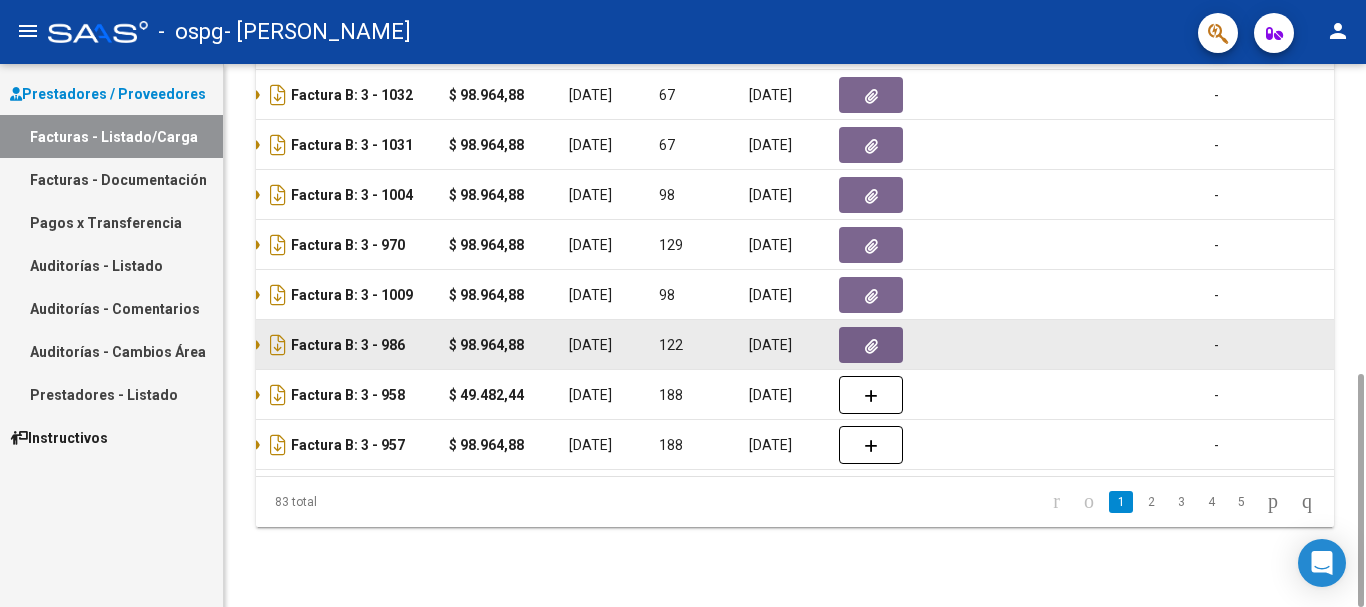 click on "[DATE]" 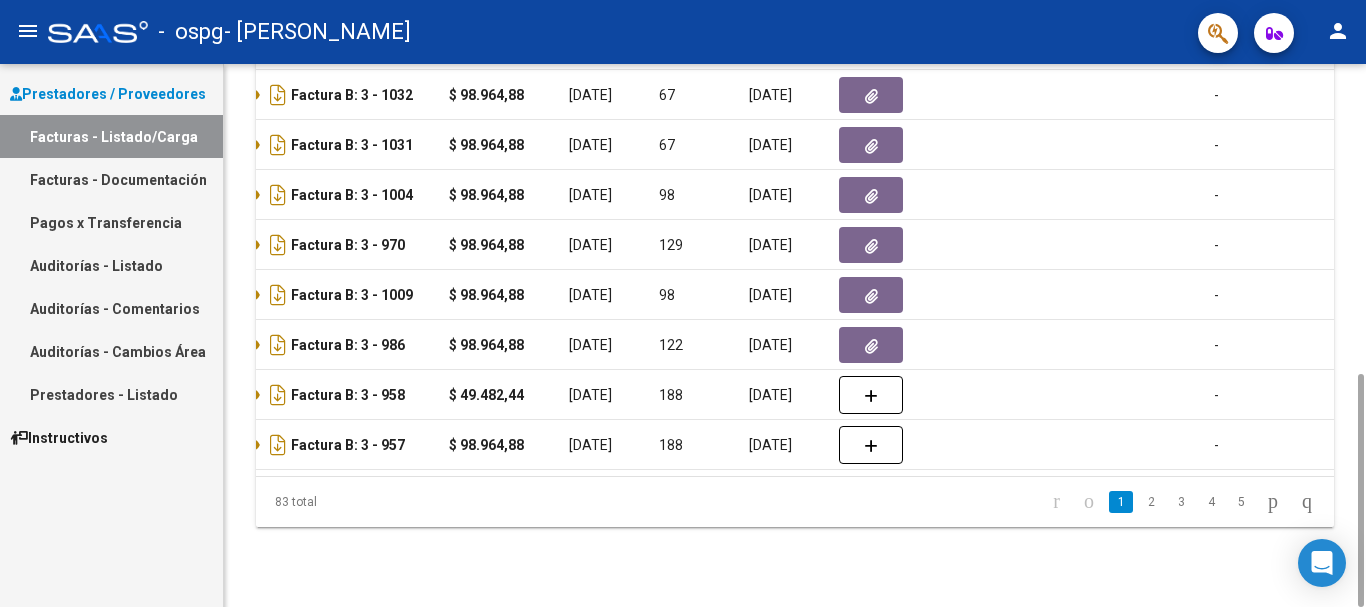 scroll, scrollTop: 0, scrollLeft: 0, axis: both 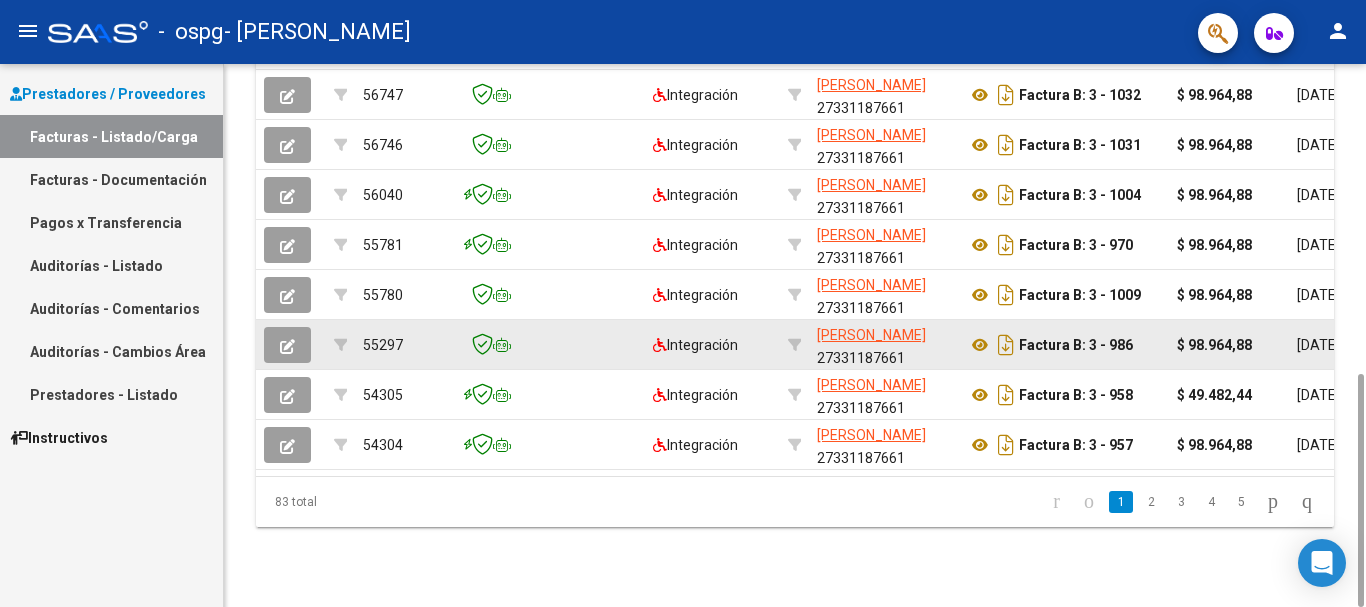 click 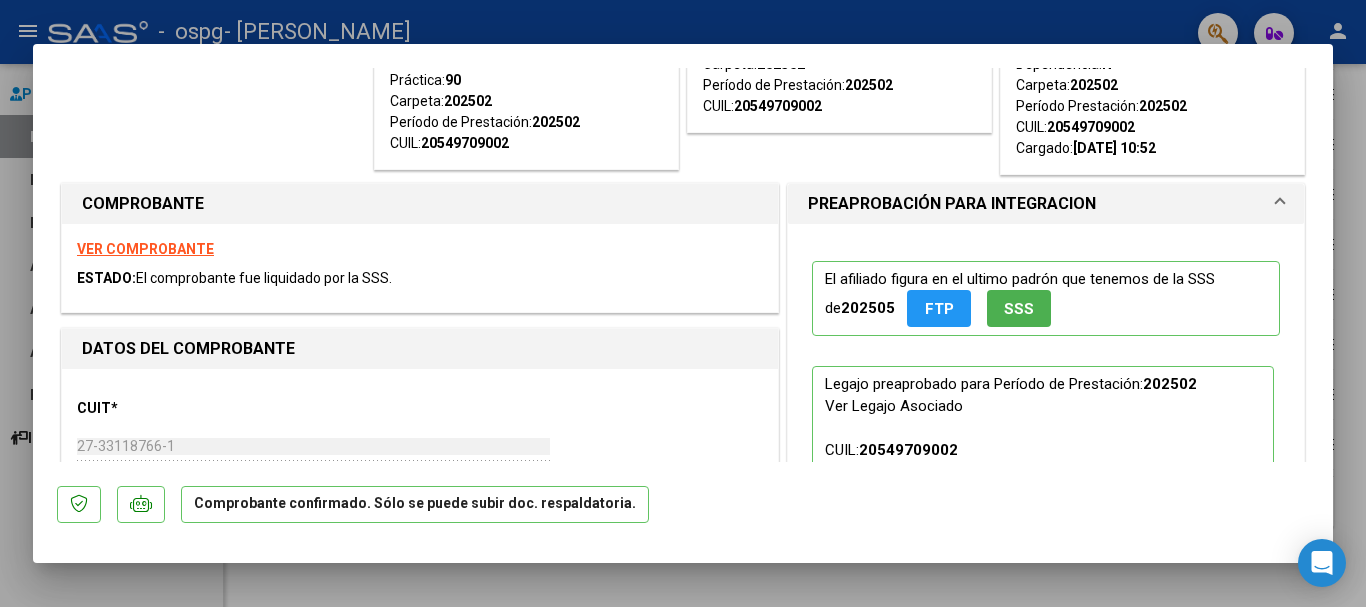 scroll, scrollTop: 200, scrollLeft: 0, axis: vertical 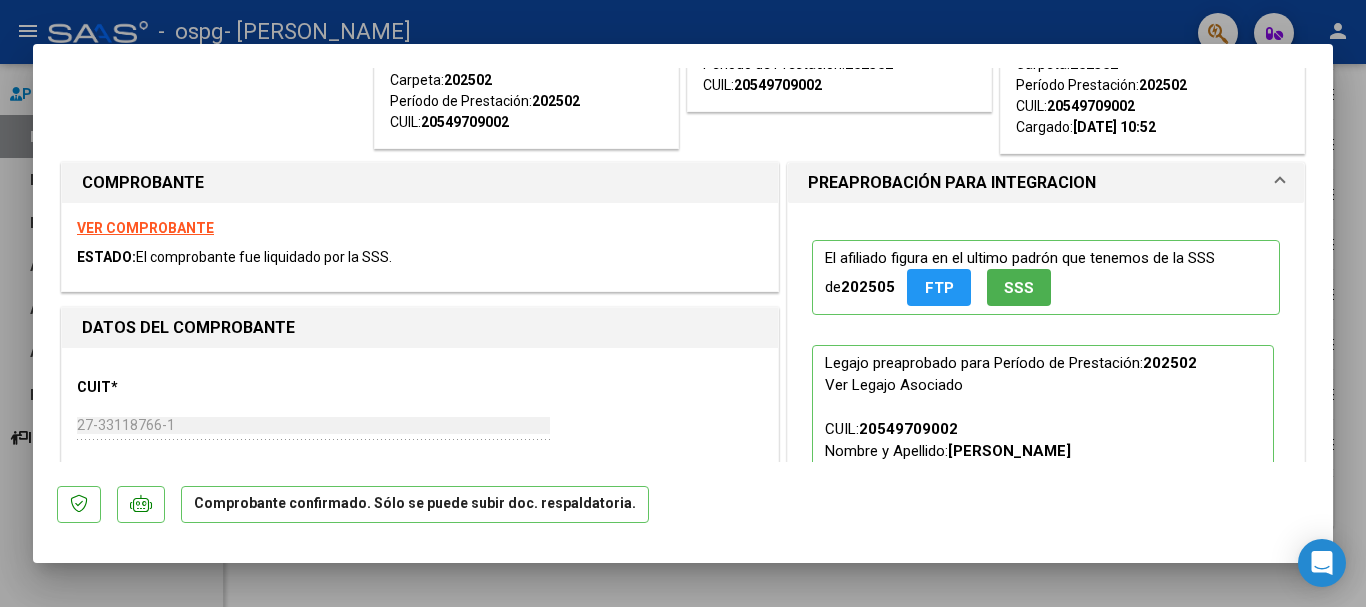click on "VER COMPROBANTE" at bounding box center [145, 228] 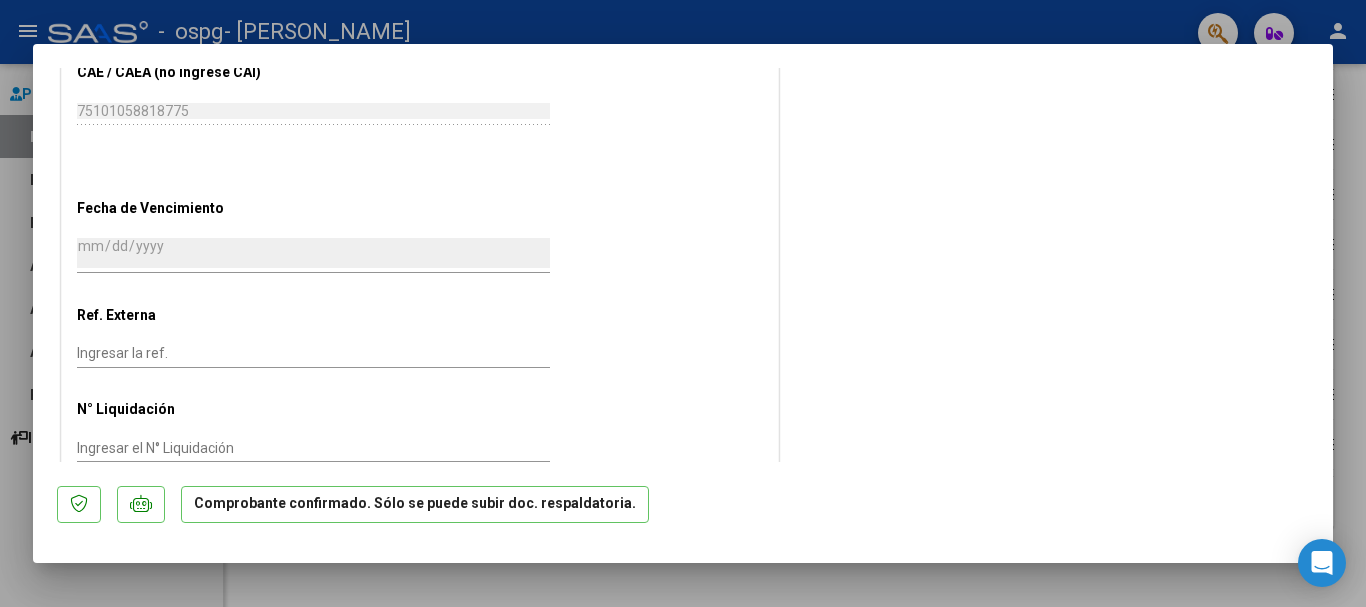 scroll, scrollTop: 1374, scrollLeft: 0, axis: vertical 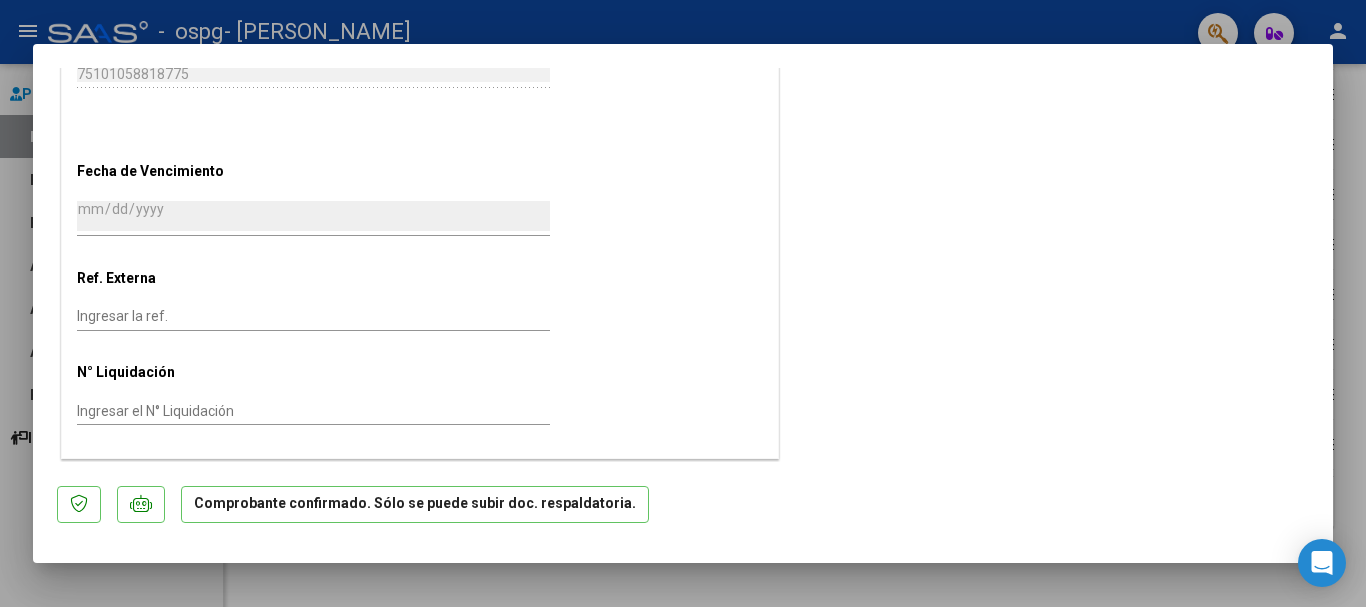 click at bounding box center (683, 303) 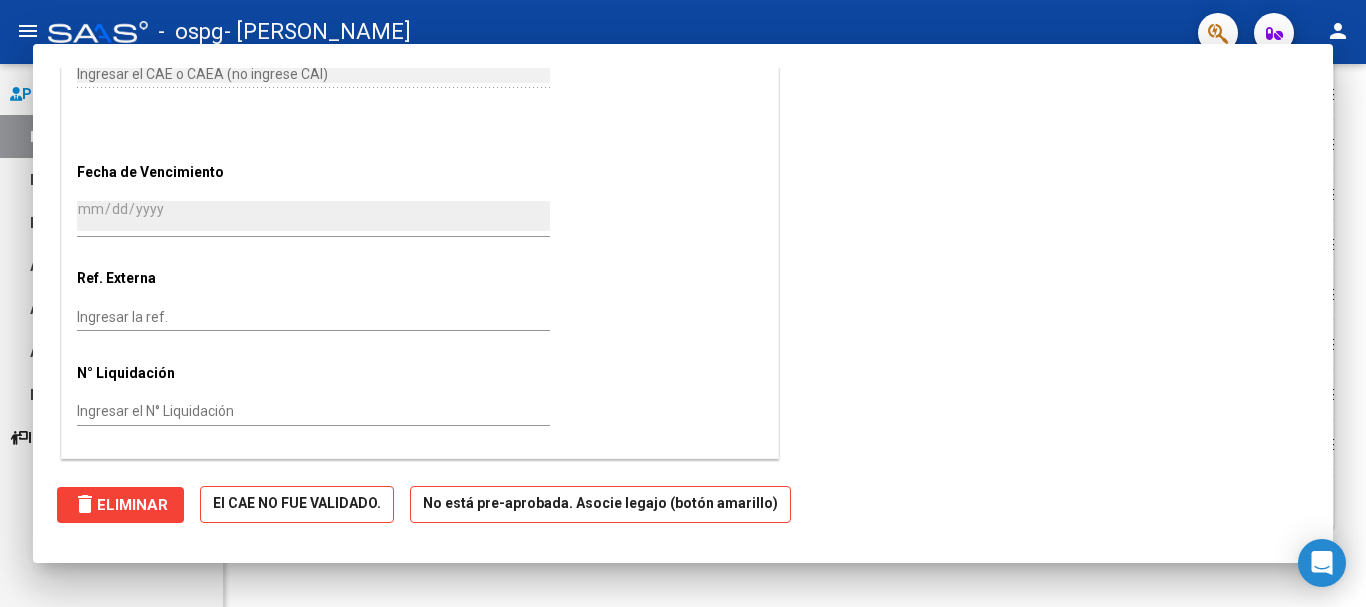 scroll, scrollTop: 1157, scrollLeft: 0, axis: vertical 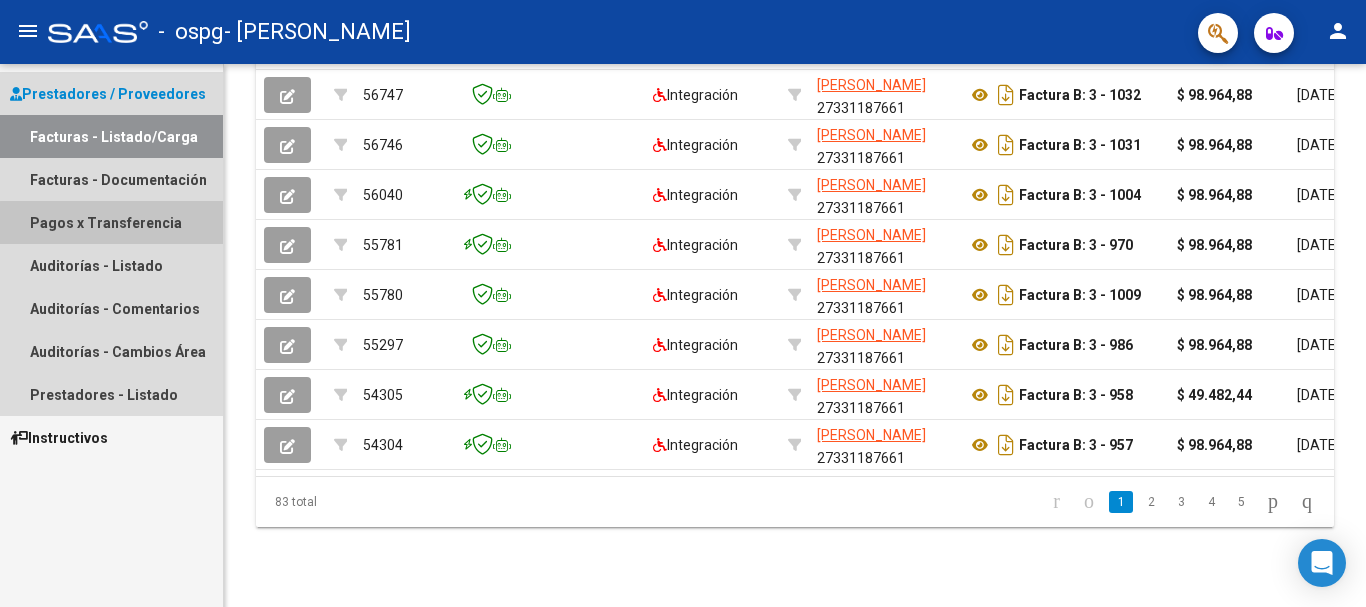 click on "Pagos x Transferencia" at bounding box center [111, 222] 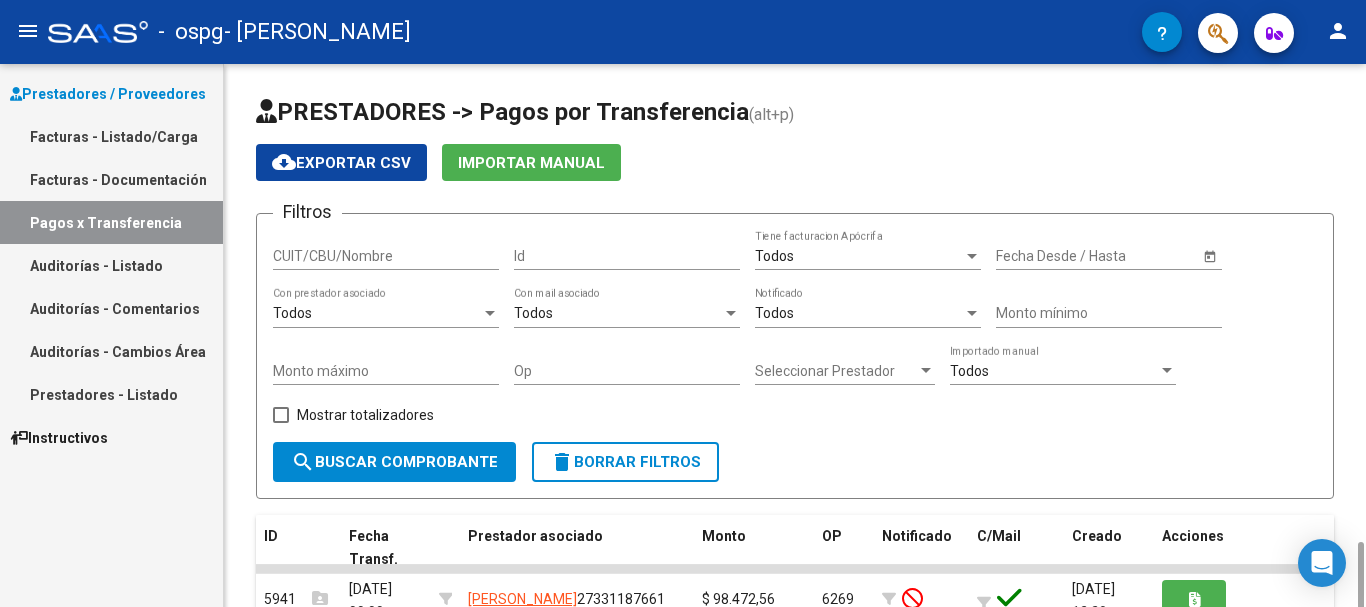 scroll, scrollTop: 289, scrollLeft: 0, axis: vertical 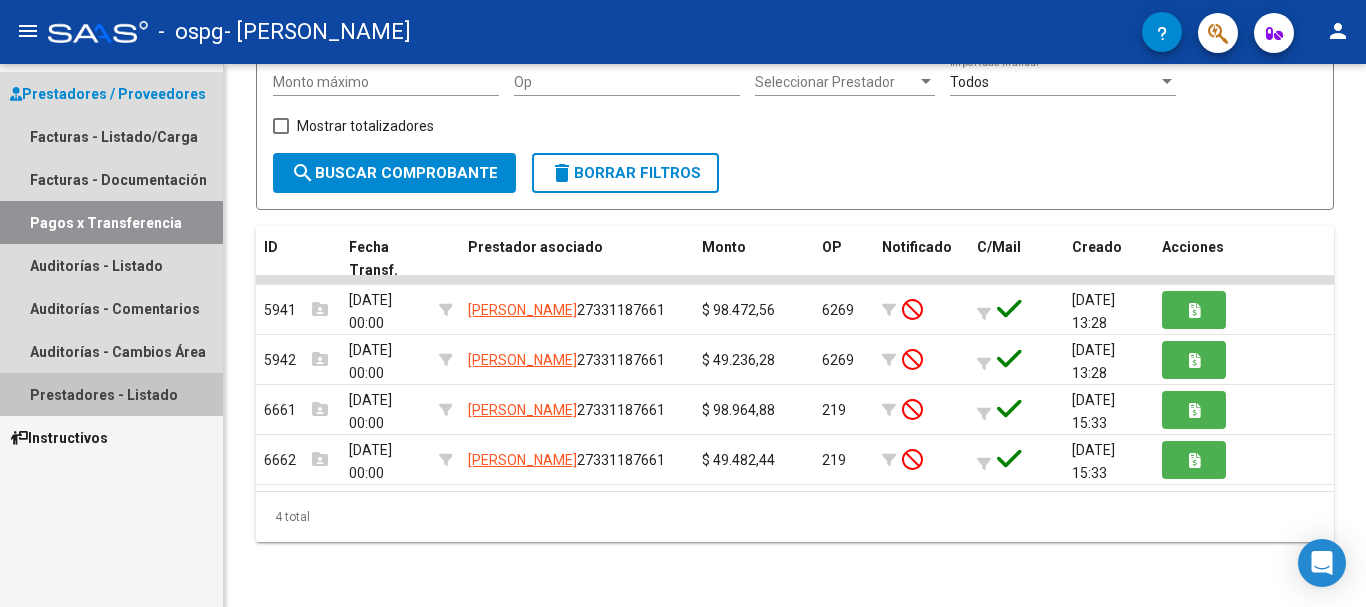 click on "Prestadores - Listado" at bounding box center [111, 394] 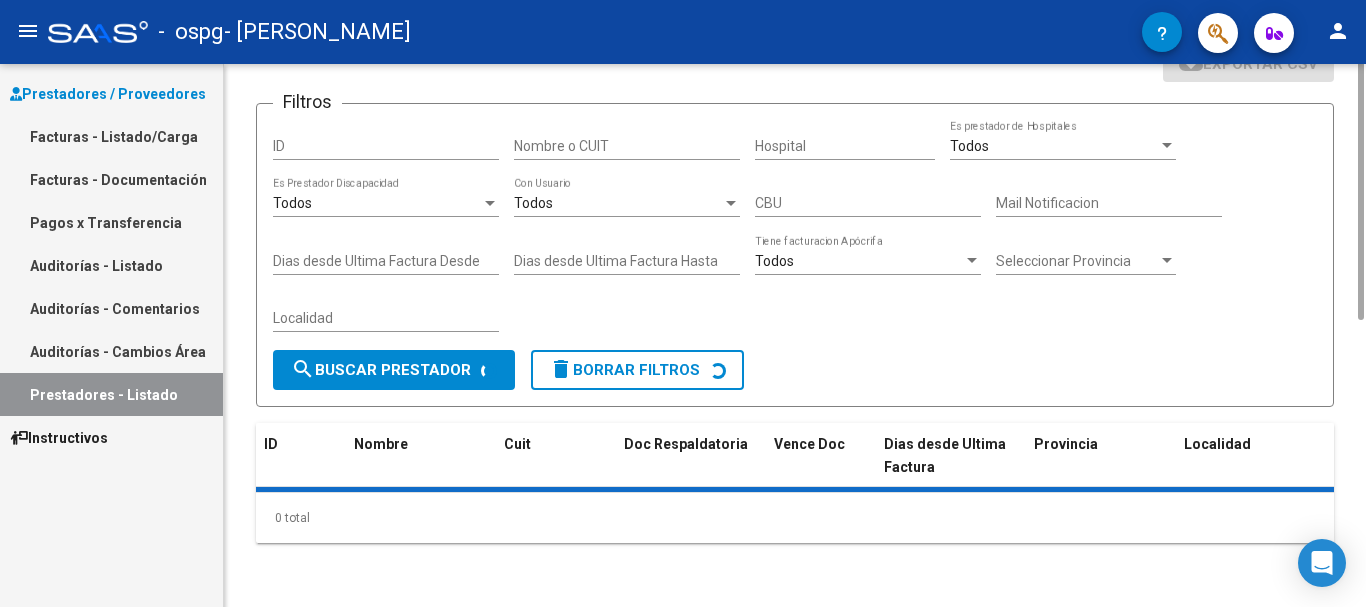 scroll, scrollTop: 0, scrollLeft: 0, axis: both 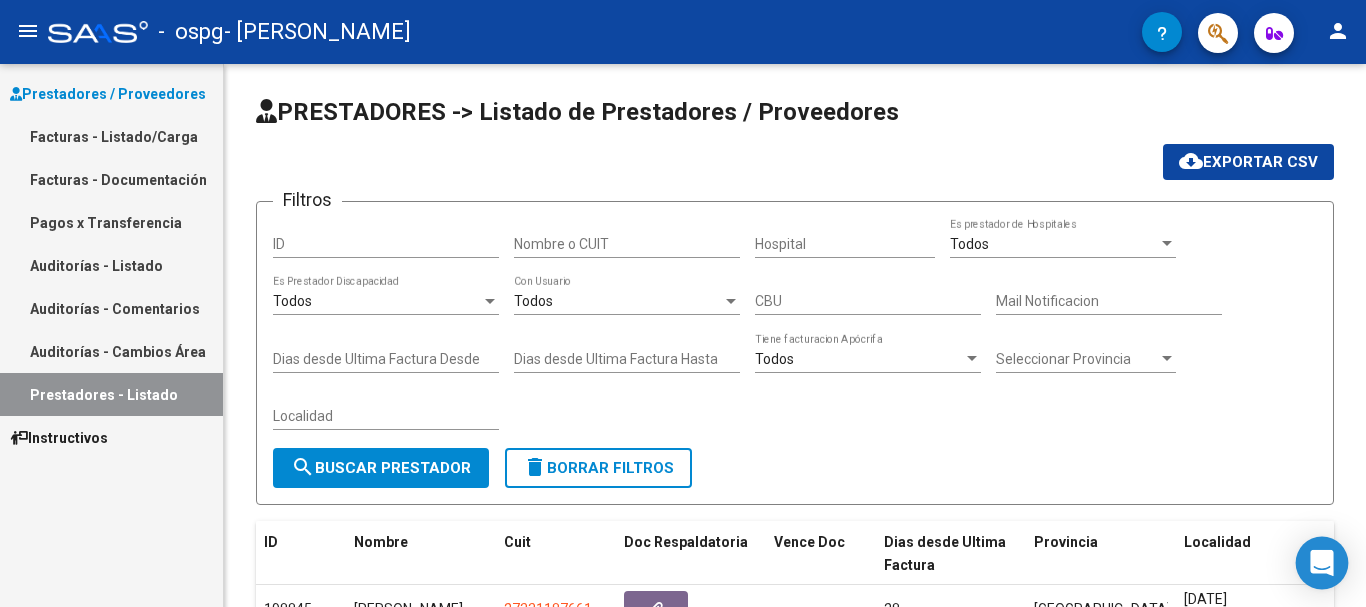 click 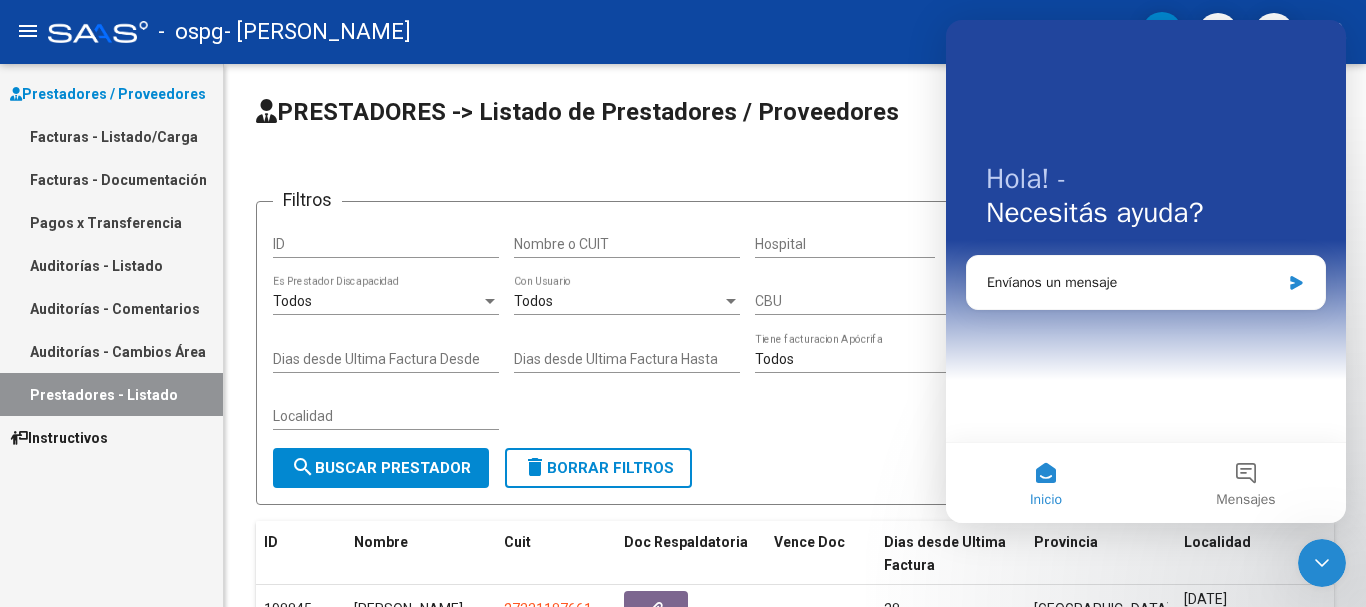 scroll, scrollTop: 0, scrollLeft: 0, axis: both 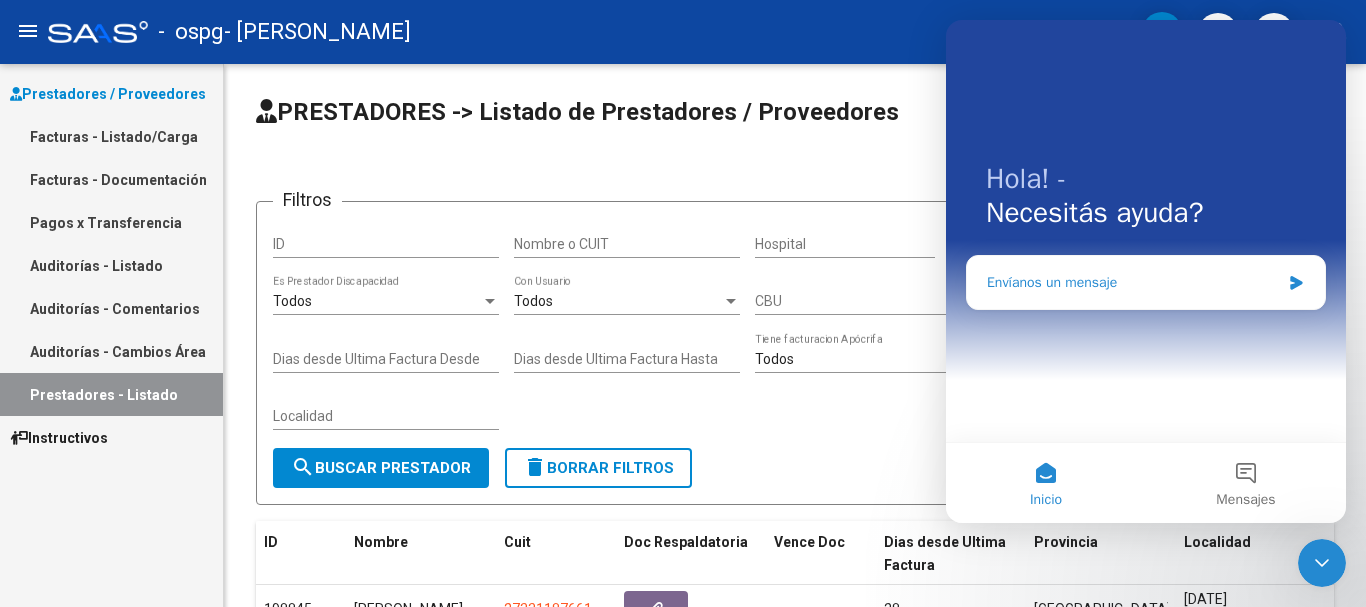 click on "Envíanos un mensaje" at bounding box center [1133, 282] 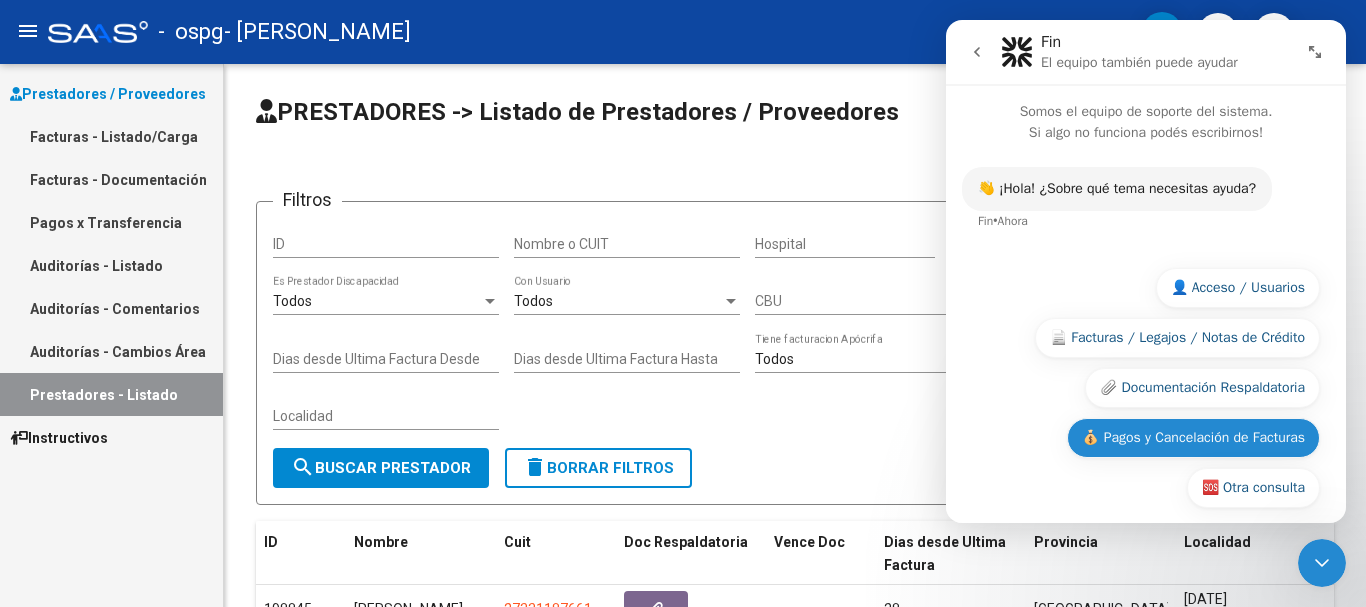 click on "💰 Pagos y Cancelación de Facturas" at bounding box center [1193, 438] 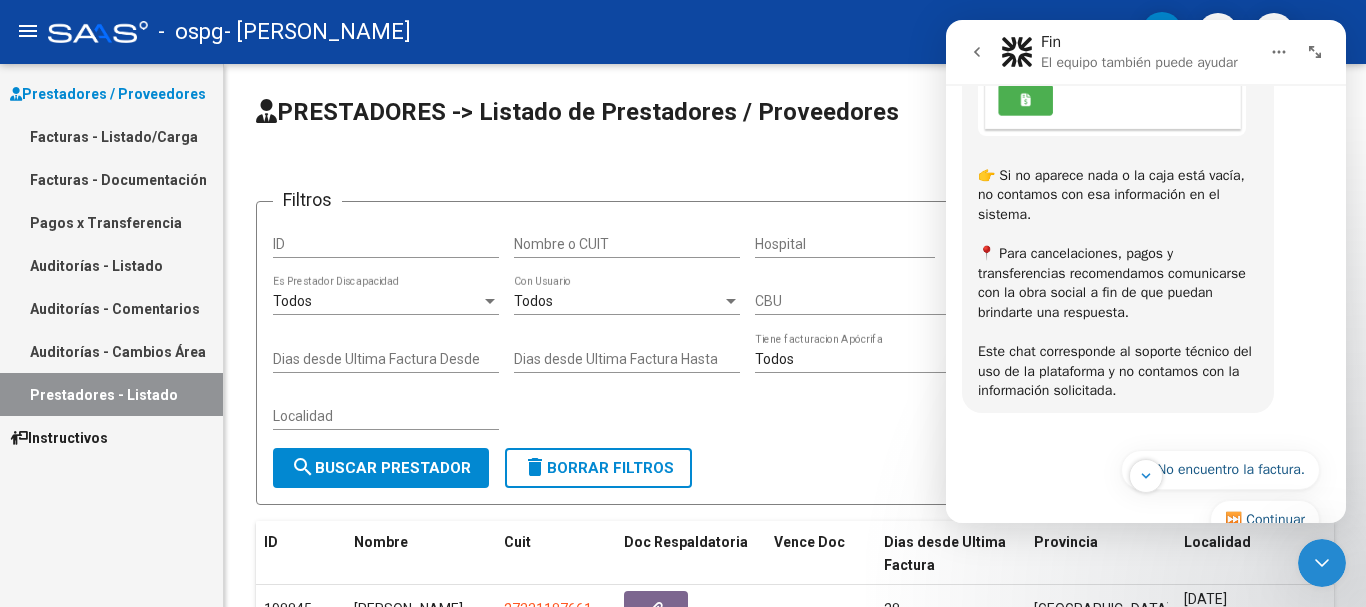 scroll, scrollTop: 561, scrollLeft: 0, axis: vertical 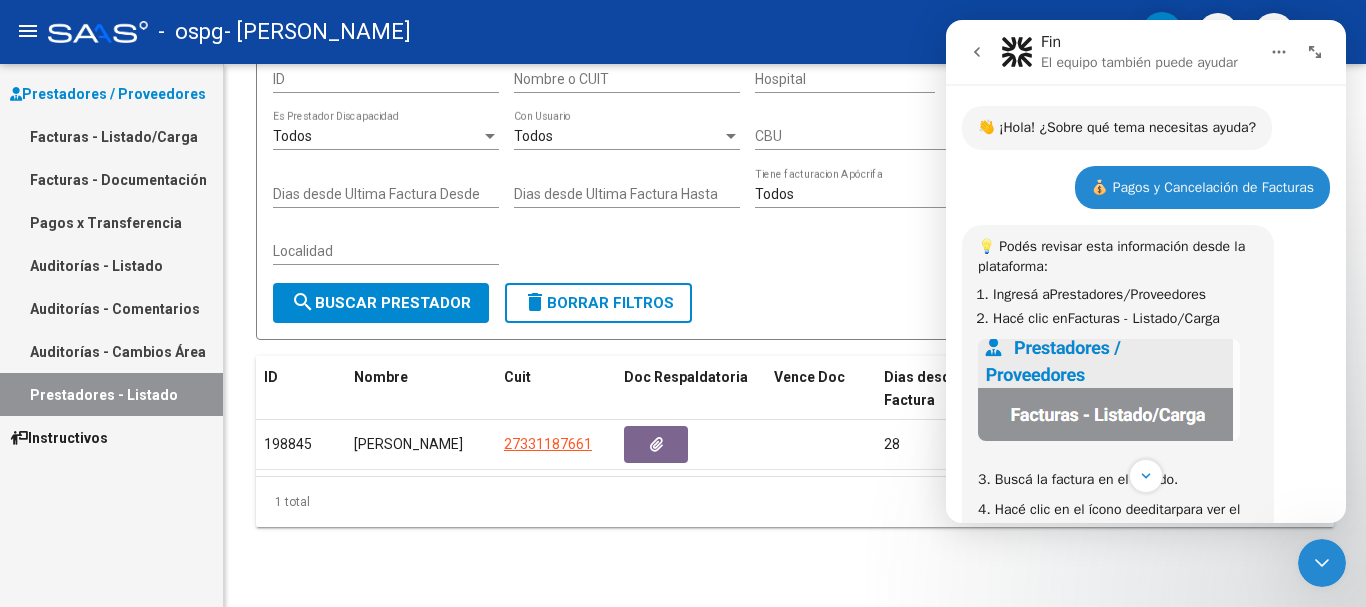 click on "Facturas - Listado/Carga" at bounding box center [111, 136] 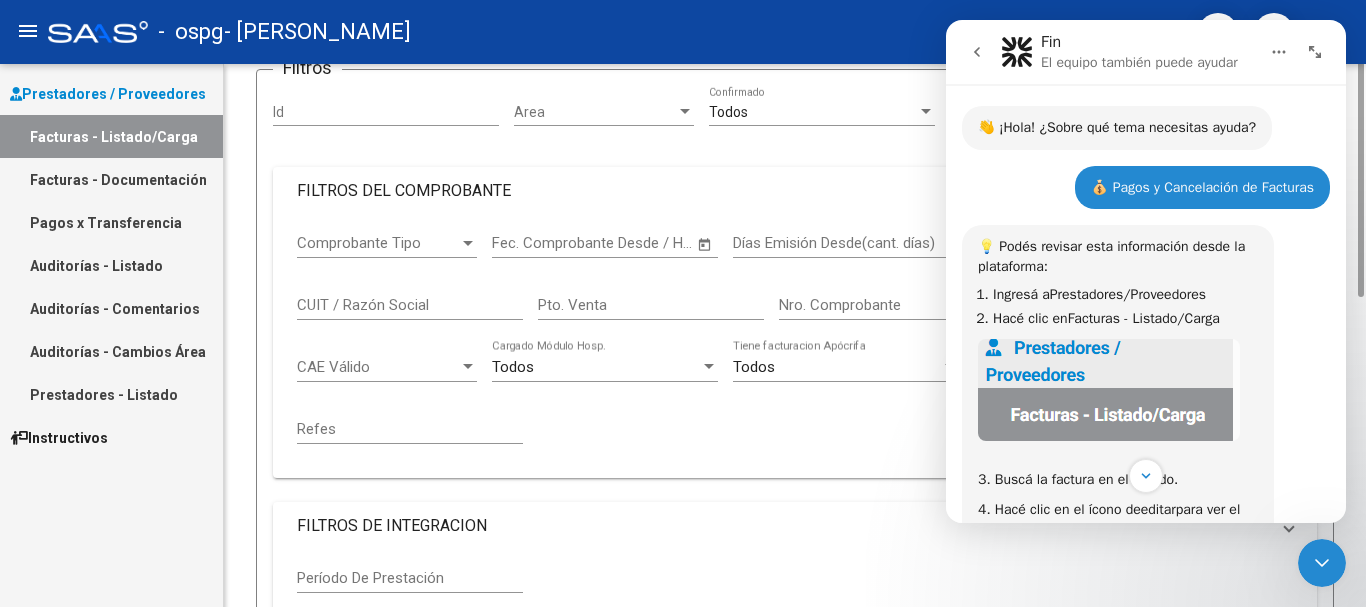 scroll, scrollTop: 0, scrollLeft: 0, axis: both 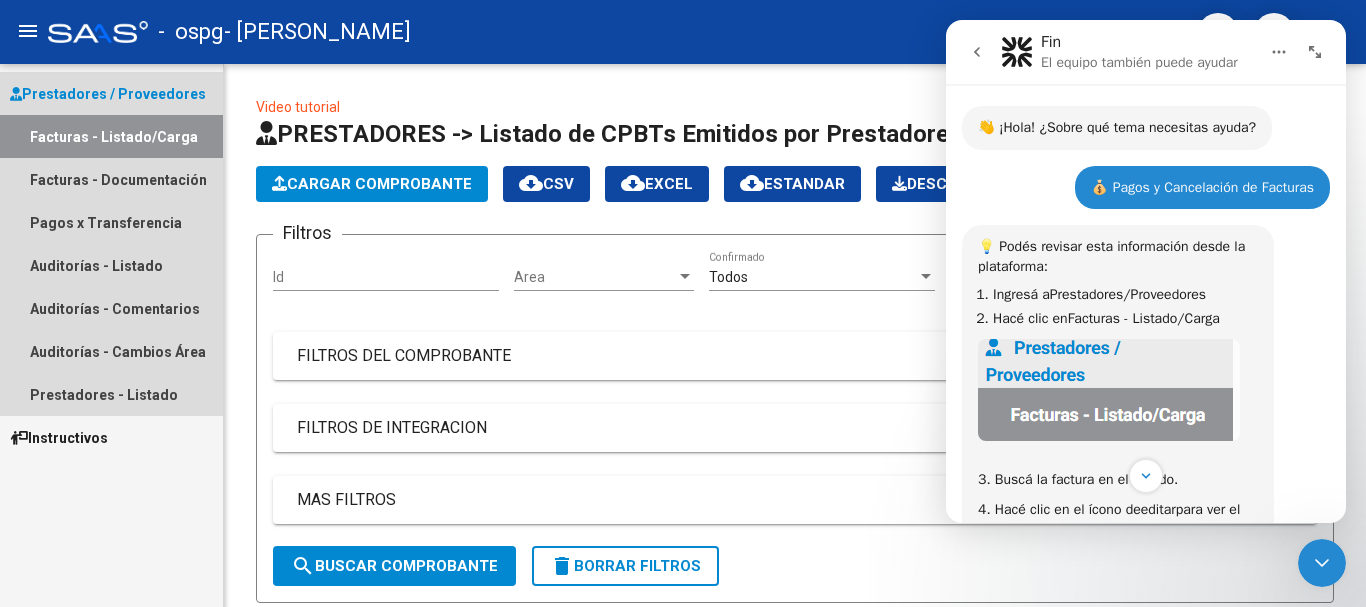 click on "Facturas - Listado/Carga" at bounding box center [111, 136] 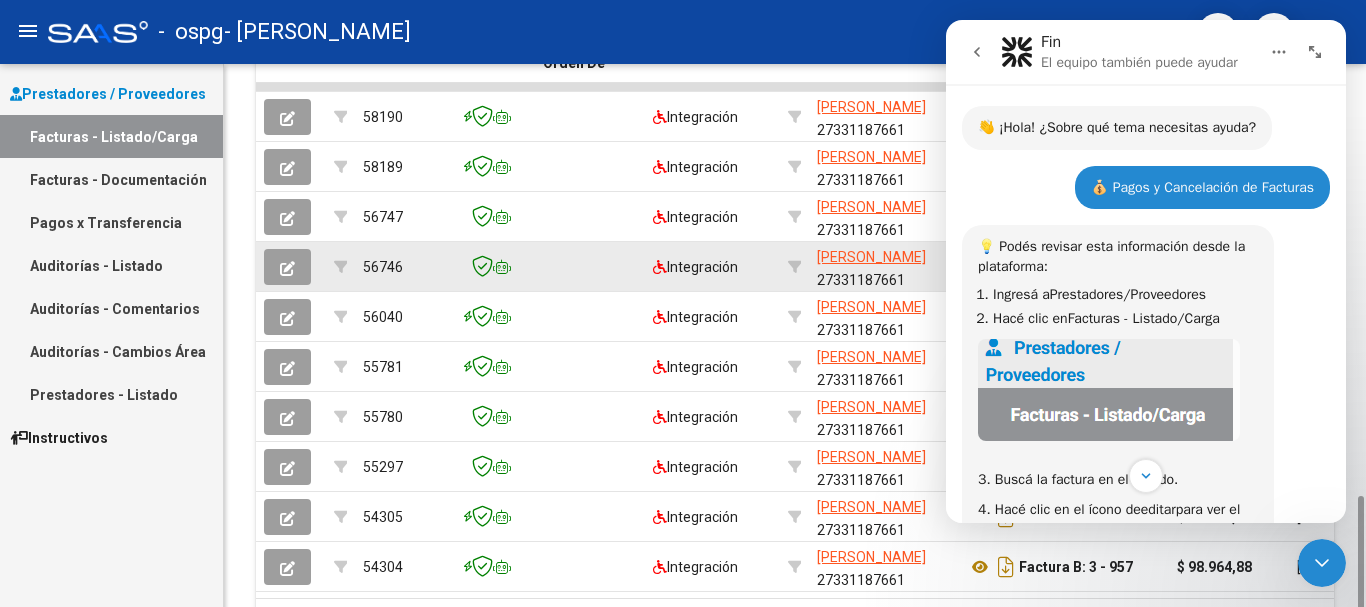 scroll, scrollTop: 722, scrollLeft: 0, axis: vertical 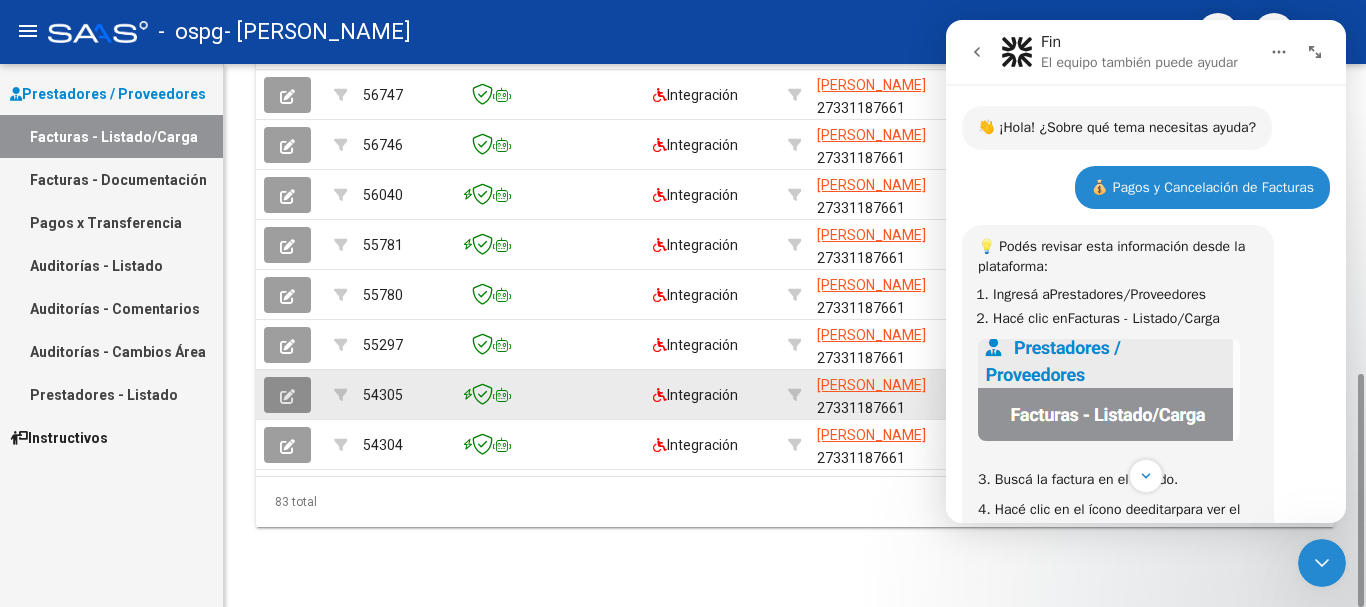 click 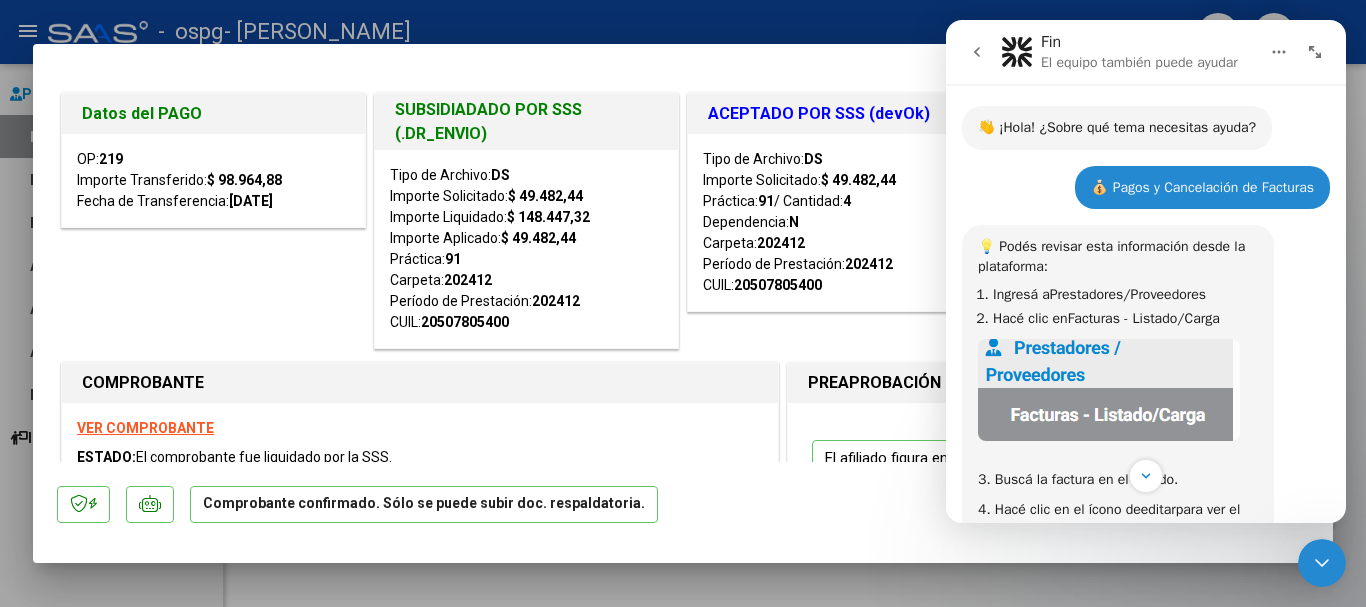 click on "Datos del PAGO OP:  219 Importe Transferido:  $ 98.964,88 Fecha de Transferencia:  [DATE]" at bounding box center [213, 223] 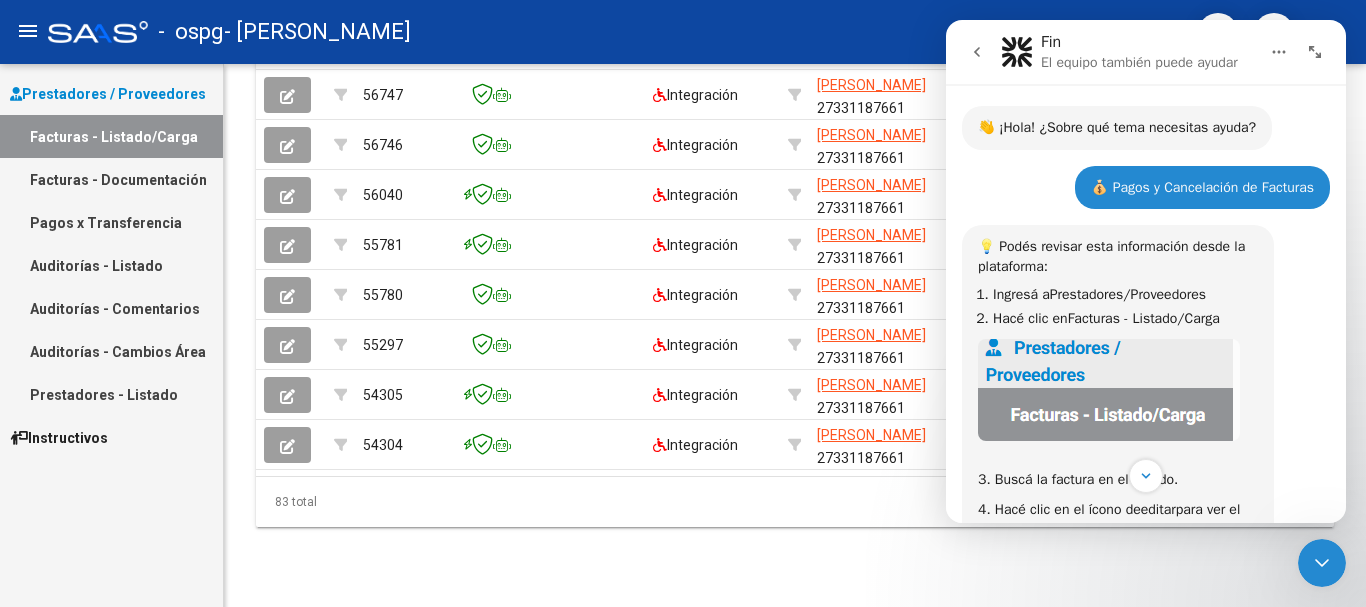 click 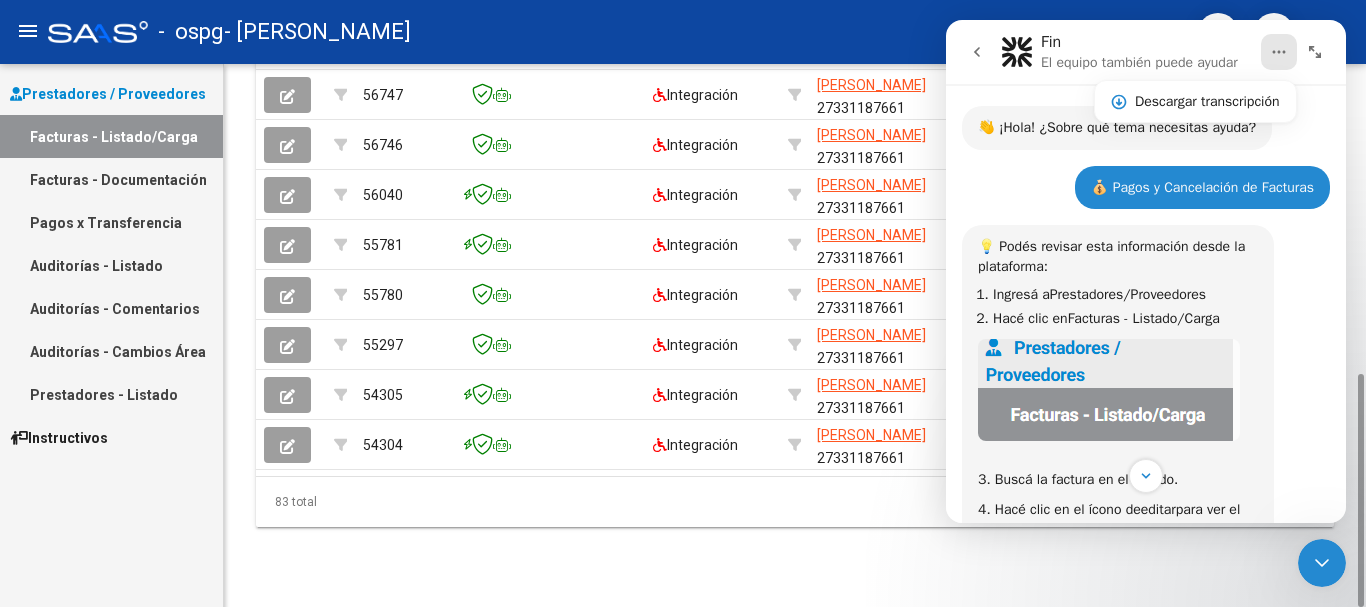 click on "Video tutorial   PRESTADORES -> Listado de CPBTs Emitidos por Prestadores / Proveedores (alt+q)   Cargar Comprobante
cloud_download  CSV  cloud_download  EXCEL  cloud_download  Estandar   Descarga Masiva
Filtros Id Area Area Todos  Confirmado   Mostrar totalizadores   FILTROS DEL COMPROBANTE  Comprobante Tipo Comprobante Tipo Start date – Fec. Comprobante Desde / Hasta Días Emisión Desde(cant. días) Días Emisión Hasta(cant. días) CUIT / Razón Social Pto. Venta Nro. Comprobante Código SSS CAE Válido CAE Válido Todos  Cargado Módulo Hosp. Todos  Tiene facturacion Apócrifa Hospital Refes  FILTROS DE INTEGRACION  Período De Prestación Campos del Archivo de Rendición Devuelto x SSS (dr_envio) Todos  Rendido x SSS (dr_envio) Tipo de Registro Tipo de Registro Período Presentación Período Presentación Campos del Legajo Asociado (preaprobación) Afiliado Legajo (cuil/nombre) Todos  Solo facturas preaprobadas  MAS FILTROS  Todos  Con Doc. Respaldatoria Todos  Con Trazabilidad Todos  Auditoría" 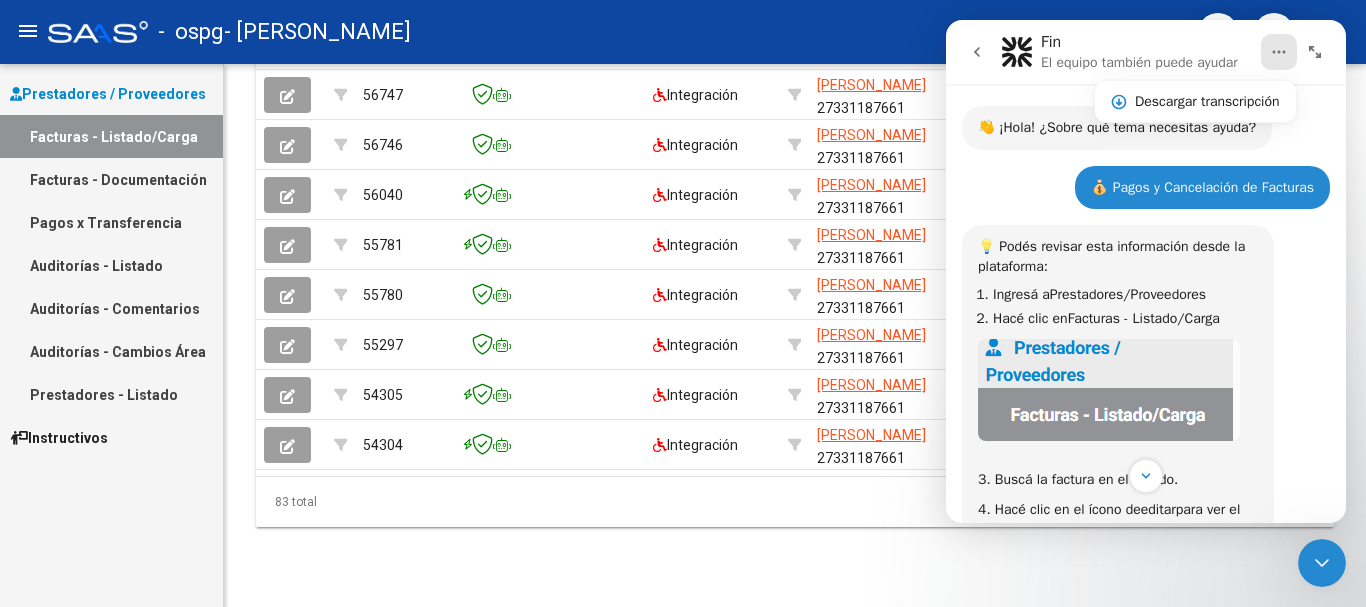 click 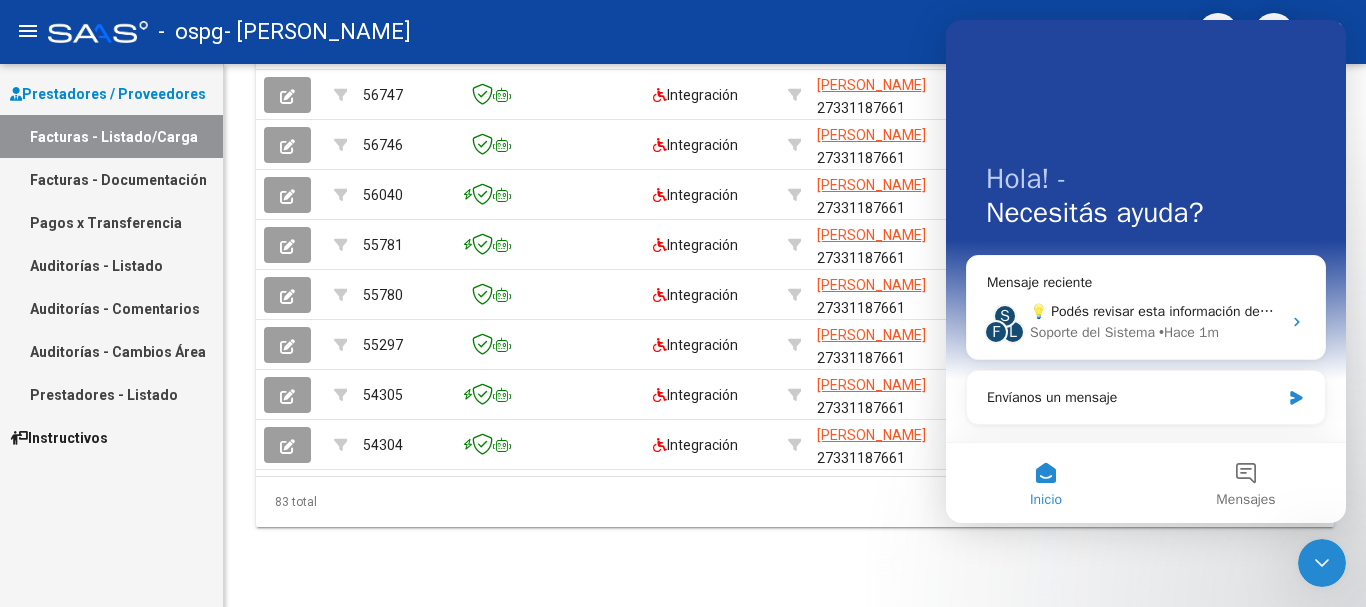 scroll, scrollTop: 0, scrollLeft: 0, axis: both 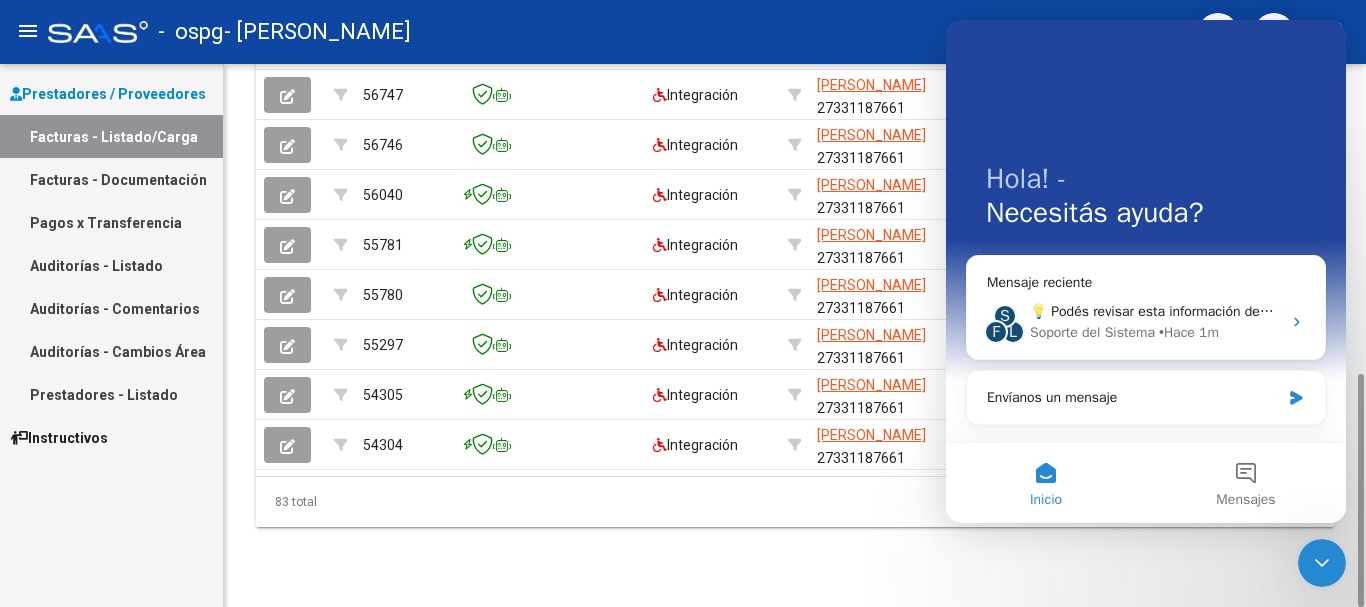 drag, startPoint x: 923, startPoint y: 518, endPoint x: 921, endPoint y: 529, distance: 11.18034 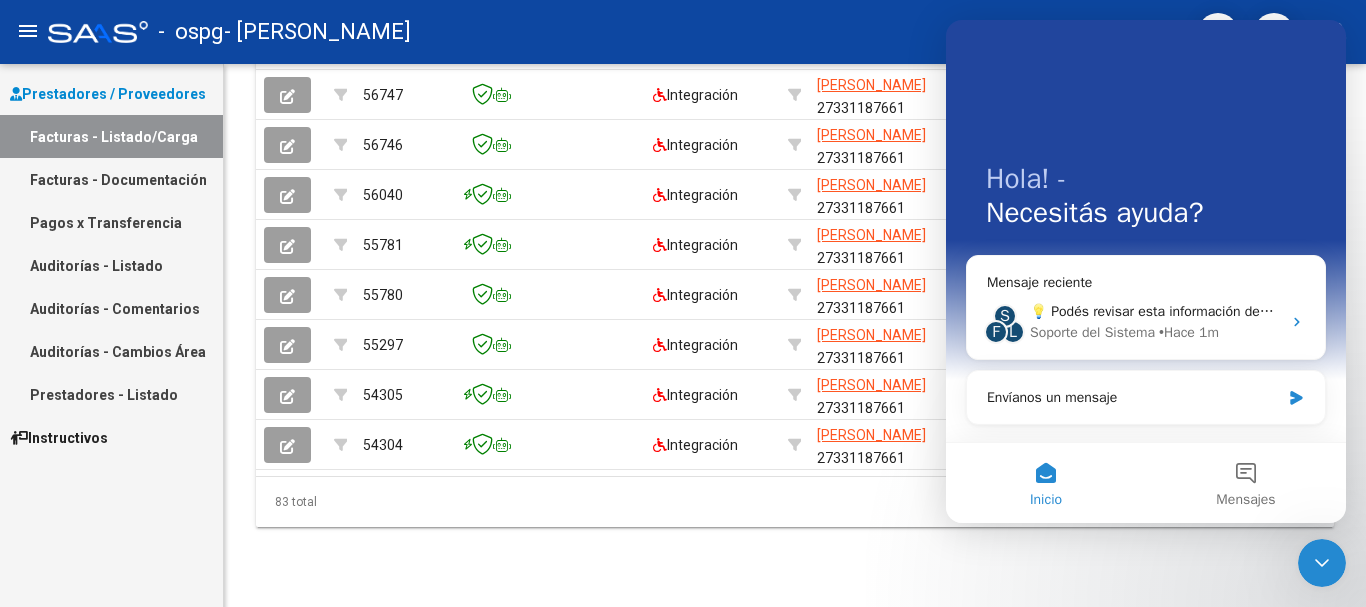click 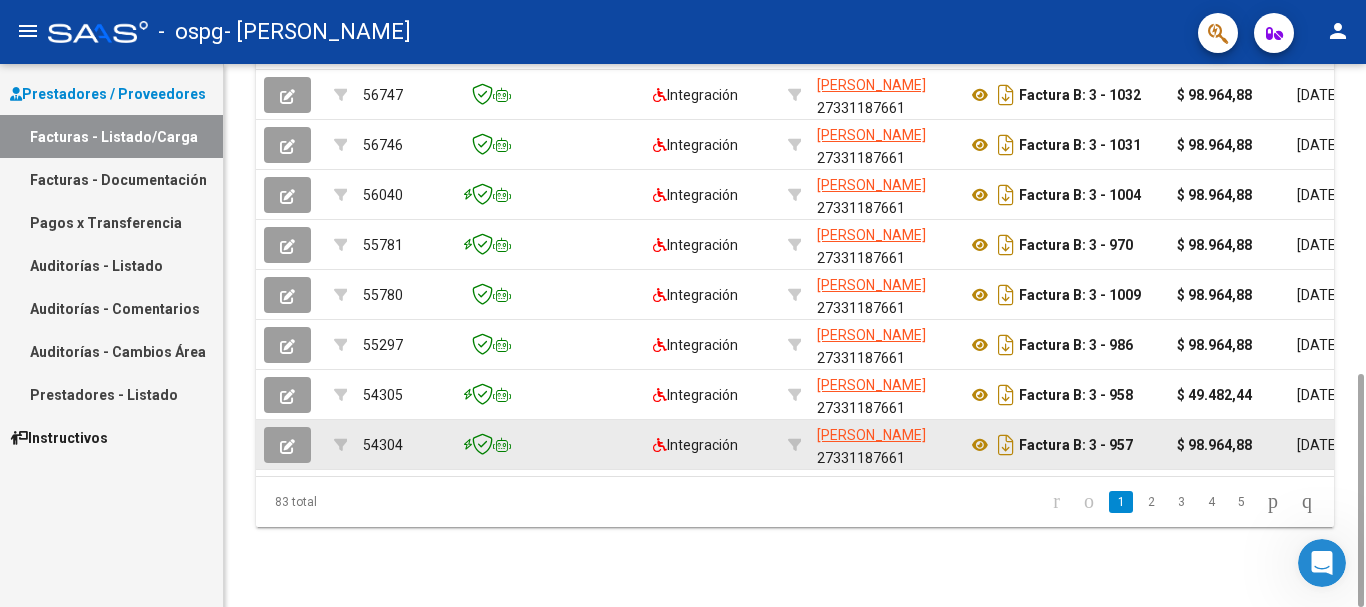 scroll, scrollTop: 0, scrollLeft: 0, axis: both 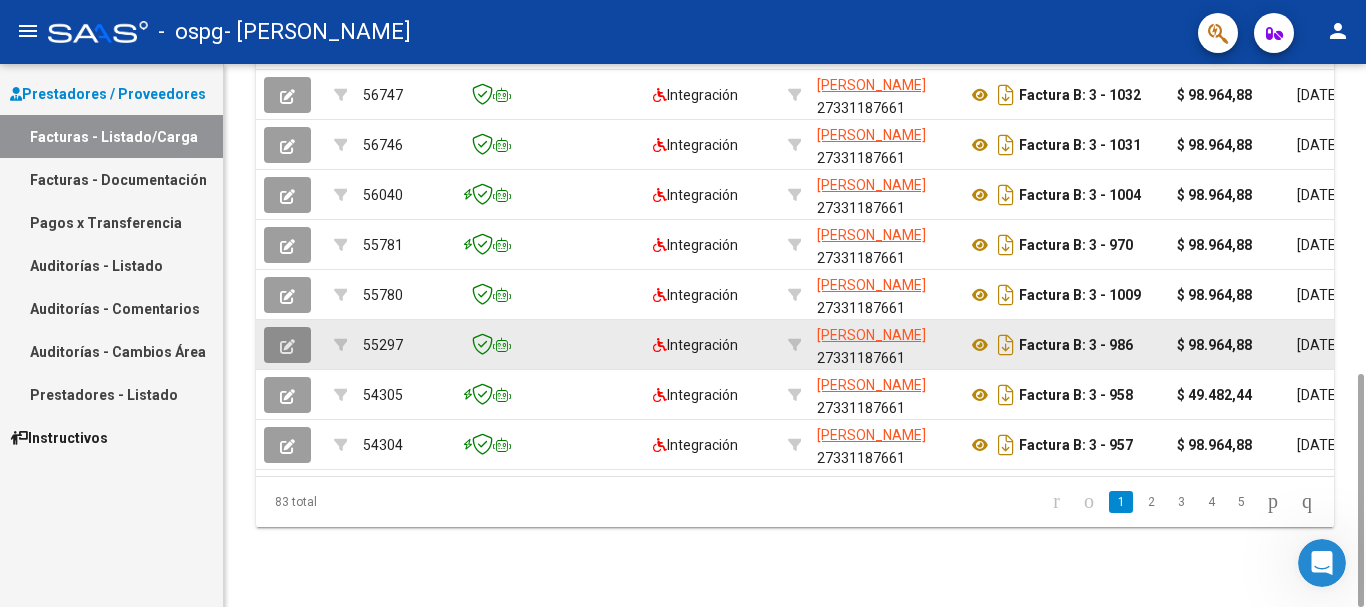 click 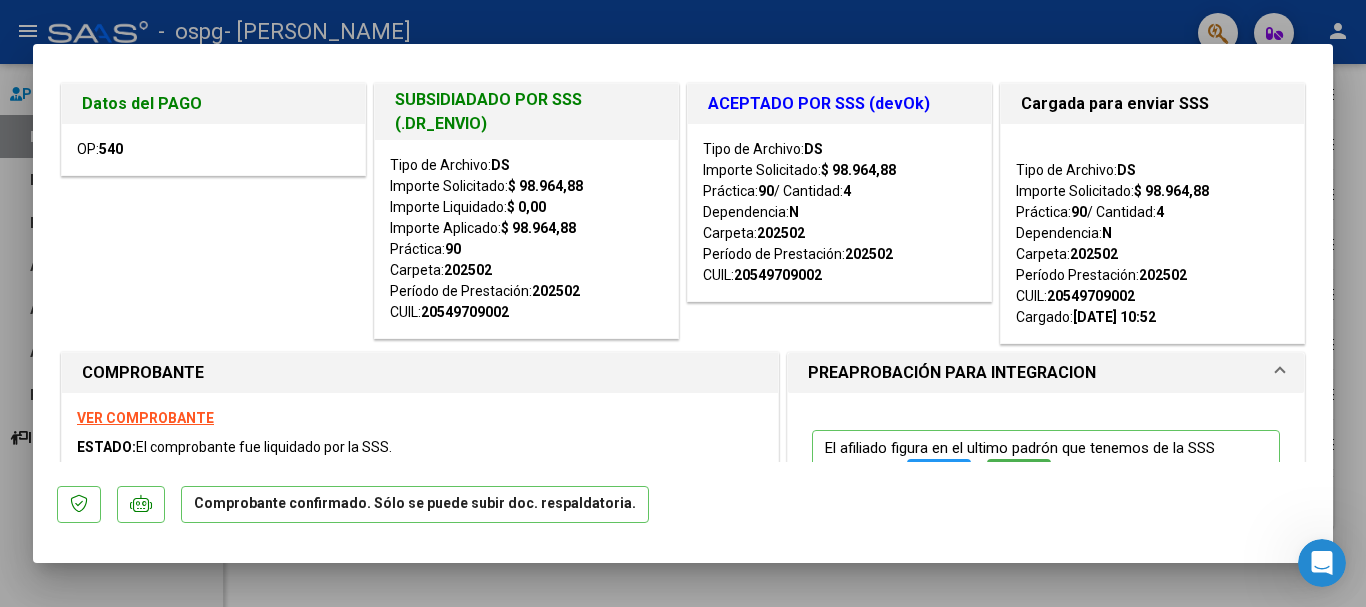 scroll, scrollTop: 0, scrollLeft: 0, axis: both 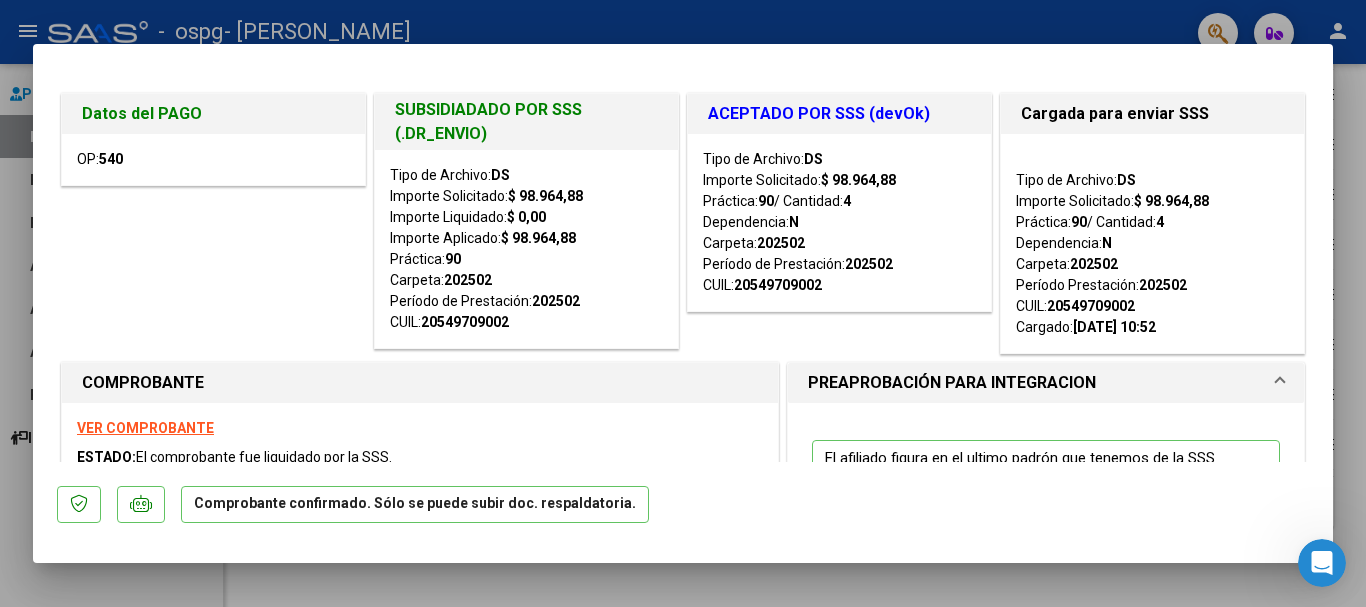click at bounding box center [683, 303] 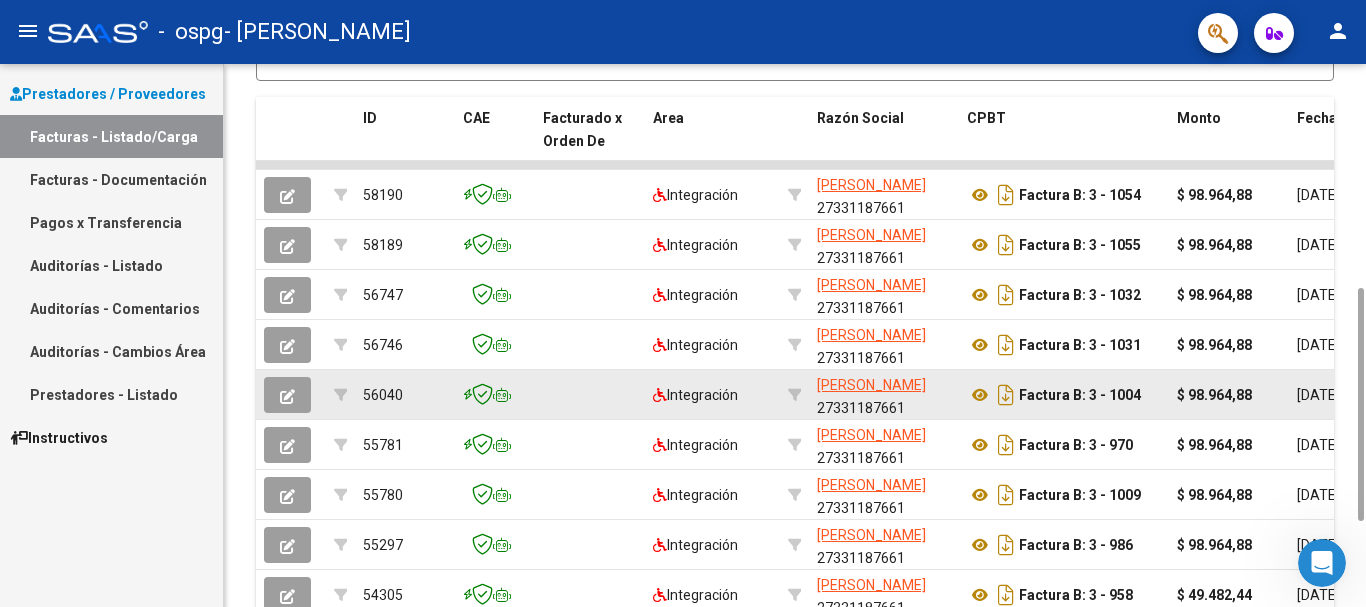 scroll, scrollTop: 722, scrollLeft: 0, axis: vertical 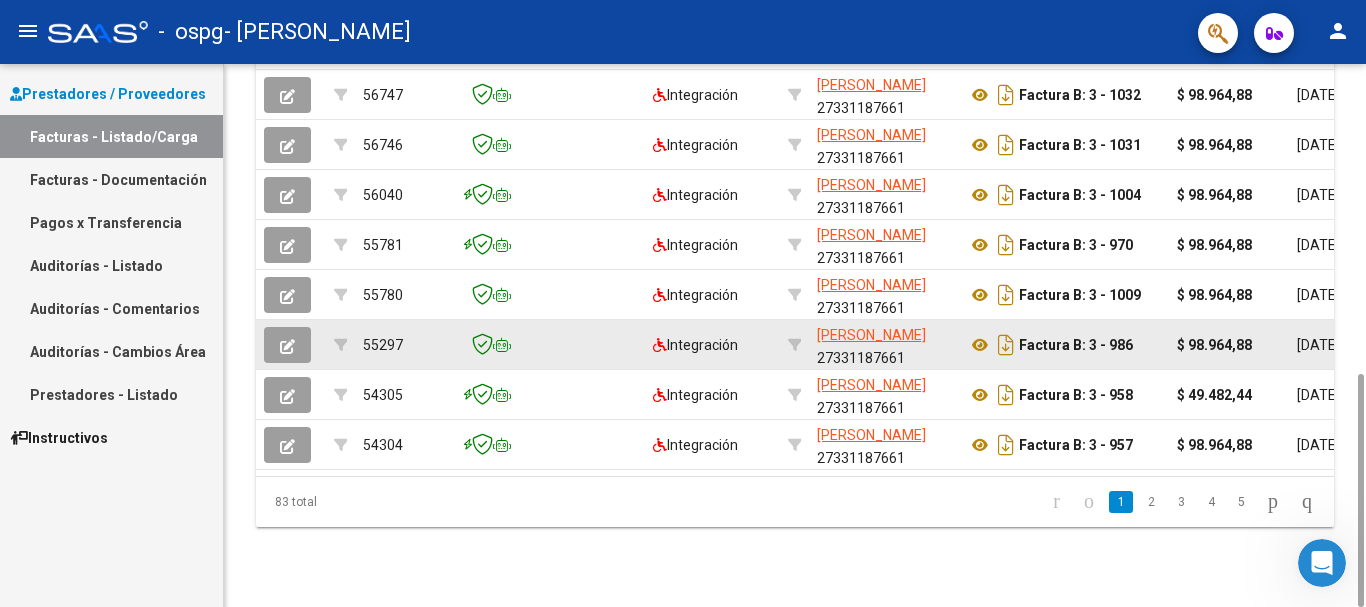 click 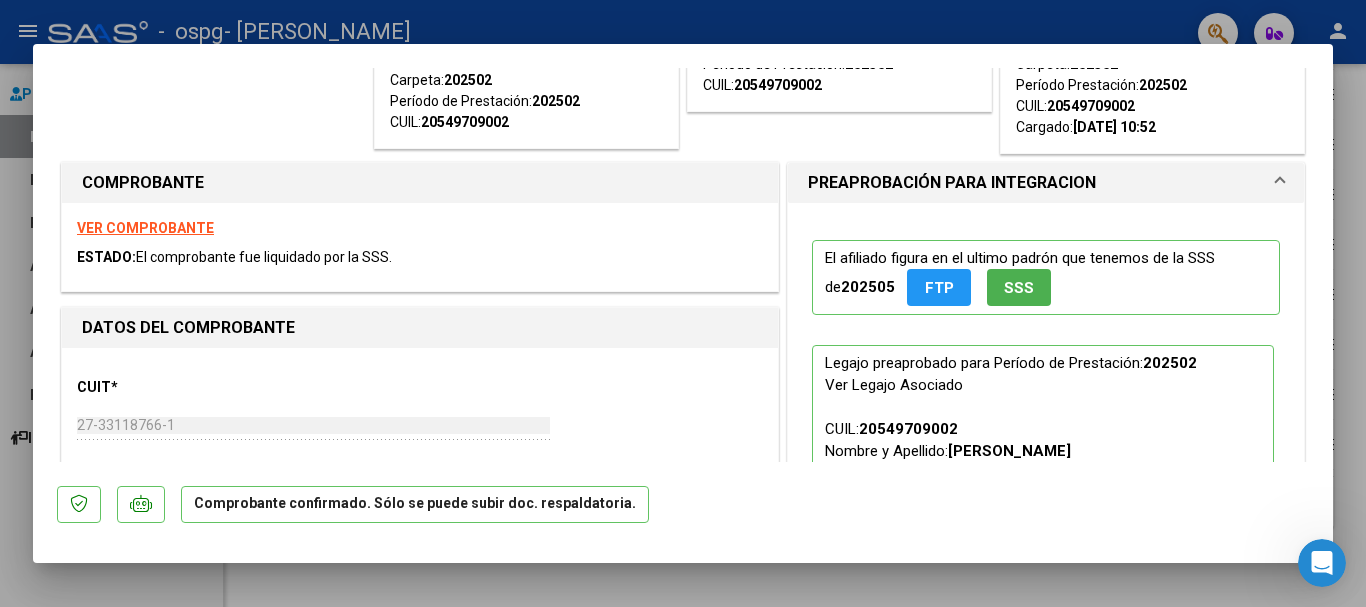 scroll, scrollTop: 0, scrollLeft: 0, axis: both 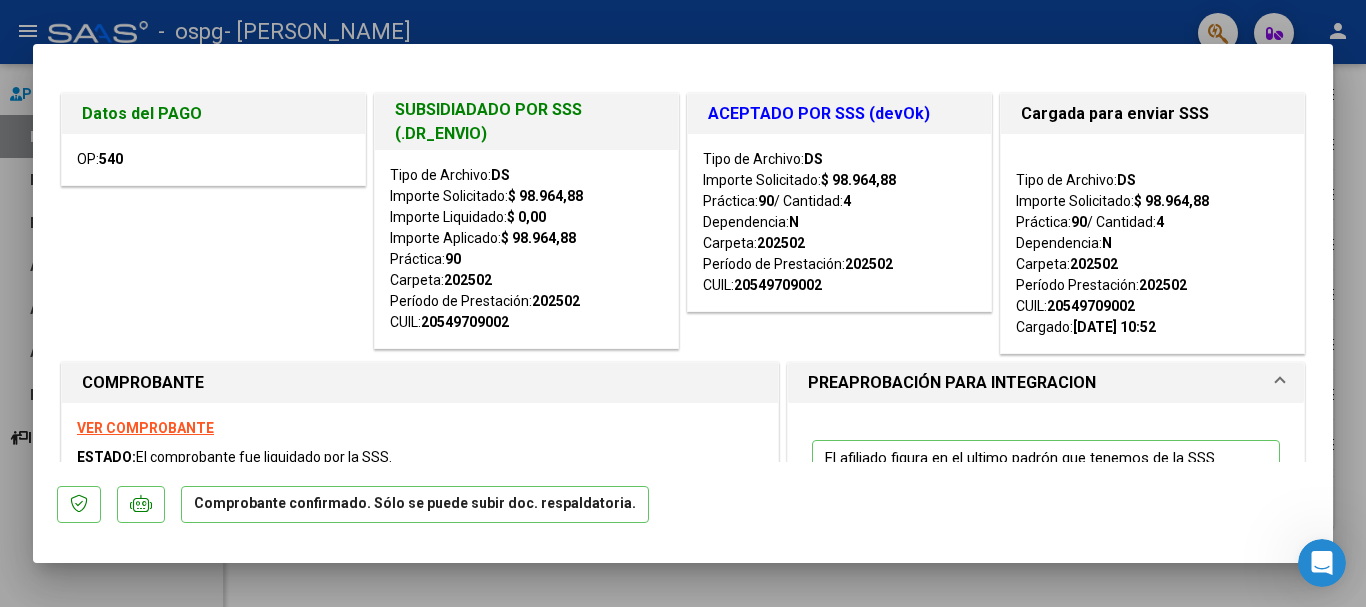 click at bounding box center [683, 303] 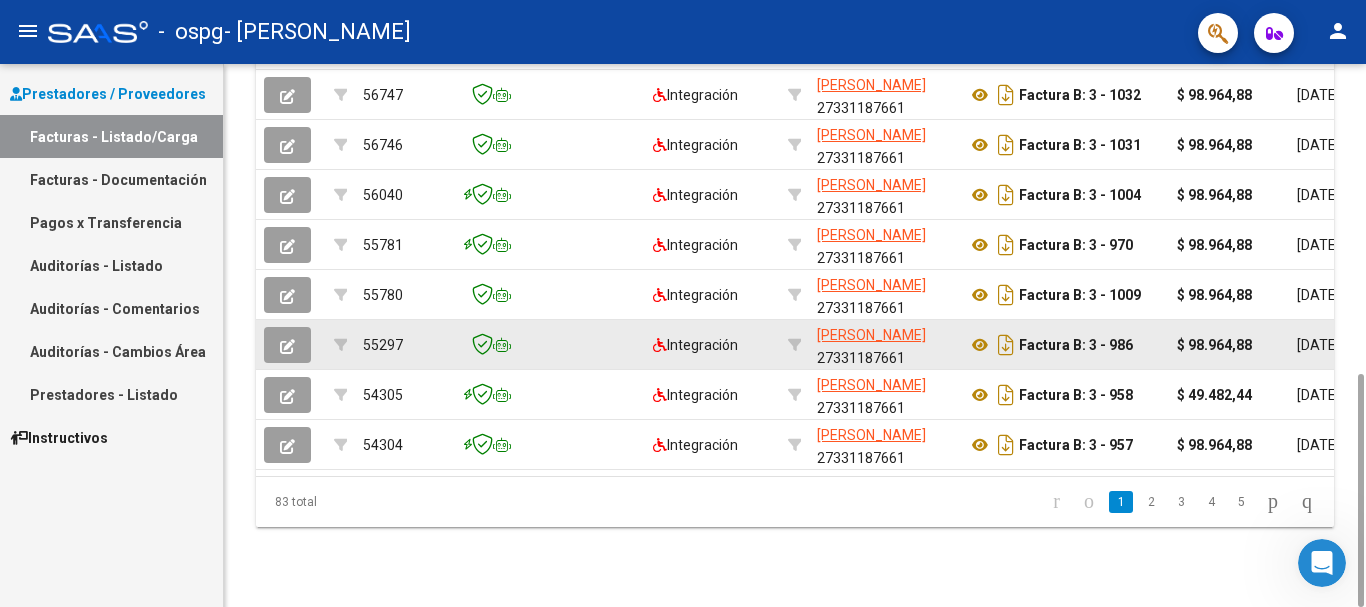 click 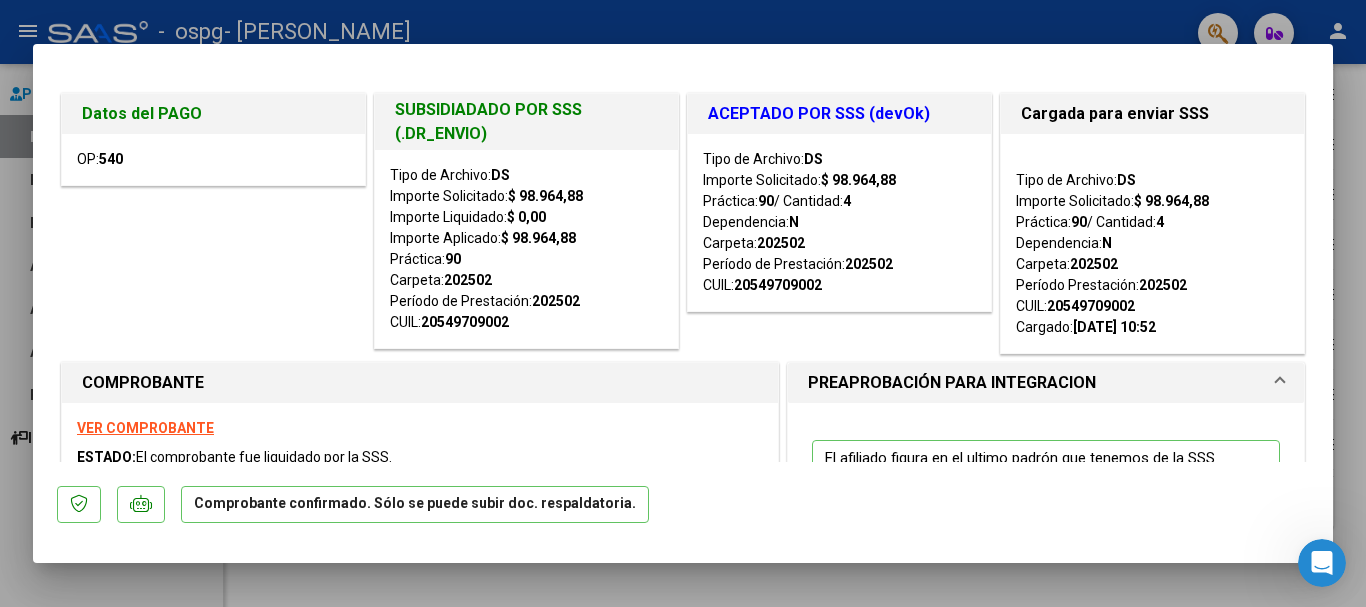 click at bounding box center [683, 303] 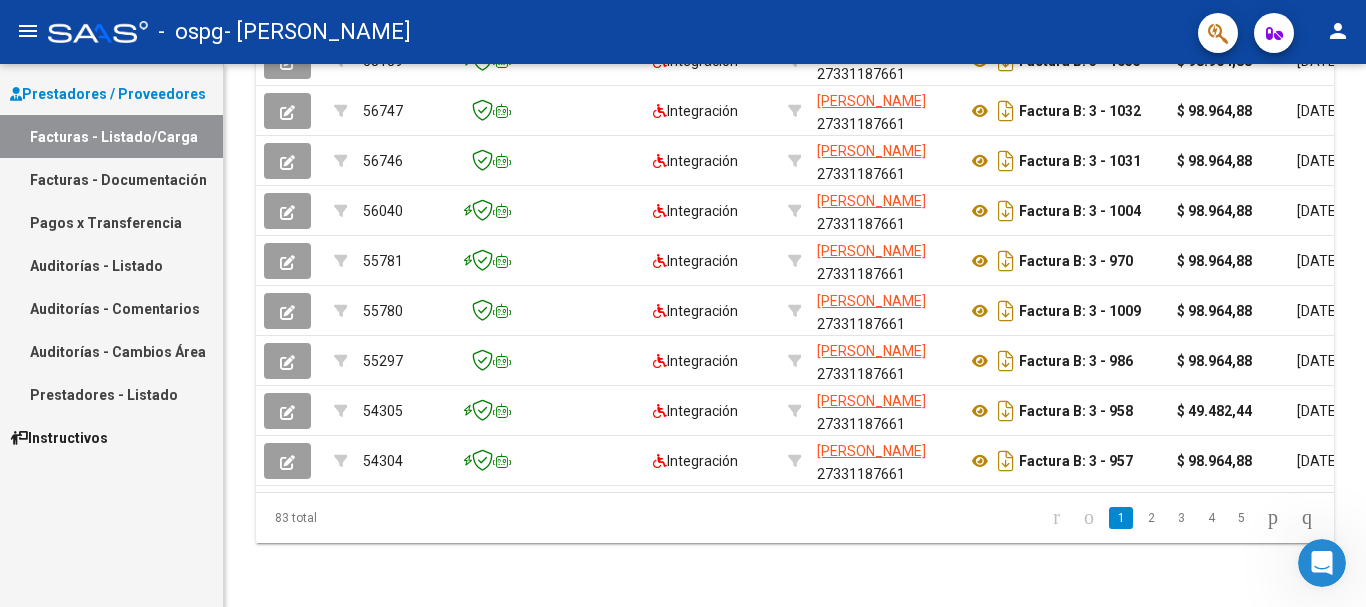 scroll, scrollTop: 0, scrollLeft: 0, axis: both 